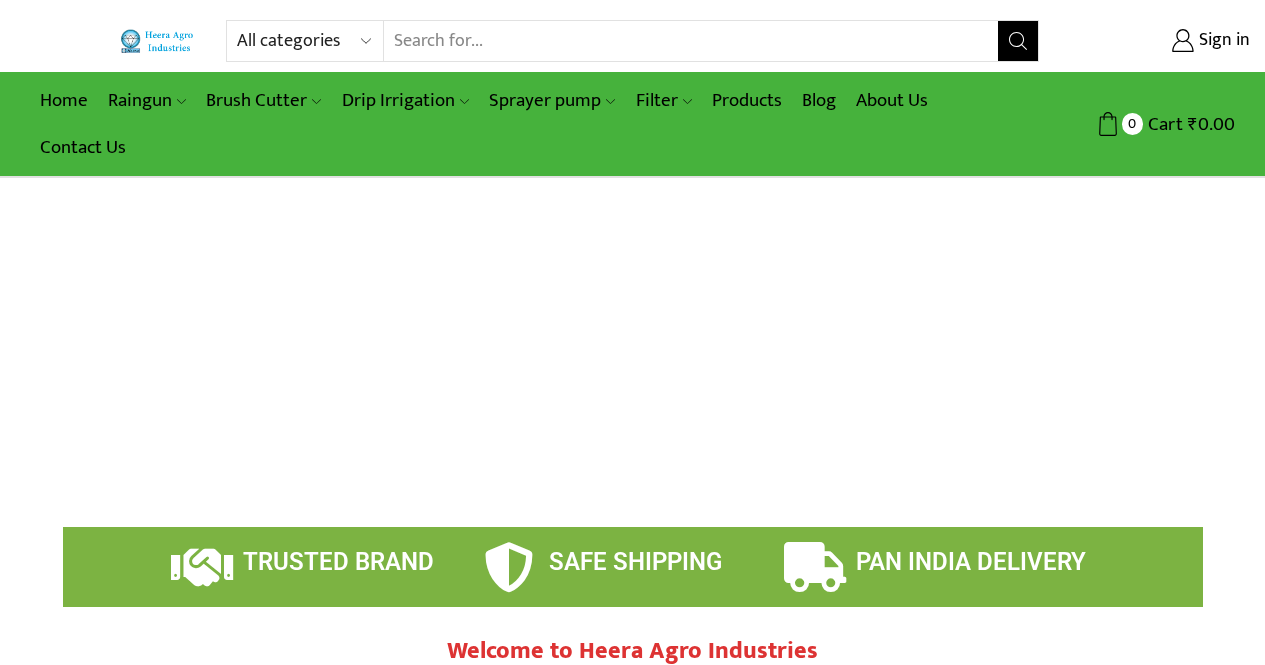 scroll, scrollTop: 0, scrollLeft: 0, axis: both 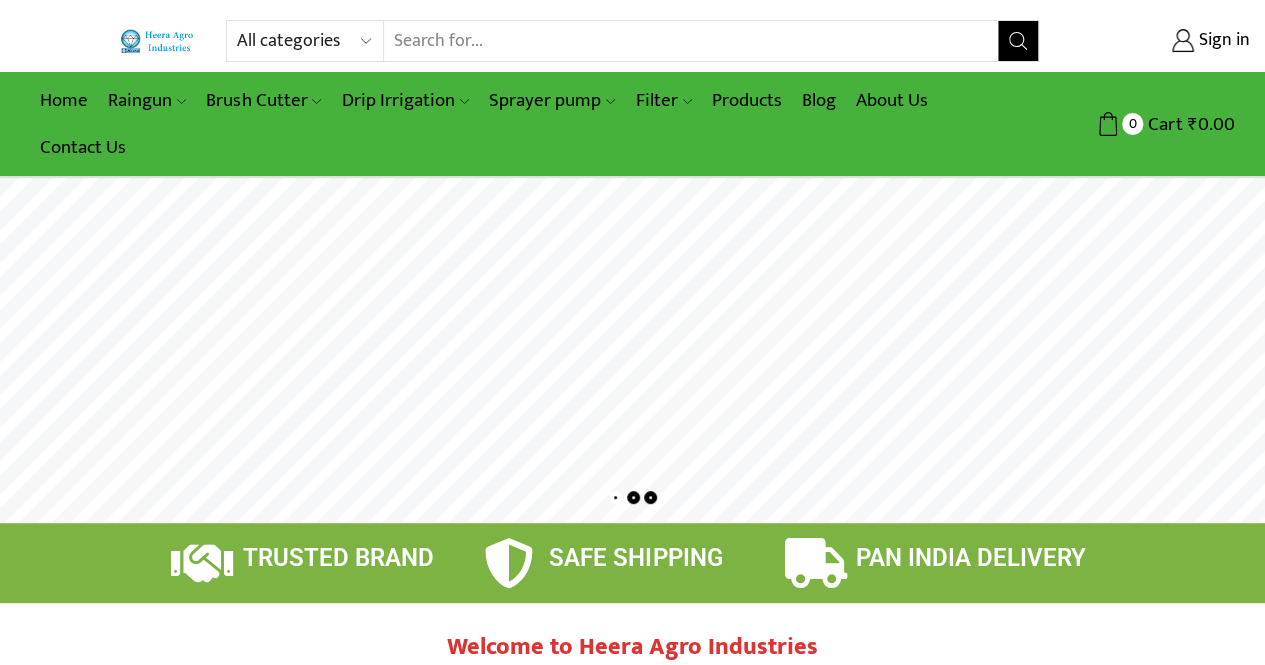 type on "[EMAIL_ADDRESS][PERSON_NAME][DOMAIN_NAME]" 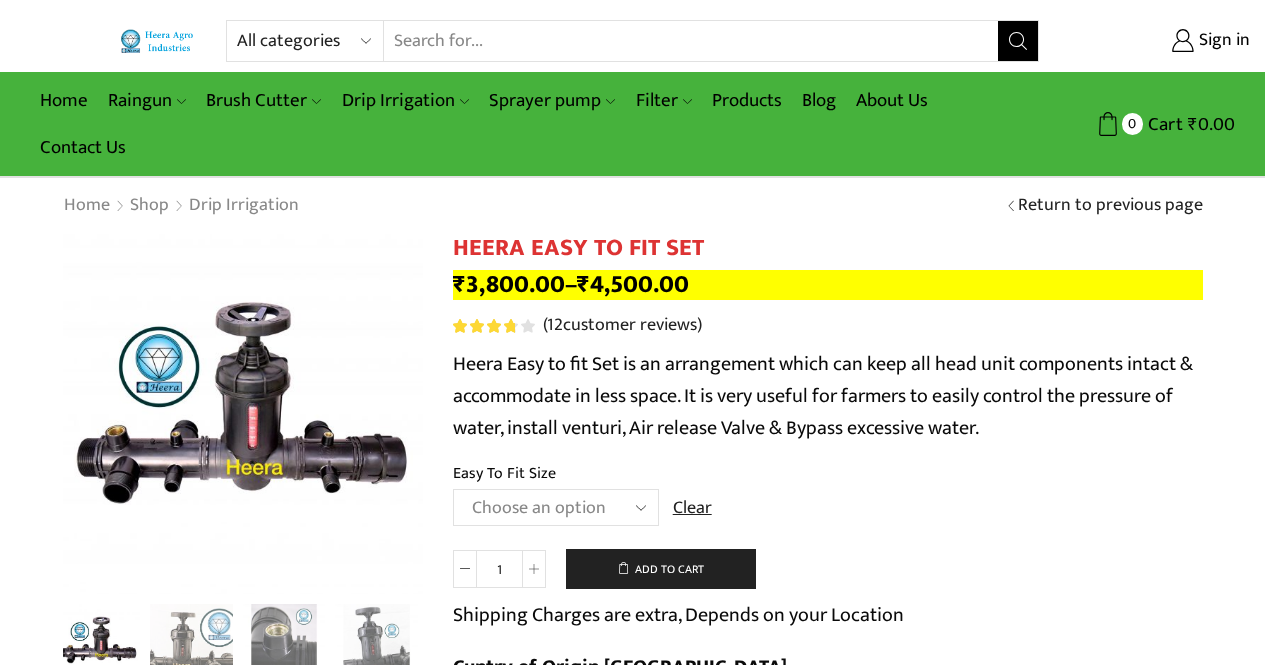 scroll, scrollTop: 0, scrollLeft: 0, axis: both 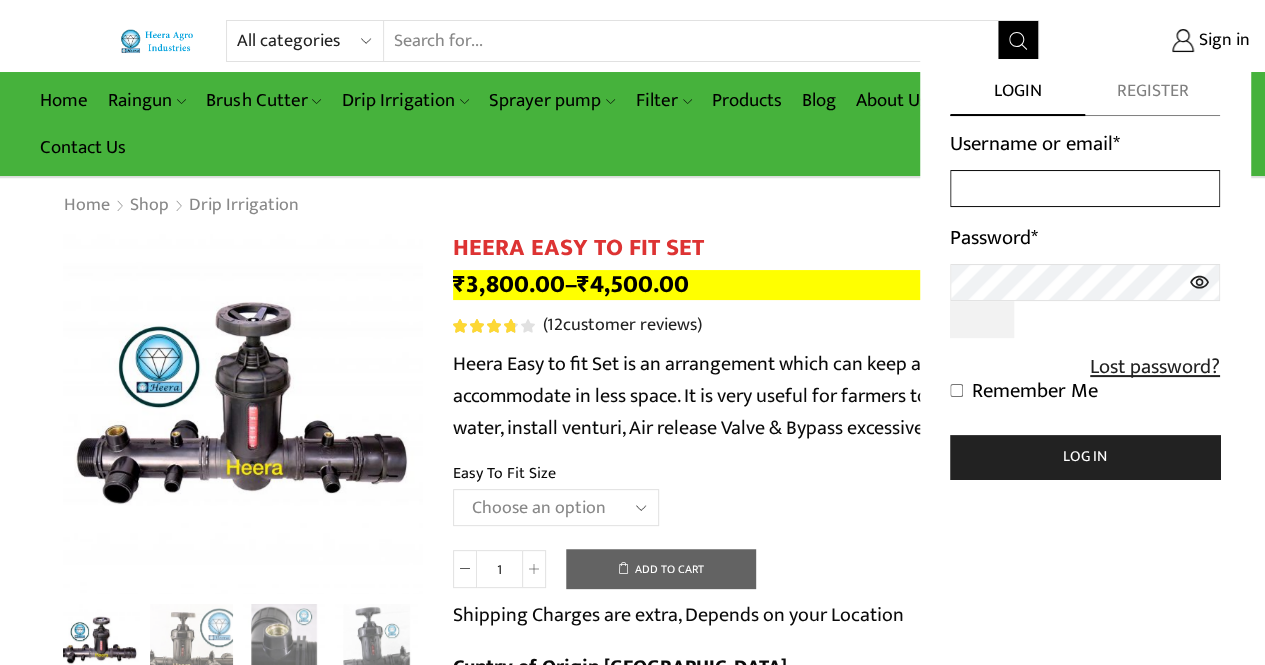 type on "nitin.ps.panchal@gmail.com" 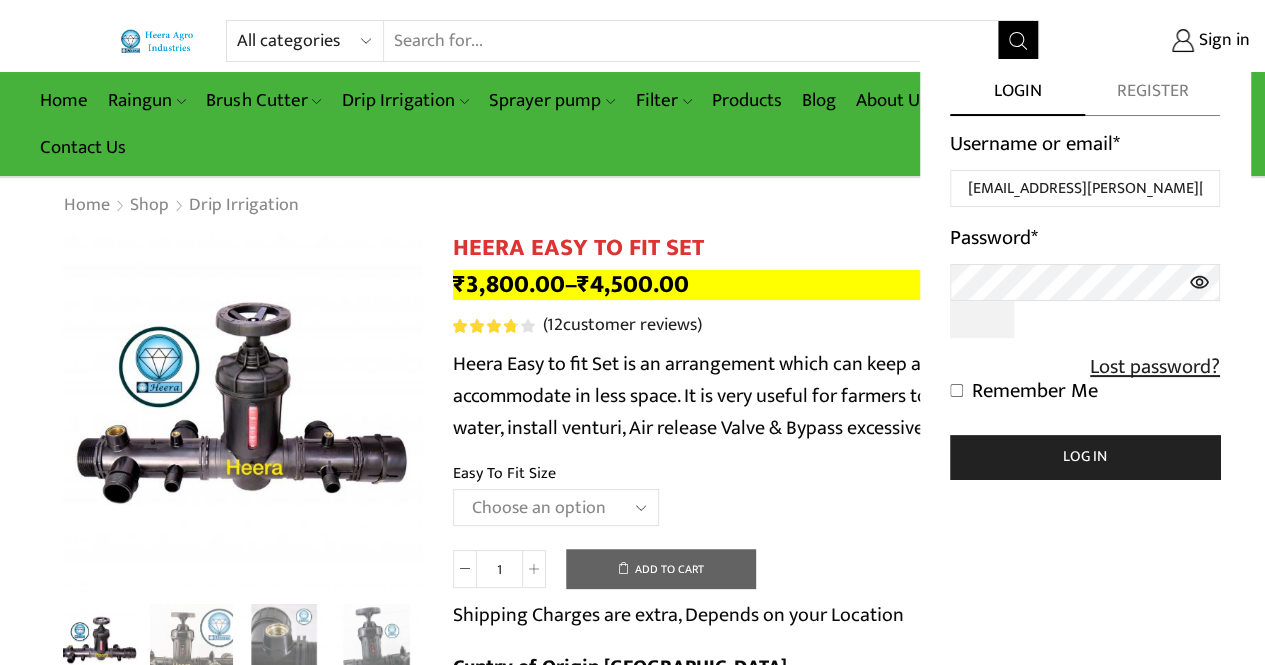 click on "Remember Me" at bounding box center (1035, 391) 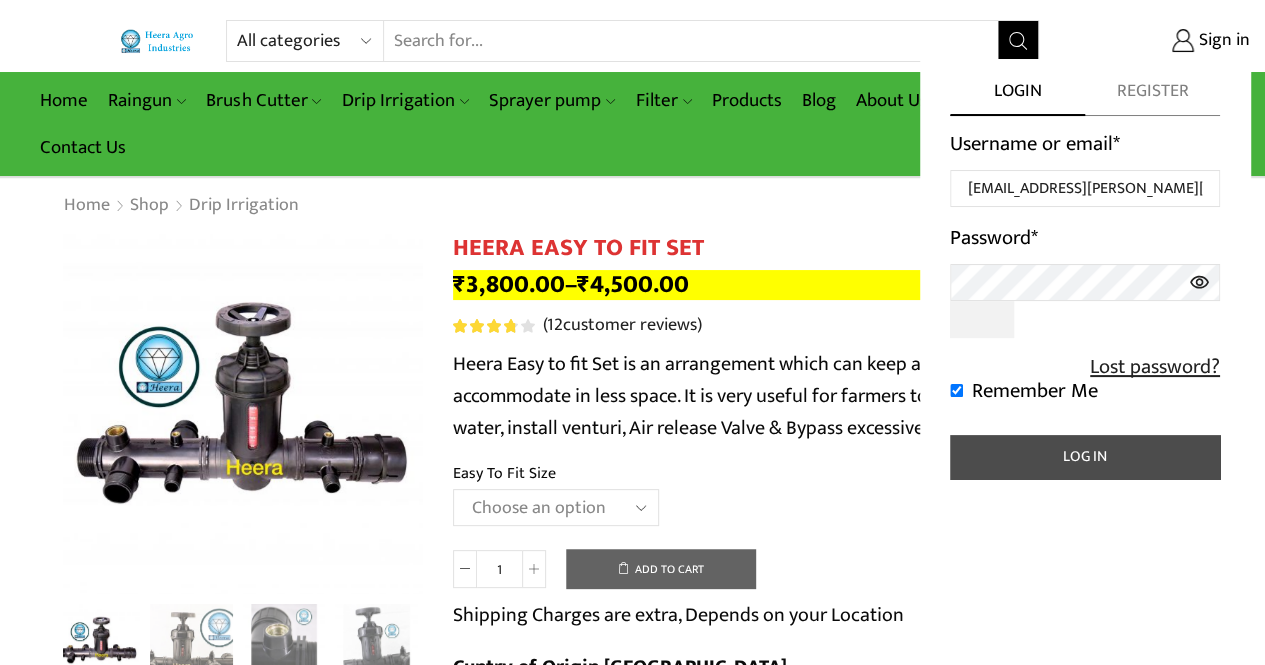 click on "Log in" at bounding box center (1085, 457) 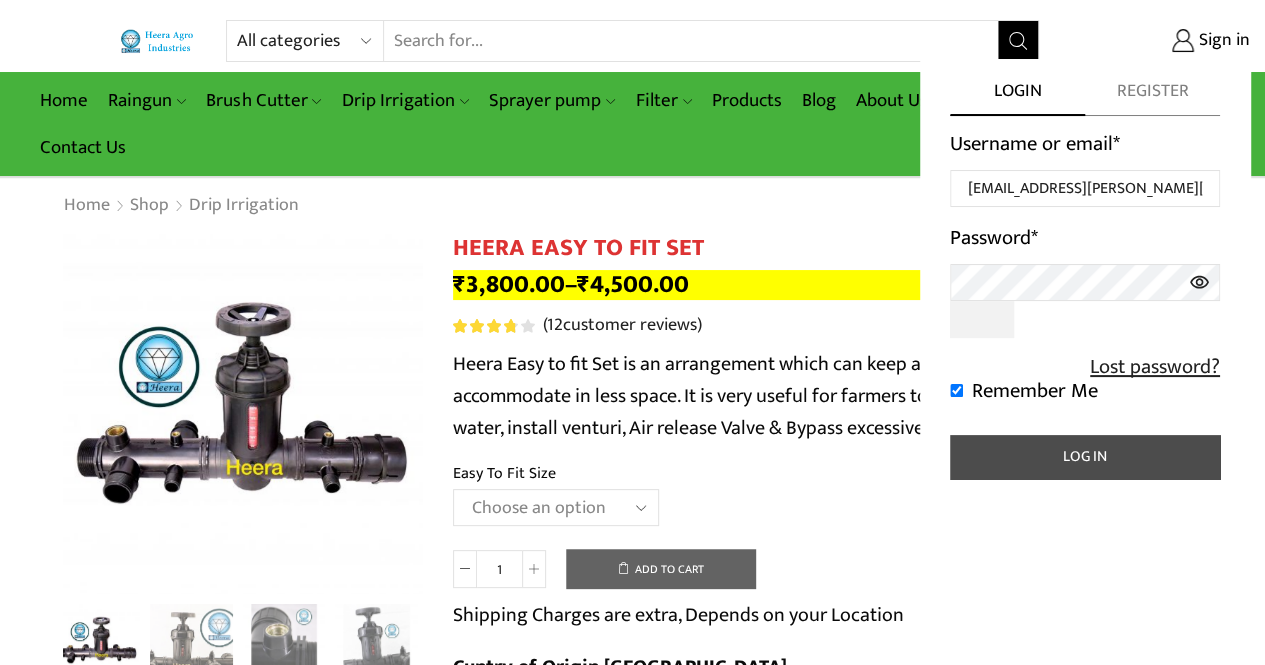 click on "Log in" at bounding box center (1085, 457) 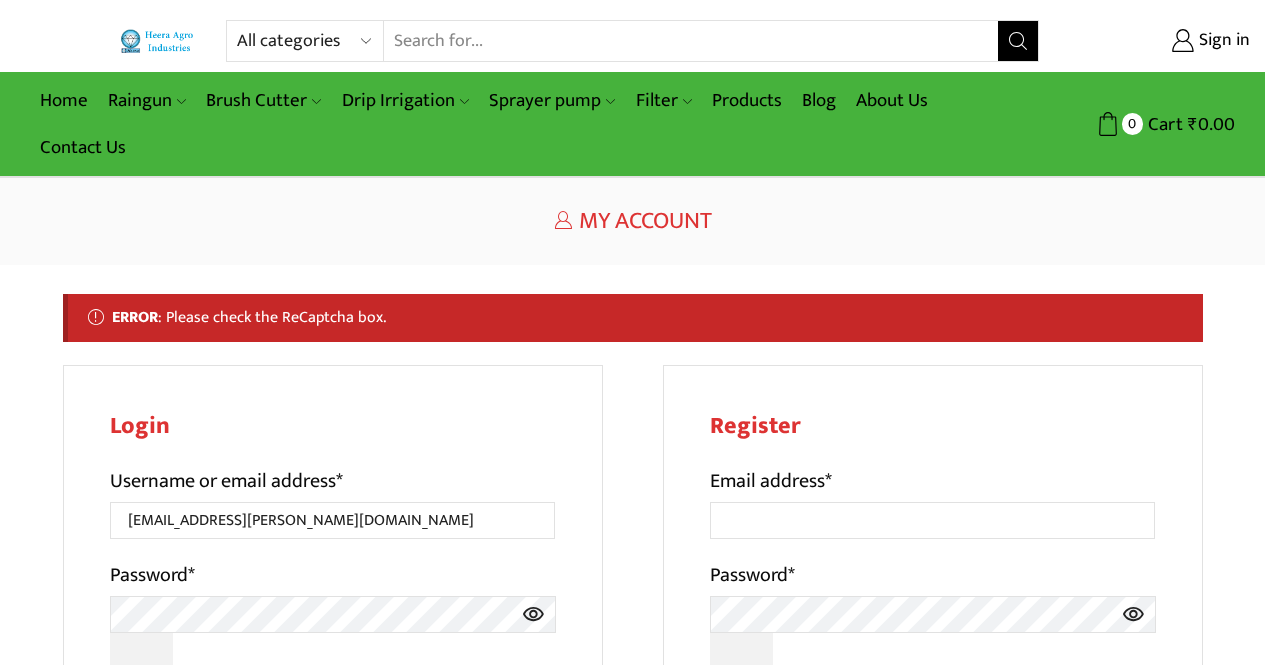 scroll, scrollTop: 0, scrollLeft: 0, axis: both 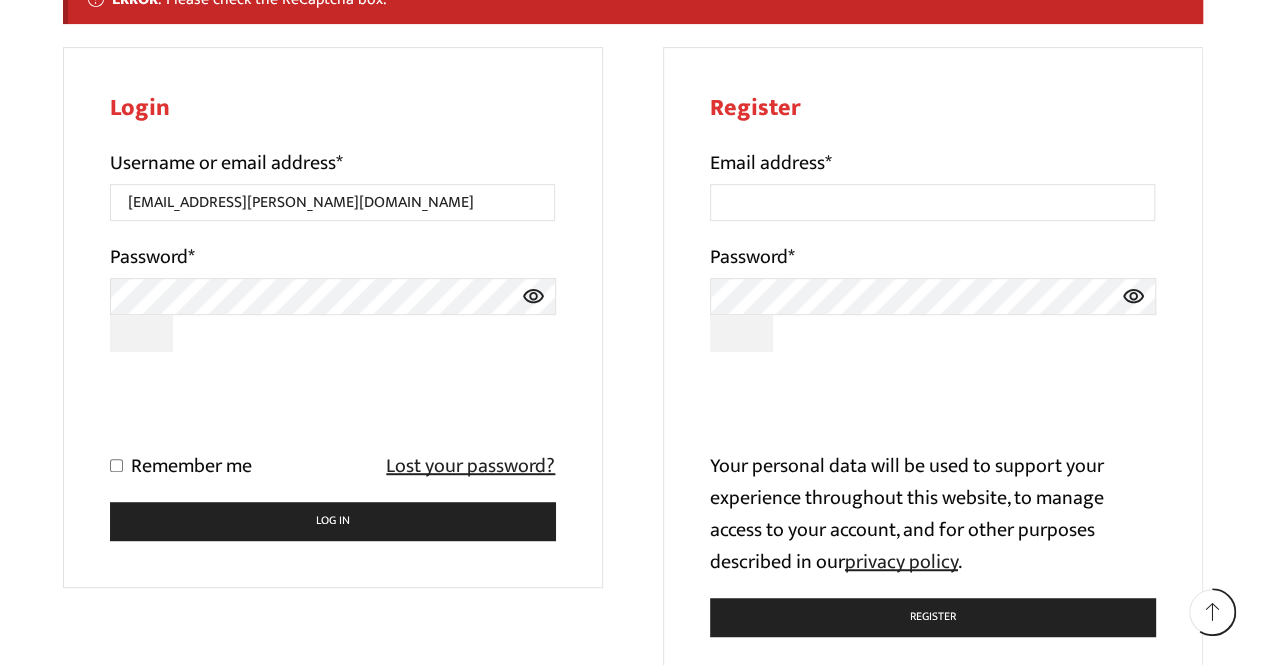 click on "Remember me" at bounding box center [116, 465] 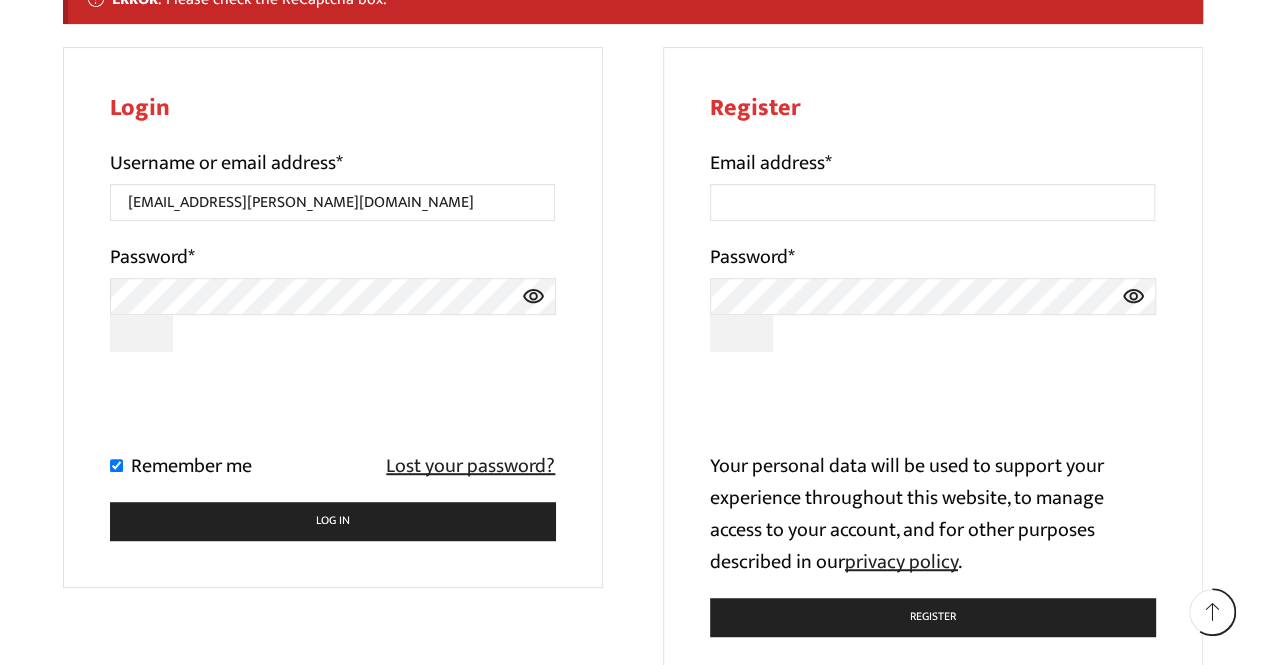 click 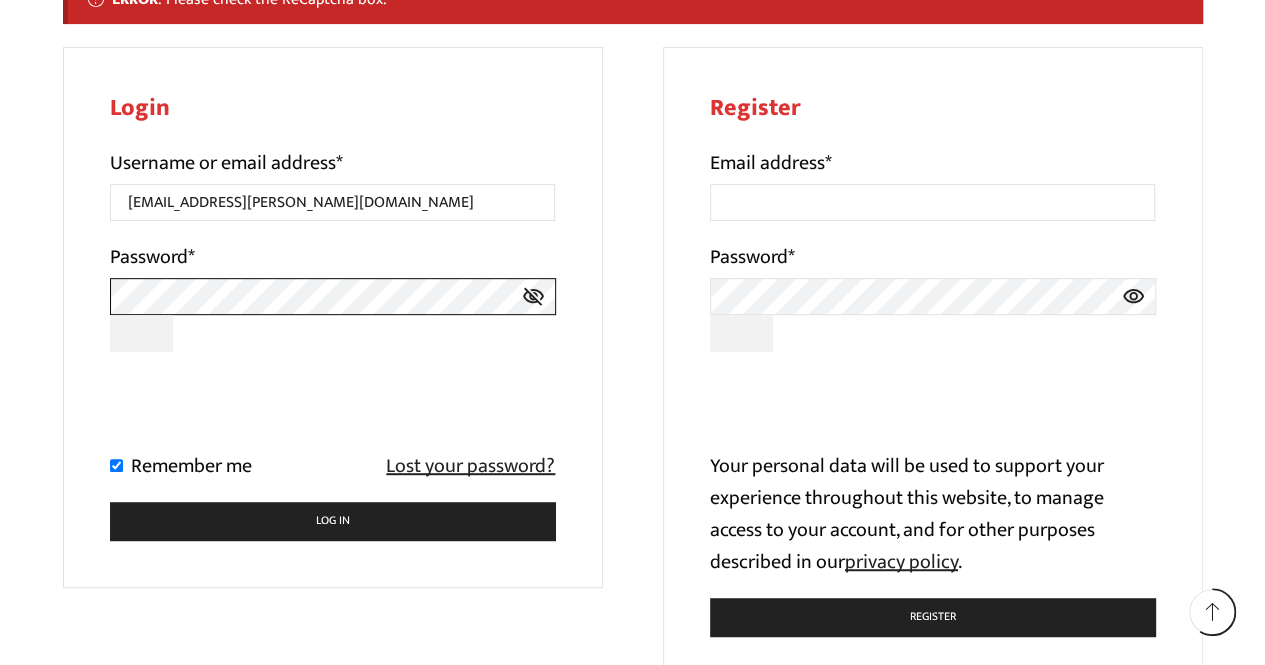 click on "Login
Username or email address  *
nitin.ps.panchal@gmail.com
Password  *
Remember me
Lost your password?
Log in
Lost your password?" at bounding box center [333, 317] 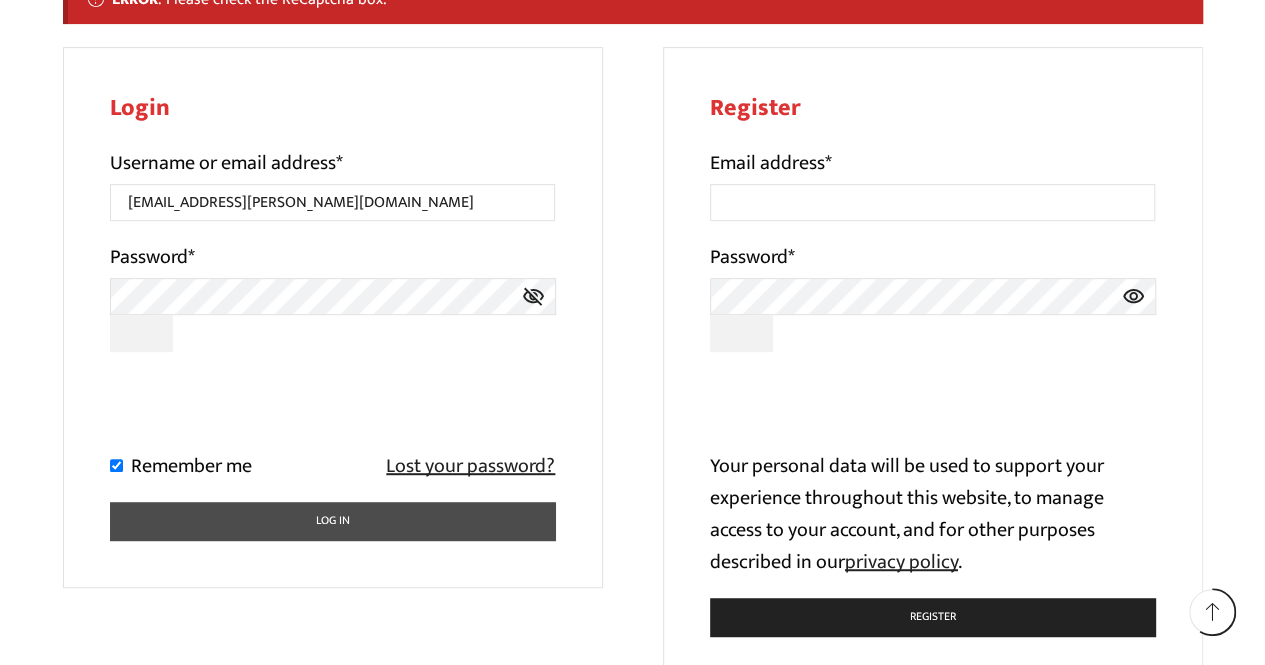 click on "Log in" at bounding box center (333, 521) 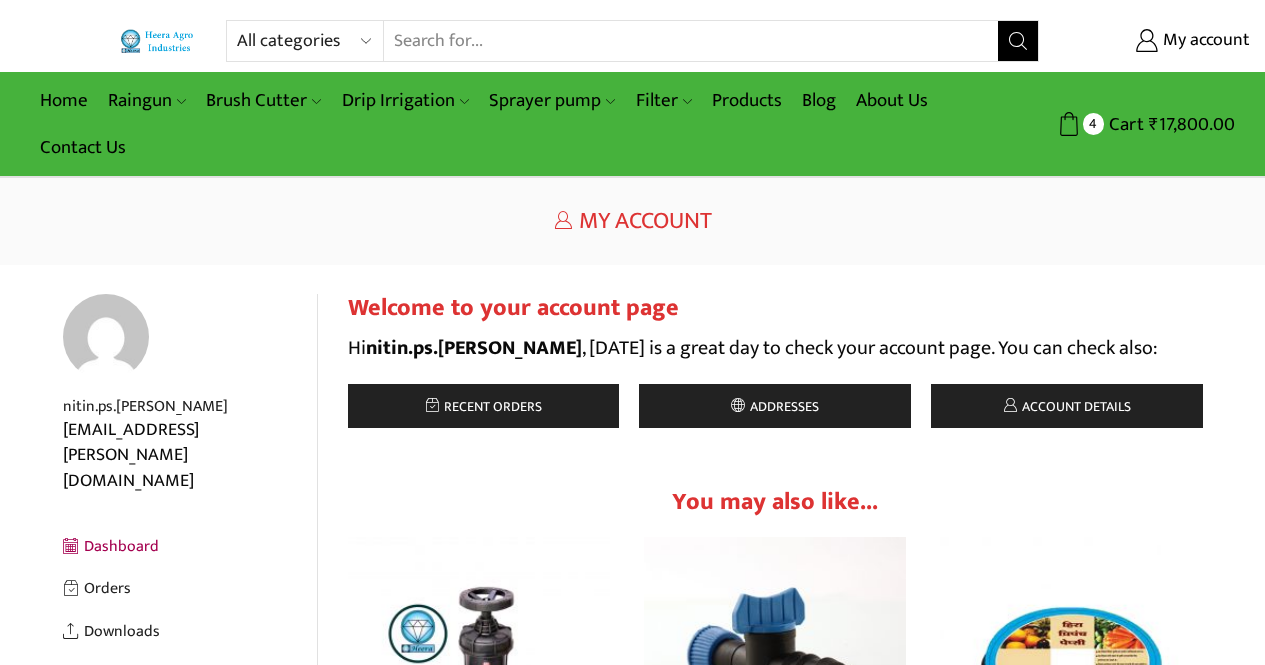 scroll, scrollTop: 0, scrollLeft: 0, axis: both 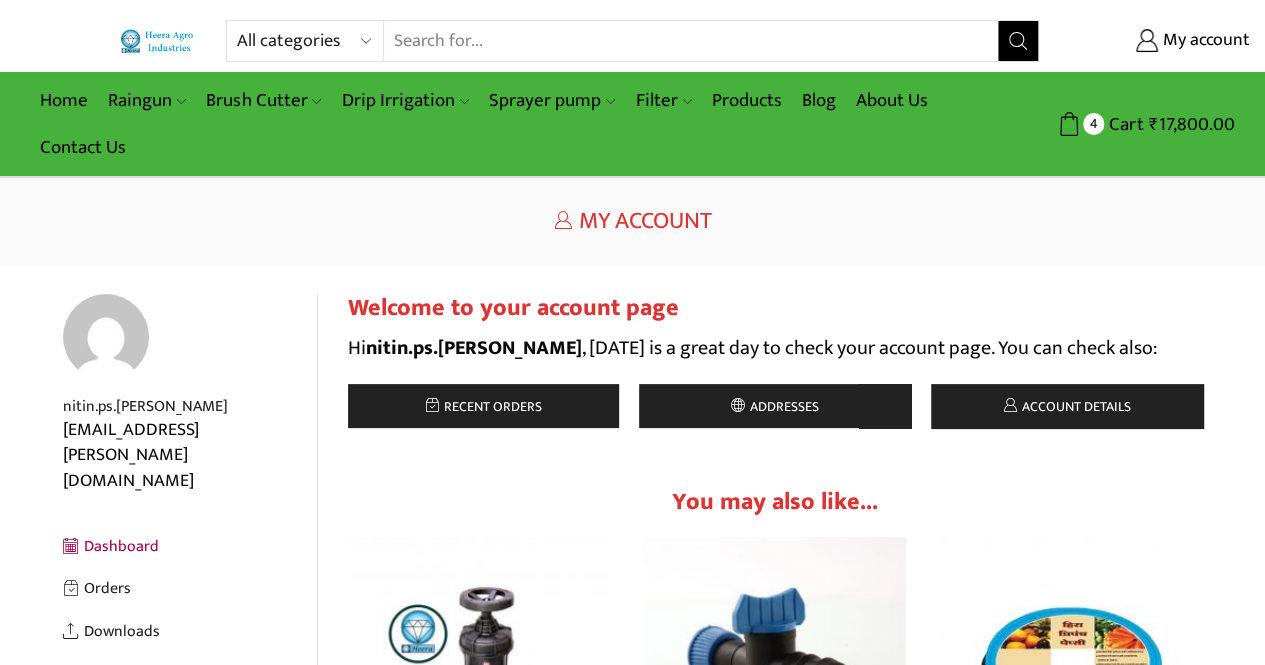 drag, startPoint x: 1271, startPoint y: 74, endPoint x: 882, endPoint y: 241, distance: 423.33203 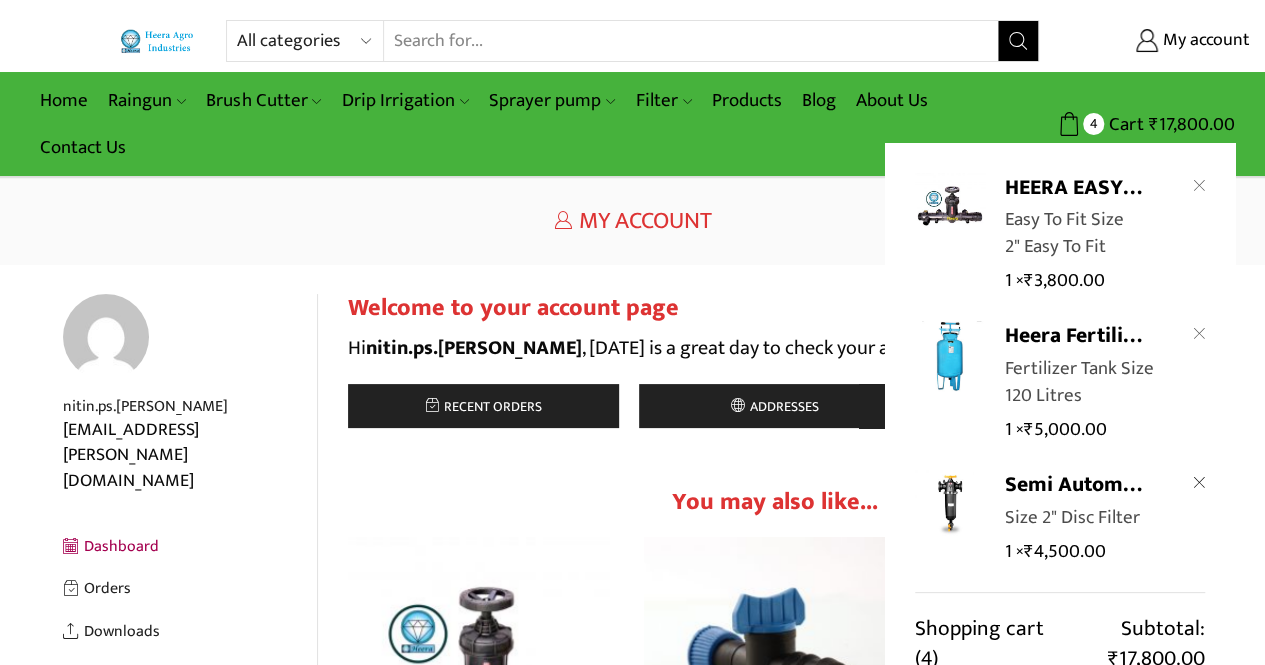 click at bounding box center (1199, 482) 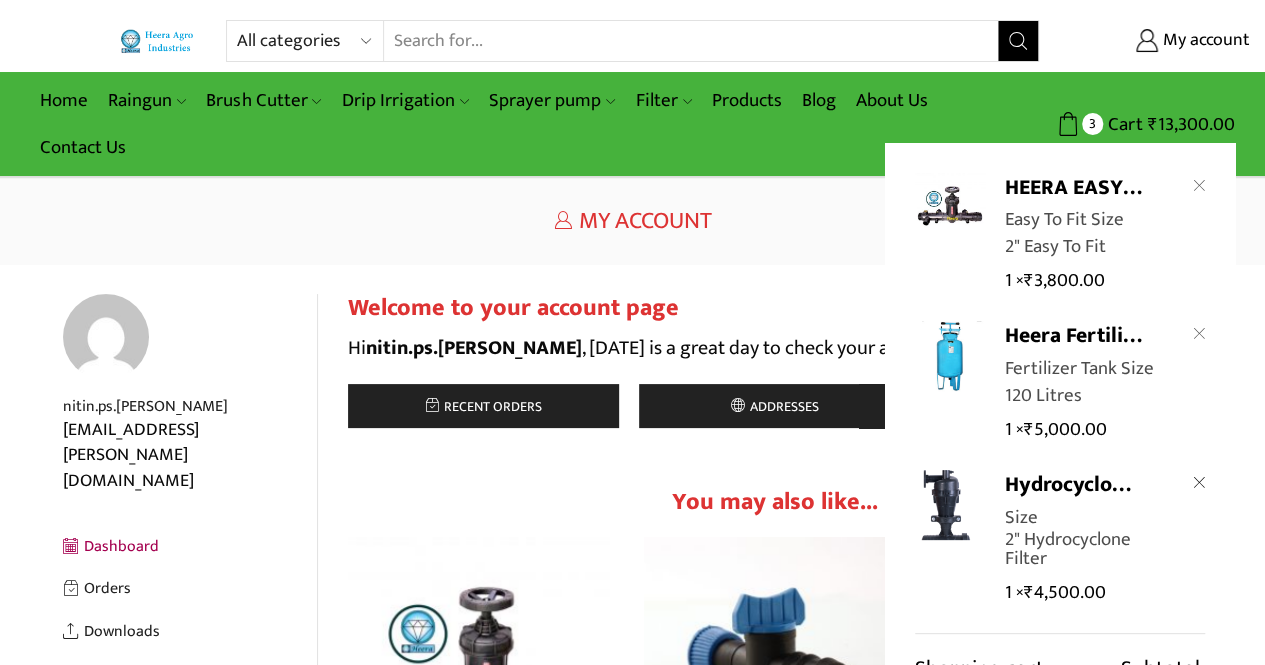 click at bounding box center (1199, 482) 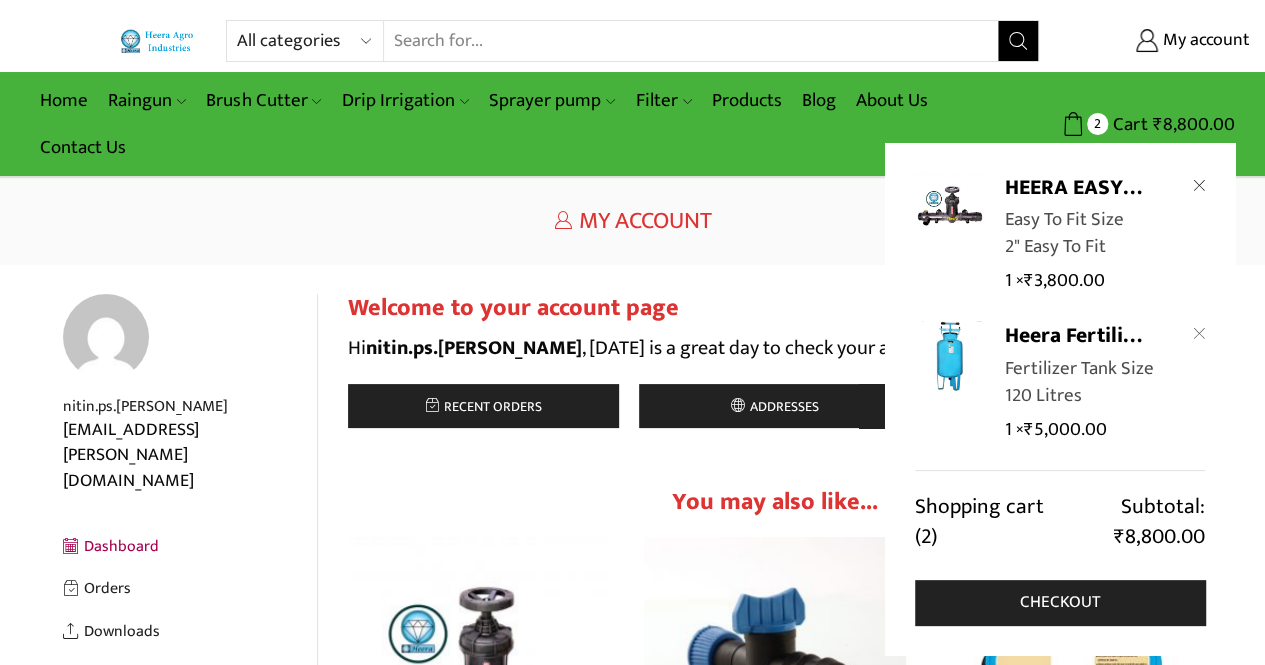click at bounding box center [1199, 185] 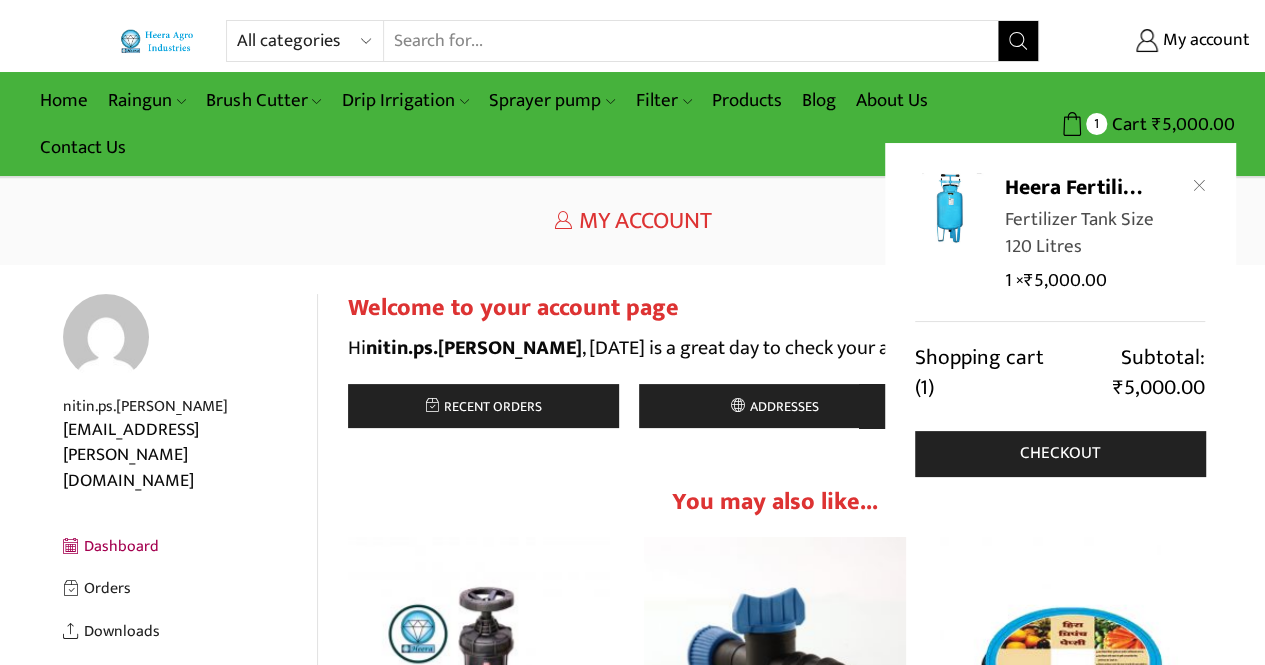 click at bounding box center [1199, 185] 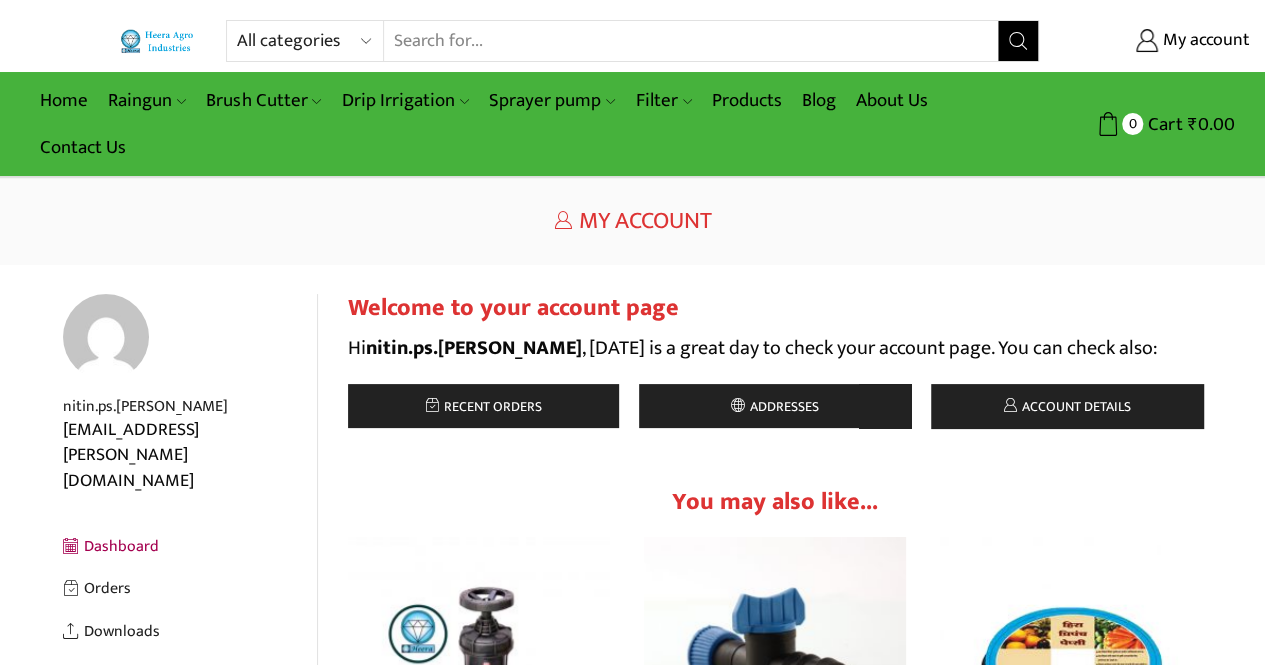 click on "Search input" at bounding box center [691, 41] 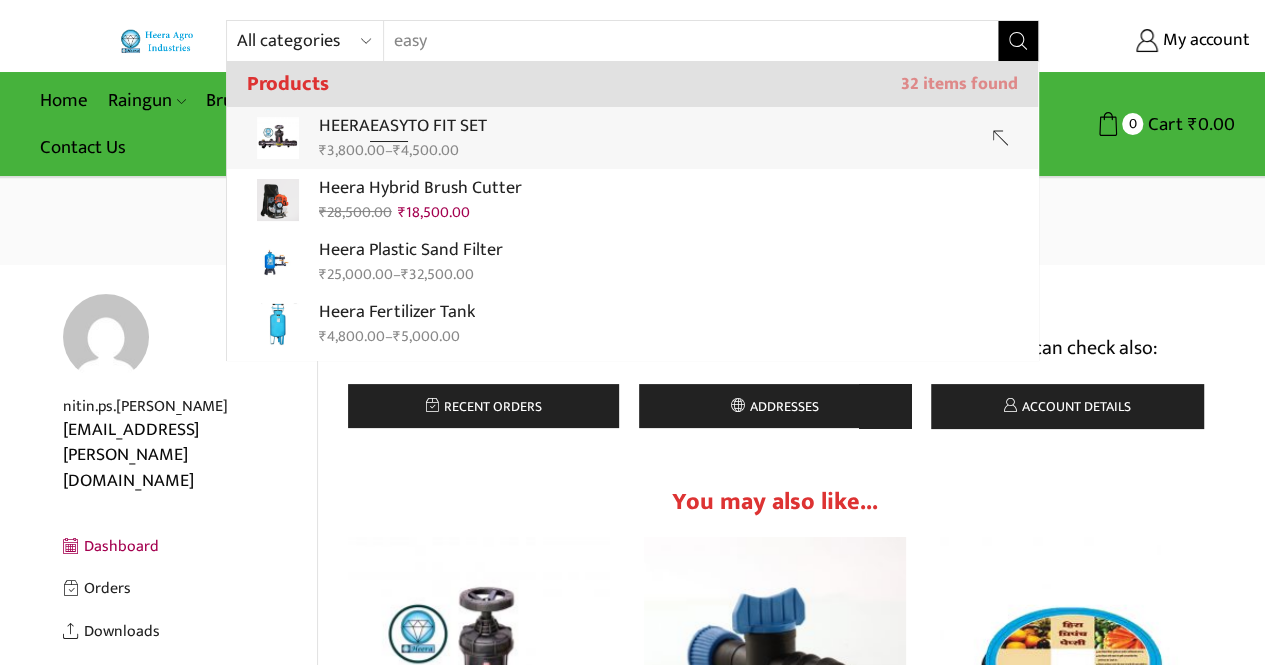 click on "EASY" at bounding box center (389, 126) 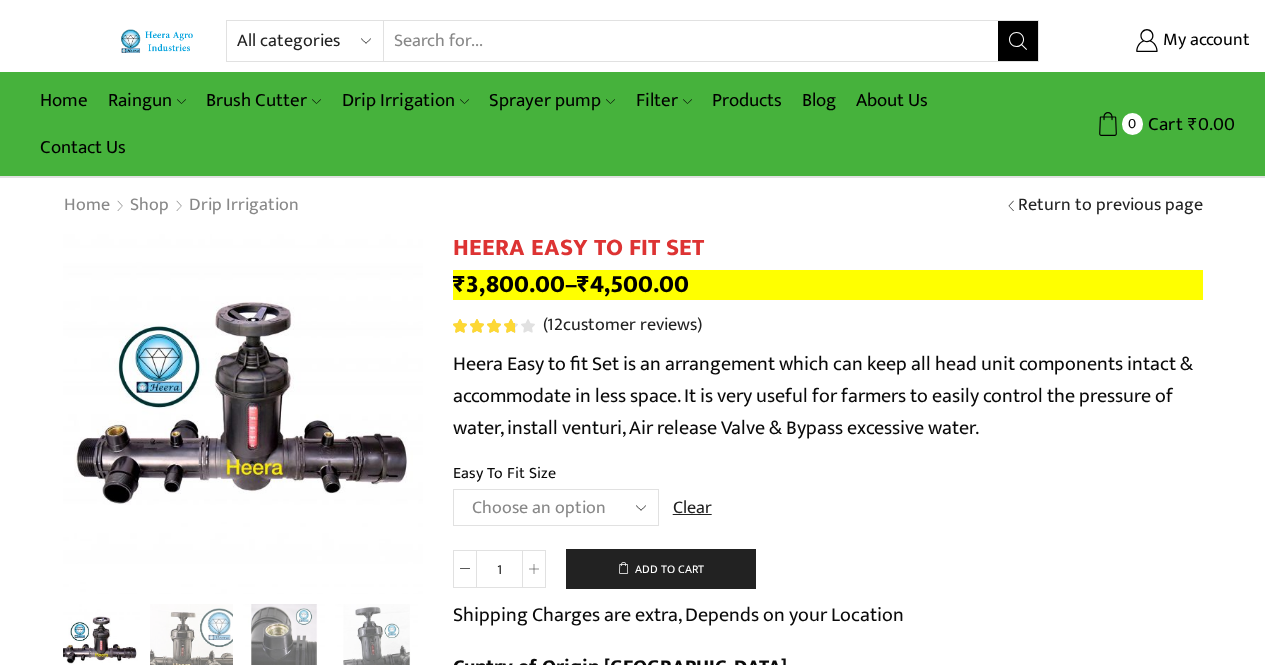 scroll, scrollTop: 0, scrollLeft: 0, axis: both 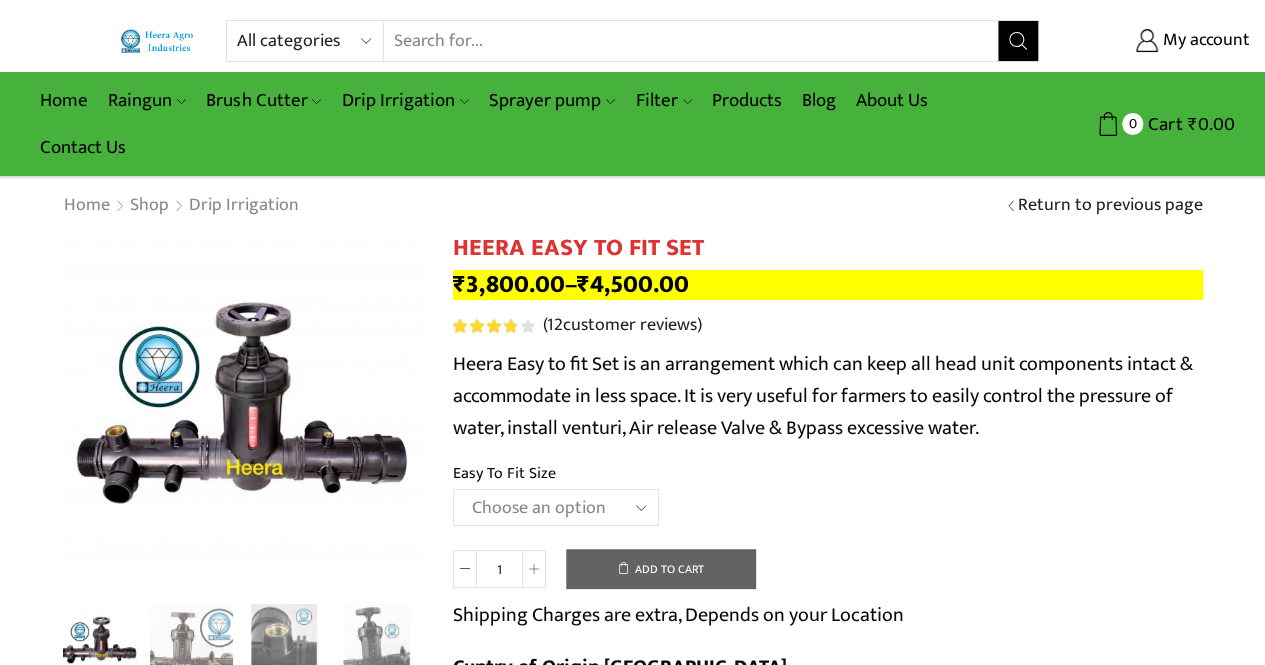 click on "Choose an option 2" Easy To Fit 2.5" Easy To Fit 3" Easy To Fit" 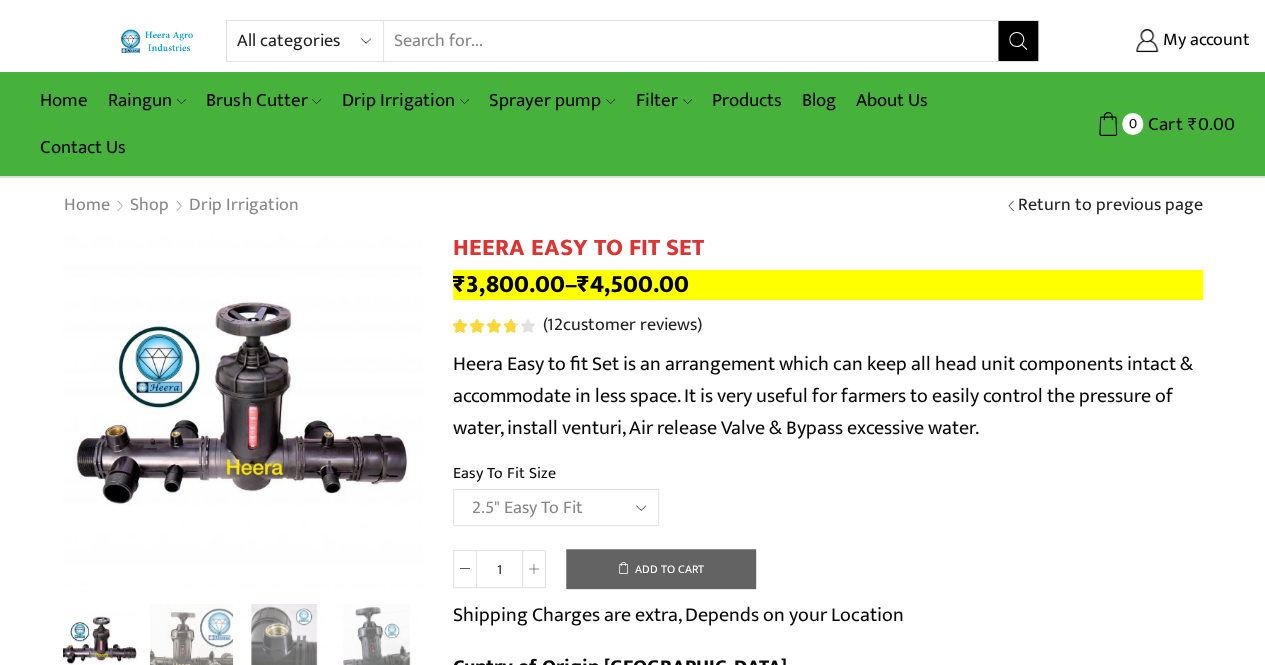 click on "Choose an option 2" Easy To Fit 2.5" Easy To Fit 3" Easy To Fit" 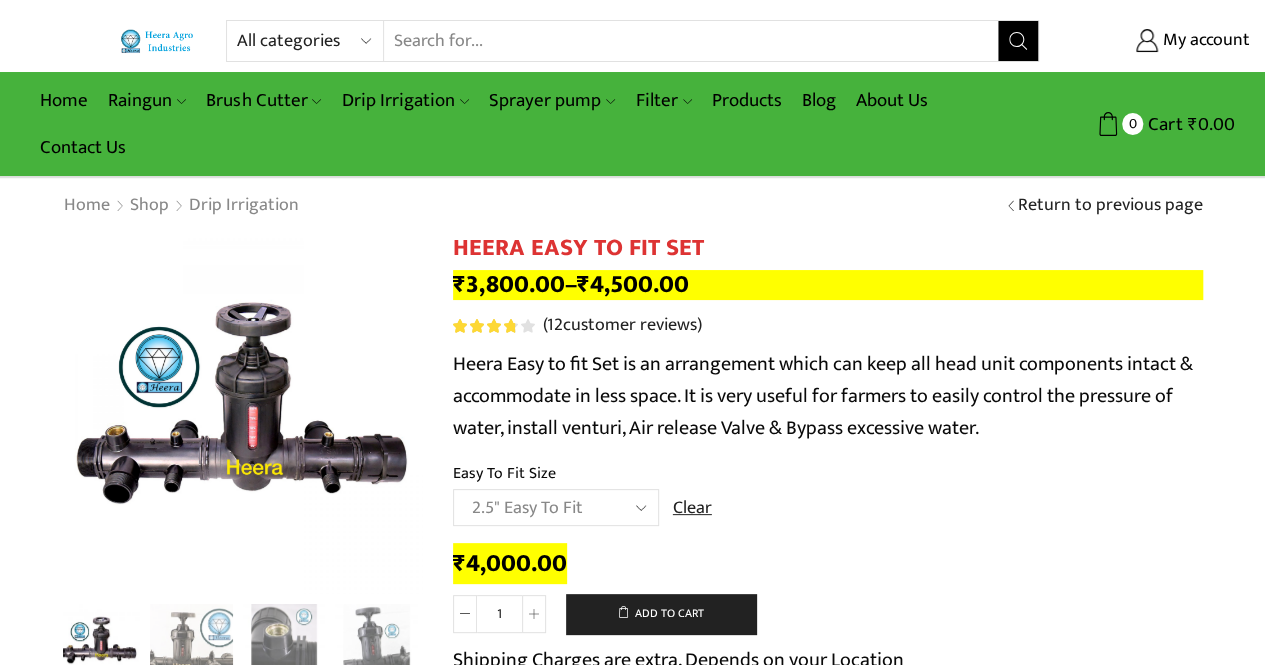 scroll, scrollTop: 22, scrollLeft: 0, axis: vertical 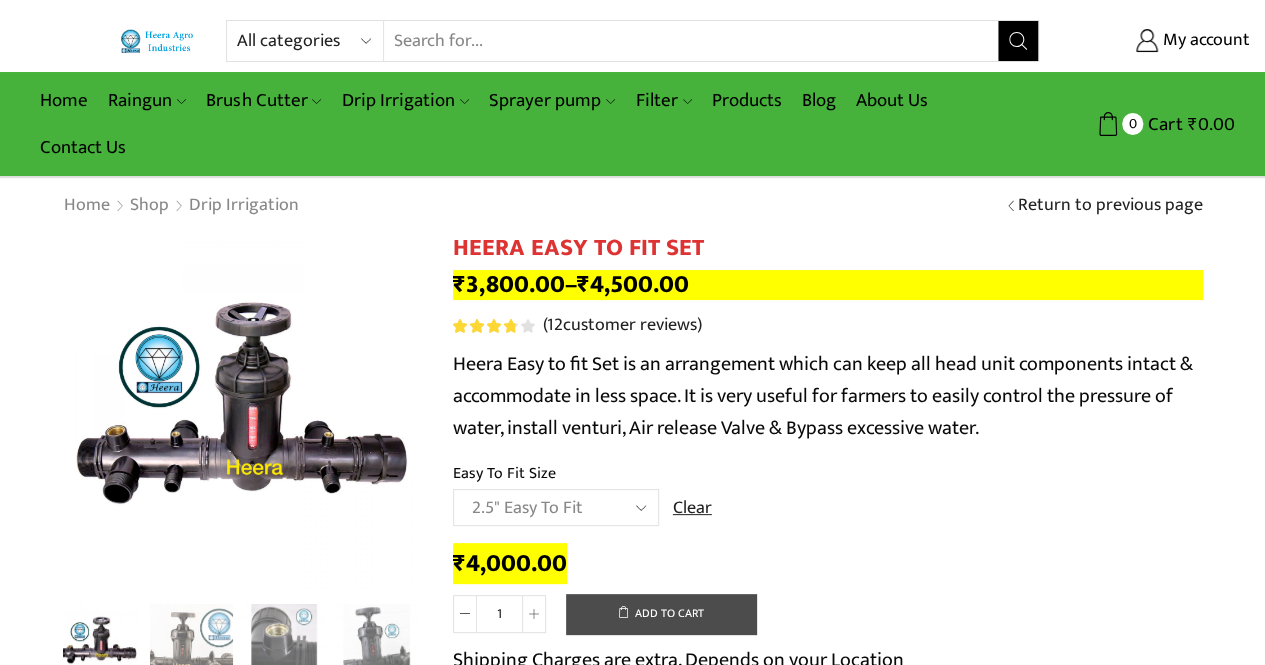 click on "Add to cart" 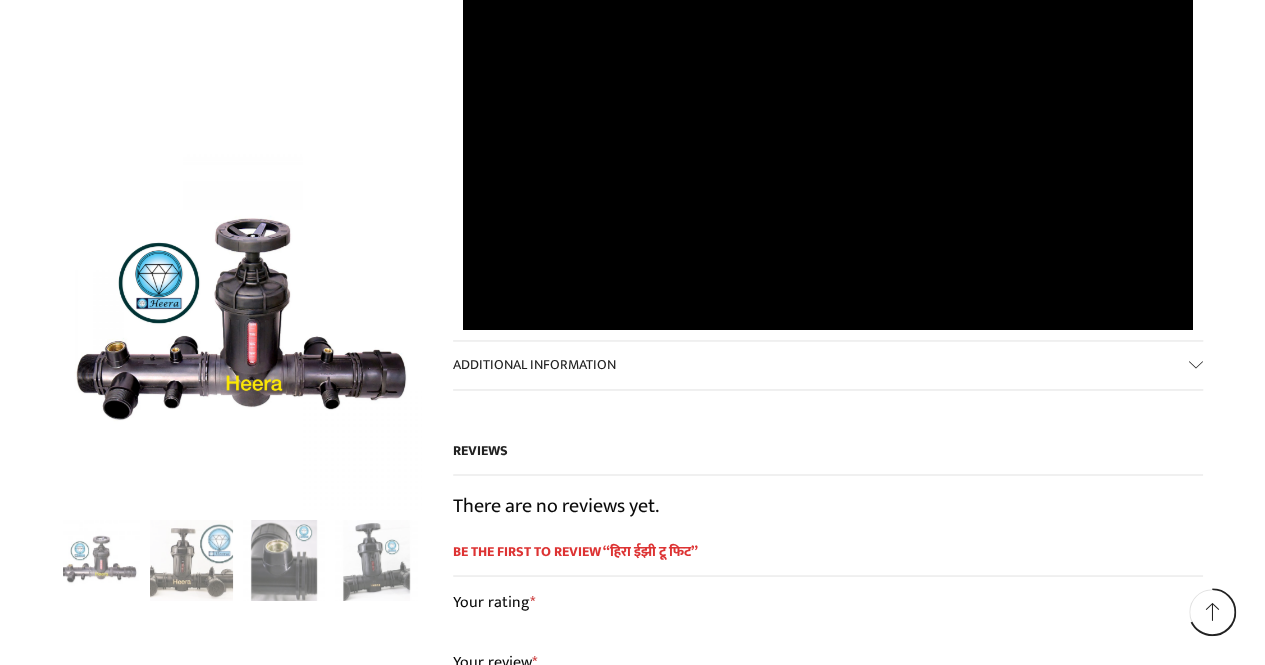 scroll, scrollTop: 8362, scrollLeft: 0, axis: vertical 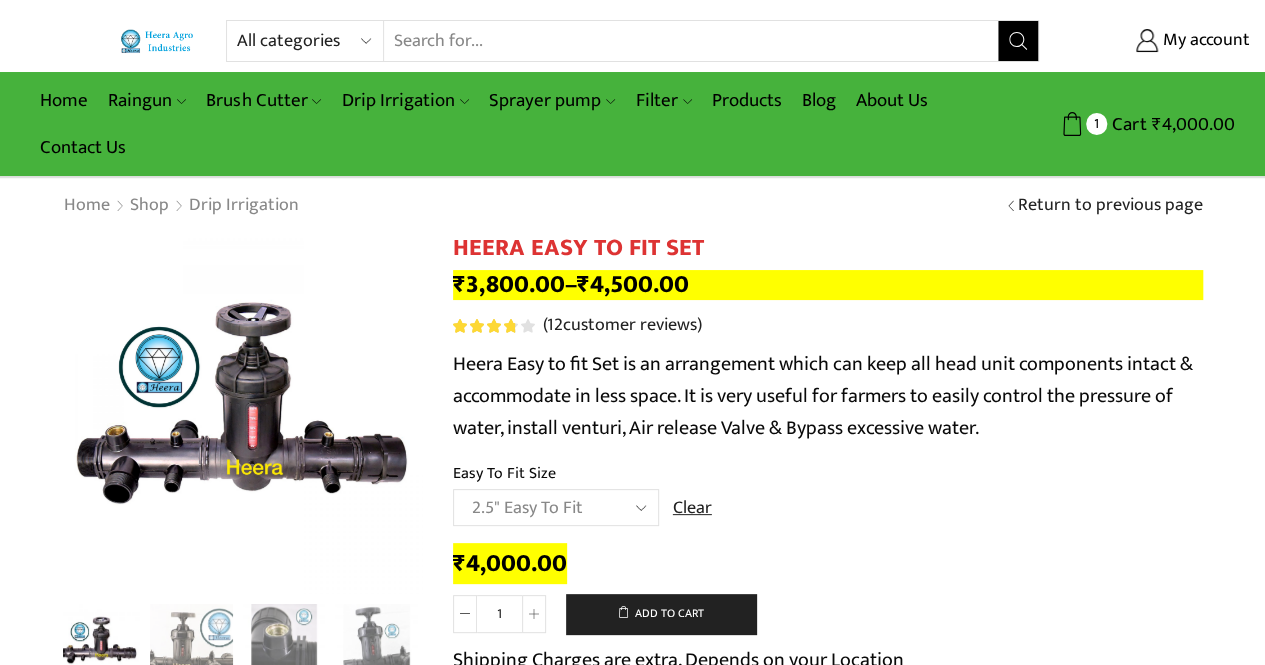 click on "Search input" at bounding box center (691, 41) 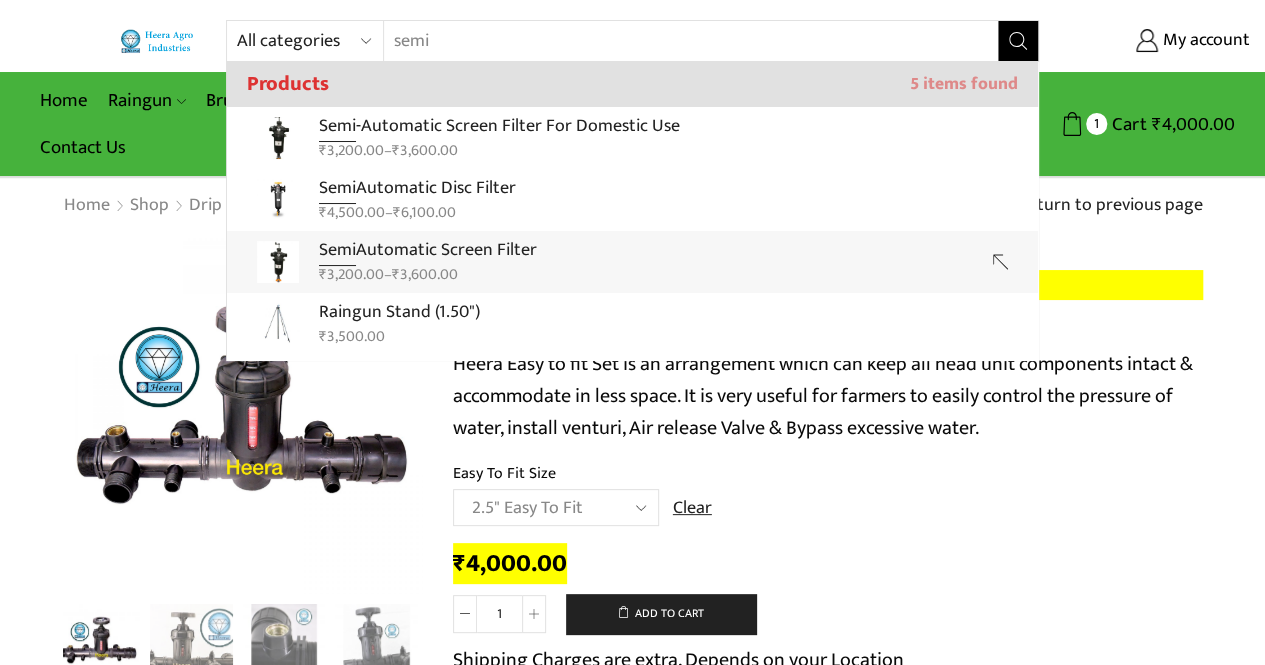 type on "semi" 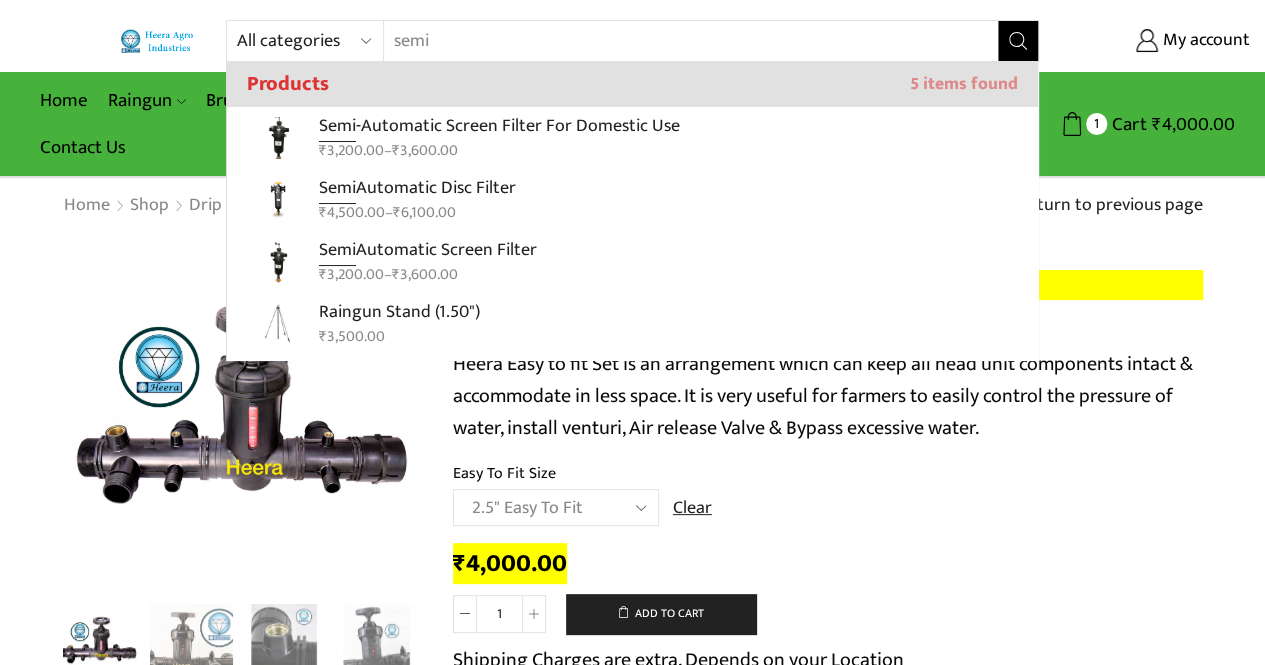 click on "semi" at bounding box center (678, 41) 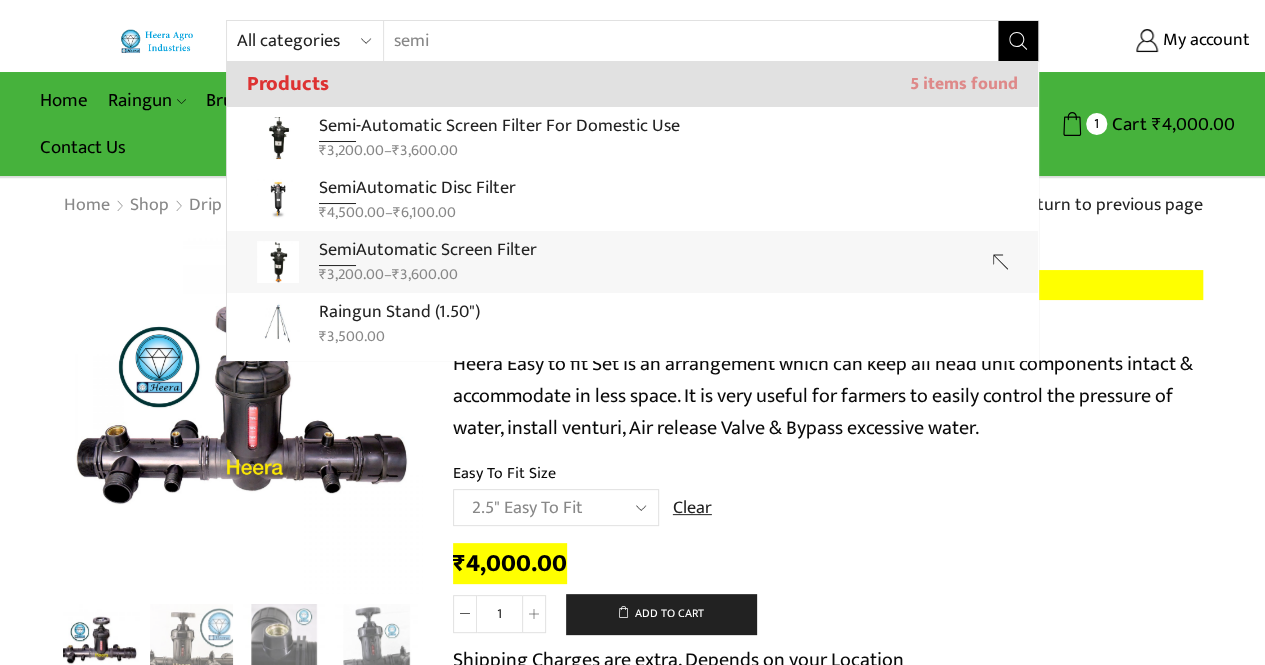 click on "All categories
Accessories
Air Release Valve
Brush Cutter
Domestic Use
Drip Irrigation
Filter
Fogger
Heera Pipes
Mulching Paper
Non Return Valve (Normex)
Pressure Relief Valve
Raingun
Sprayer pump
Sprinkler
Supreme Silpaulin
Valve
Venturi
Water Pressure Gauge
Water Storage Tanks
अ‍ॅसेसरीज
अ‍ॅसेसरीज
एअर रिलीज व्हाॅल्व
एअर रिलीज व्हाॅल्व
घरगुती उपयोग
घरेलू उपयोग
ठिबक सिंचन
ठिबक सिंचन
ड्रीपर
ड्रीपर
पाण्याच्या टाक्या
पानीकी टंकिया
फिल्टर" at bounding box center (632, 7053) 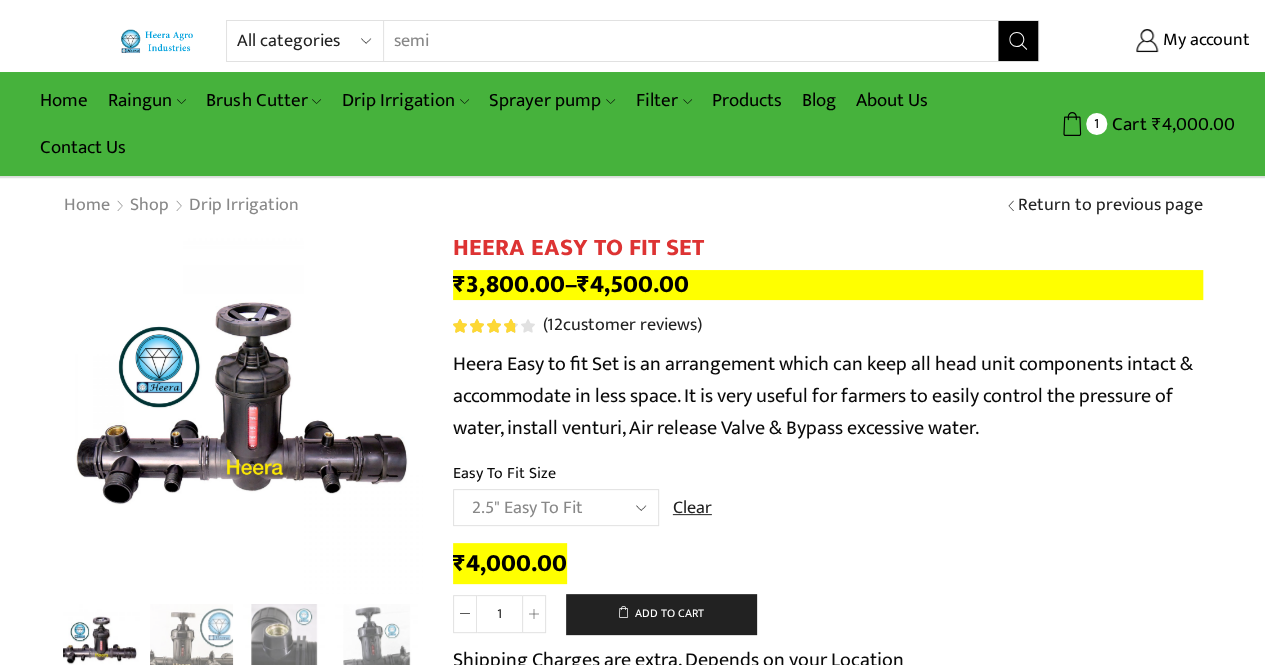 click on "Search" at bounding box center (1018, 41) 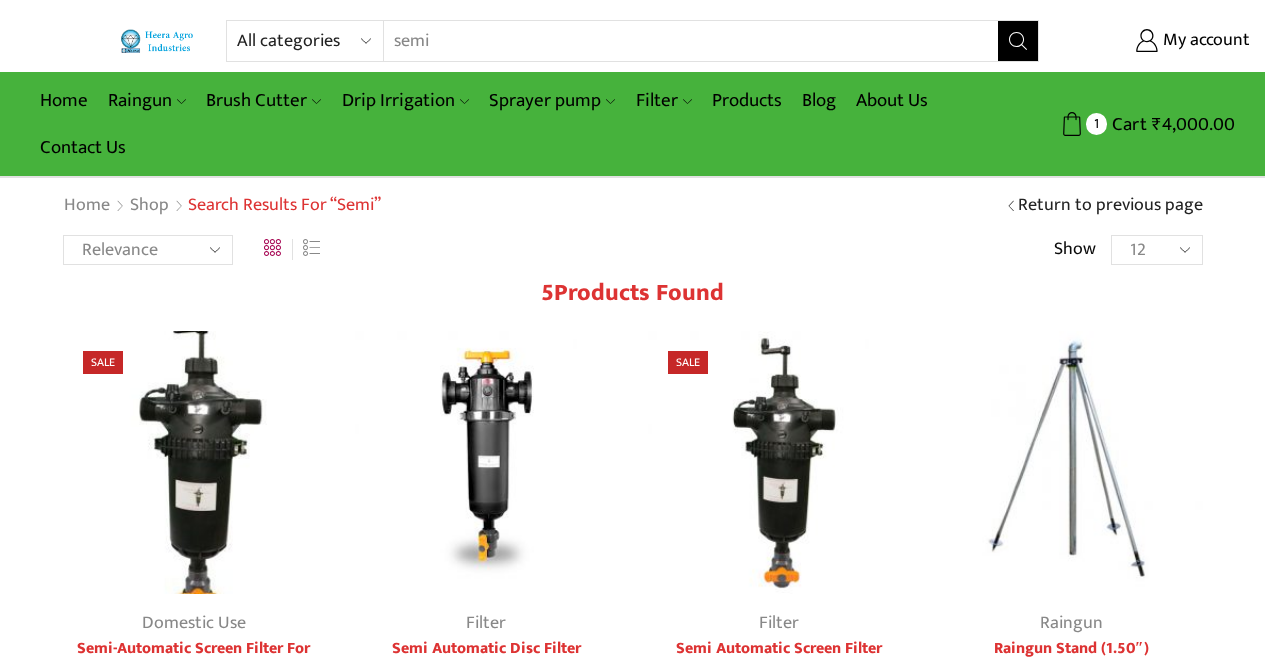 scroll, scrollTop: 0, scrollLeft: 0, axis: both 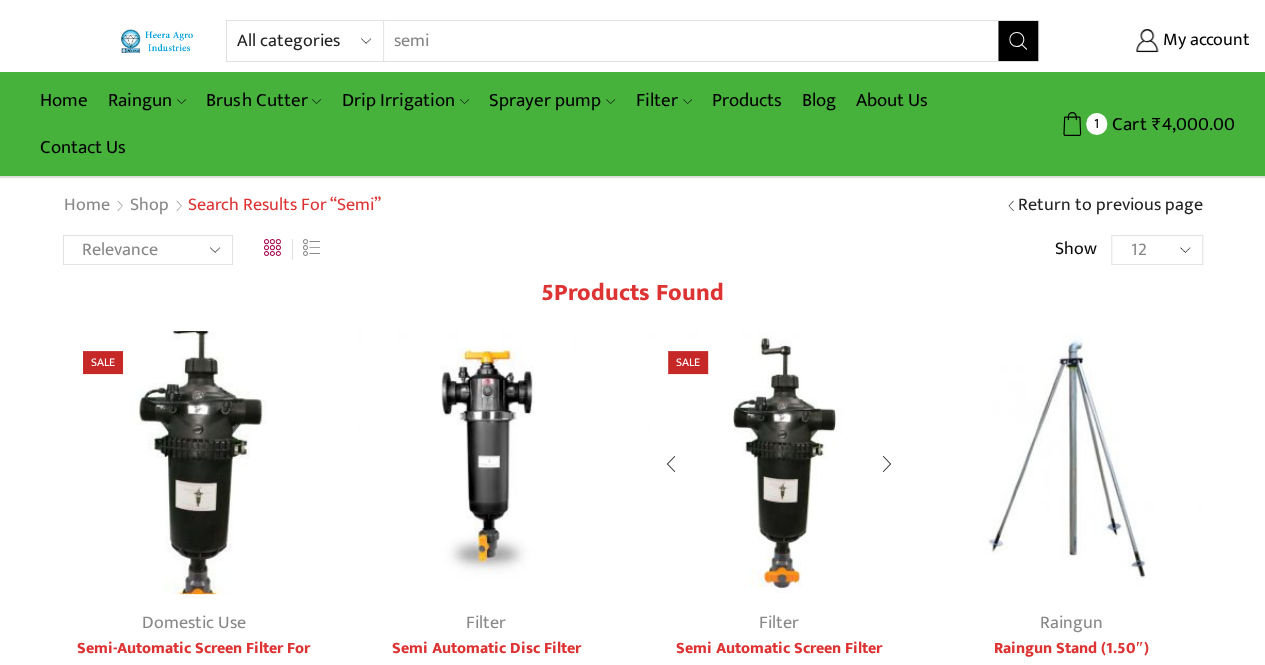 drag, startPoint x: 1278, startPoint y: 48, endPoint x: 878, endPoint y: 535, distance: 630.21344 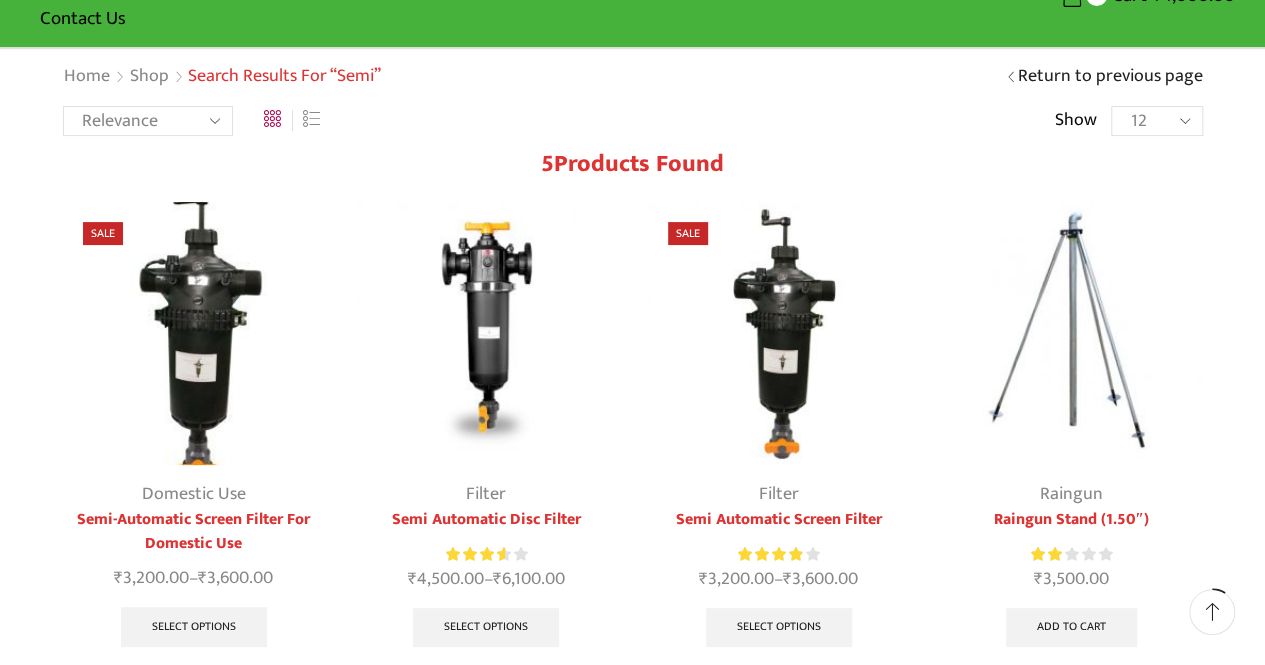 scroll, scrollTop: 138, scrollLeft: 0, axis: vertical 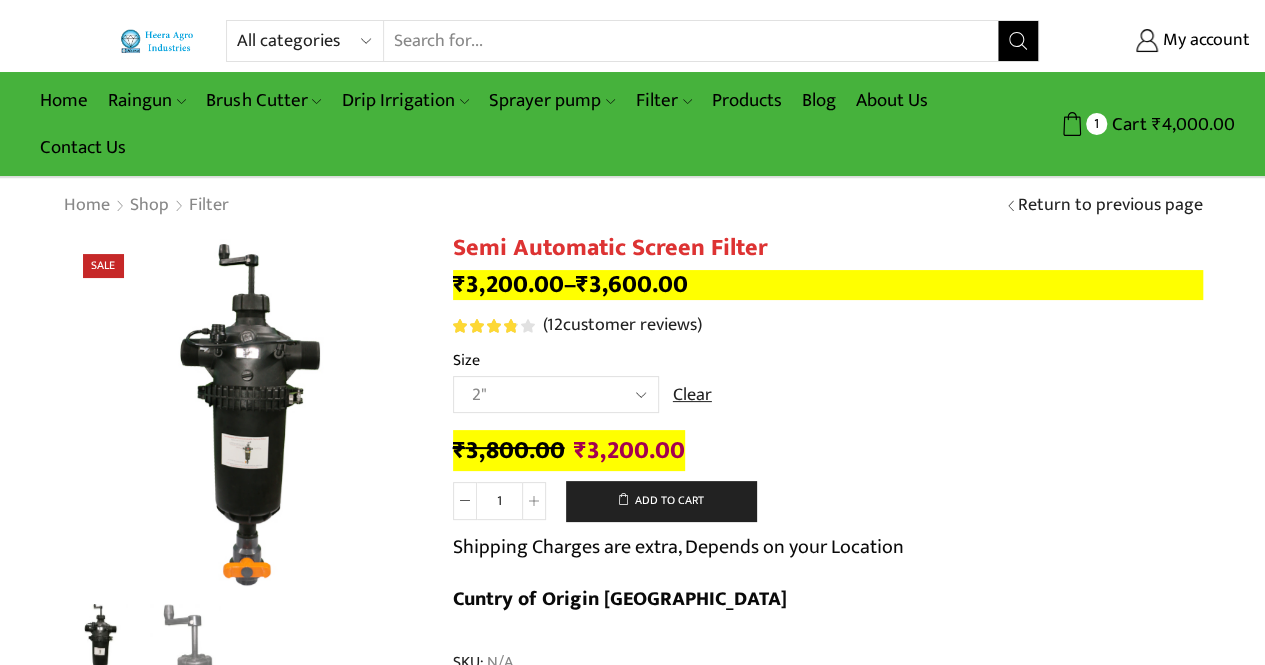click on "Choose an option 2" 2.5" 3"" 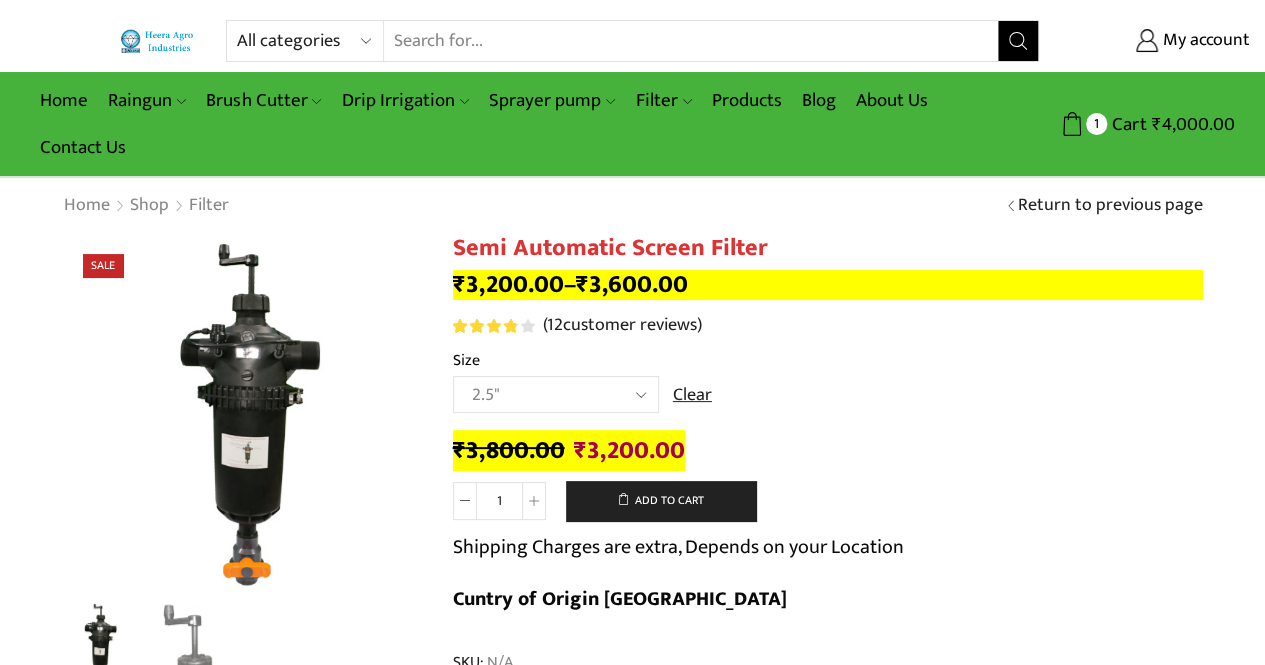 click on "Choose an option 2" 2.5" 3"" 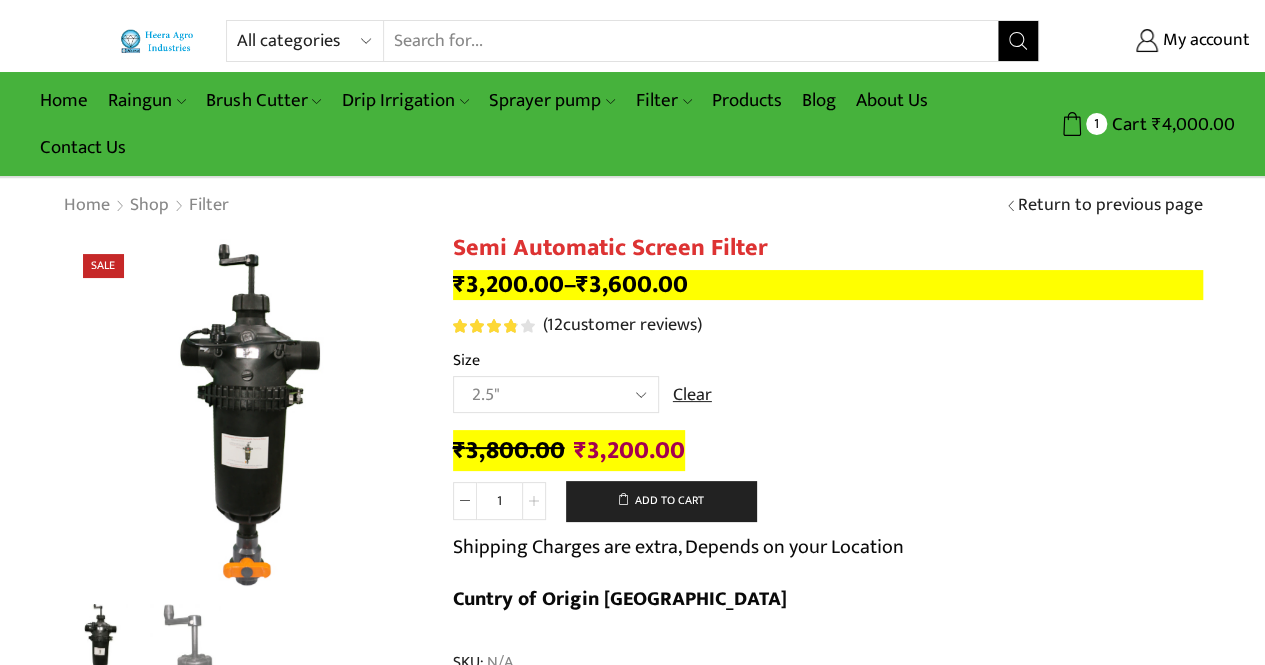 select on "2.5"" 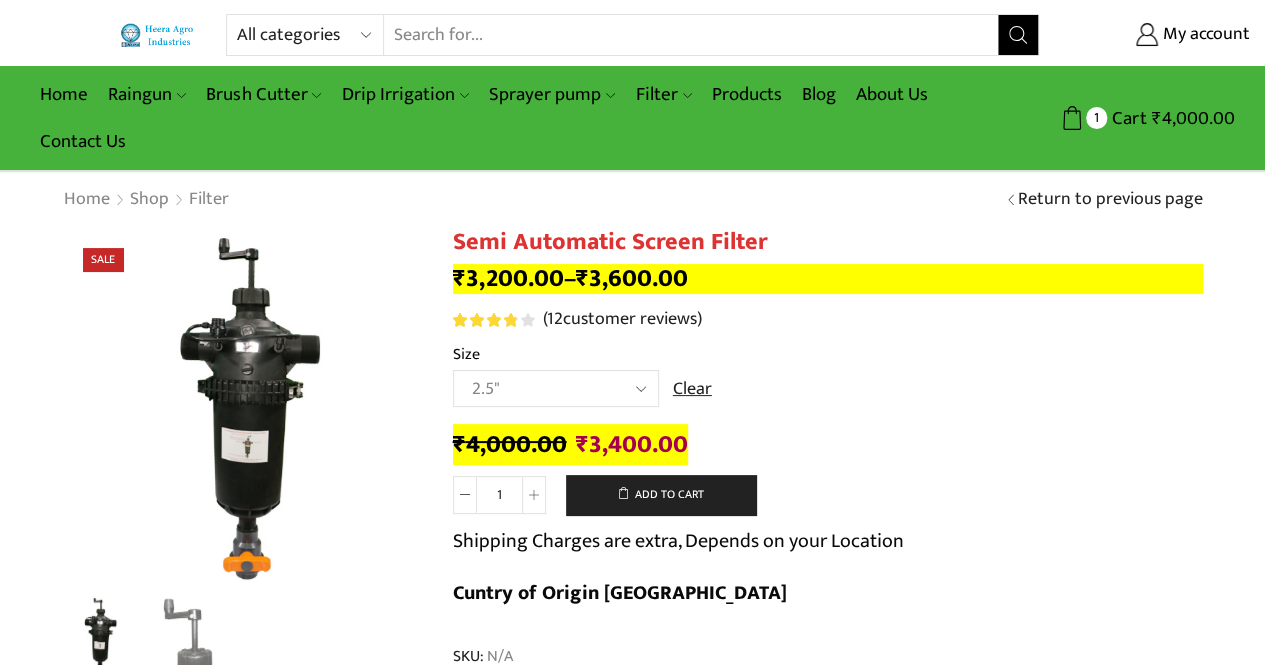 scroll, scrollTop: 0, scrollLeft: 0, axis: both 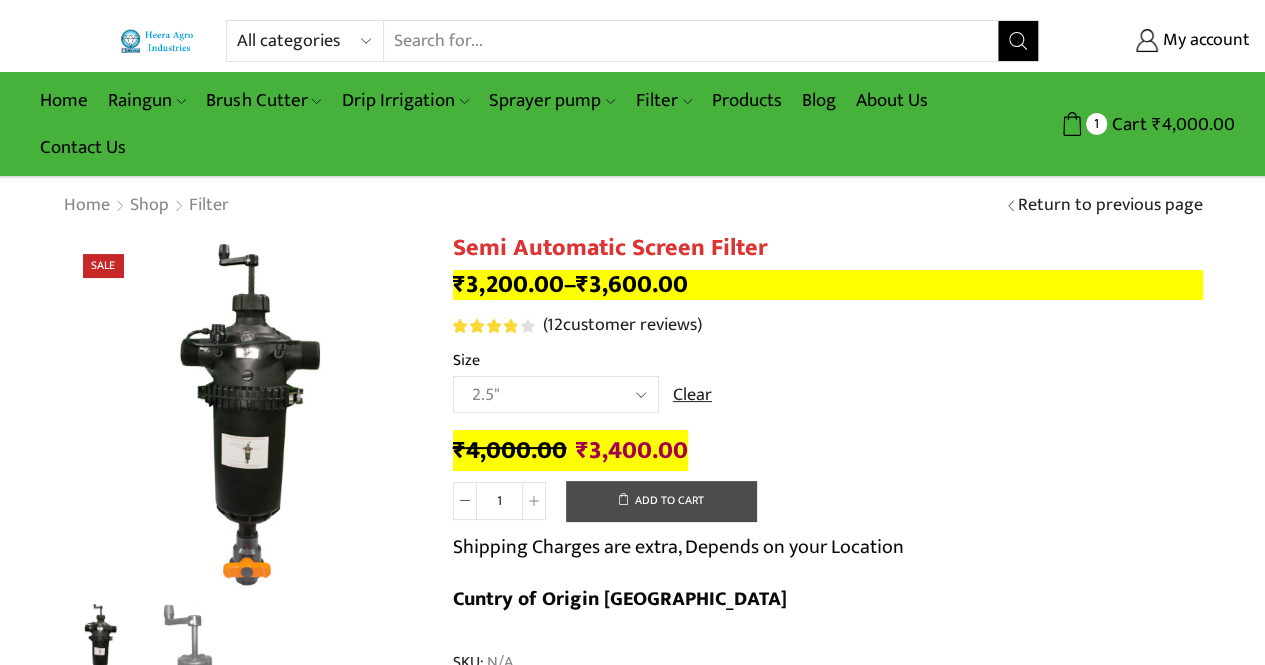 click on "Add to cart" 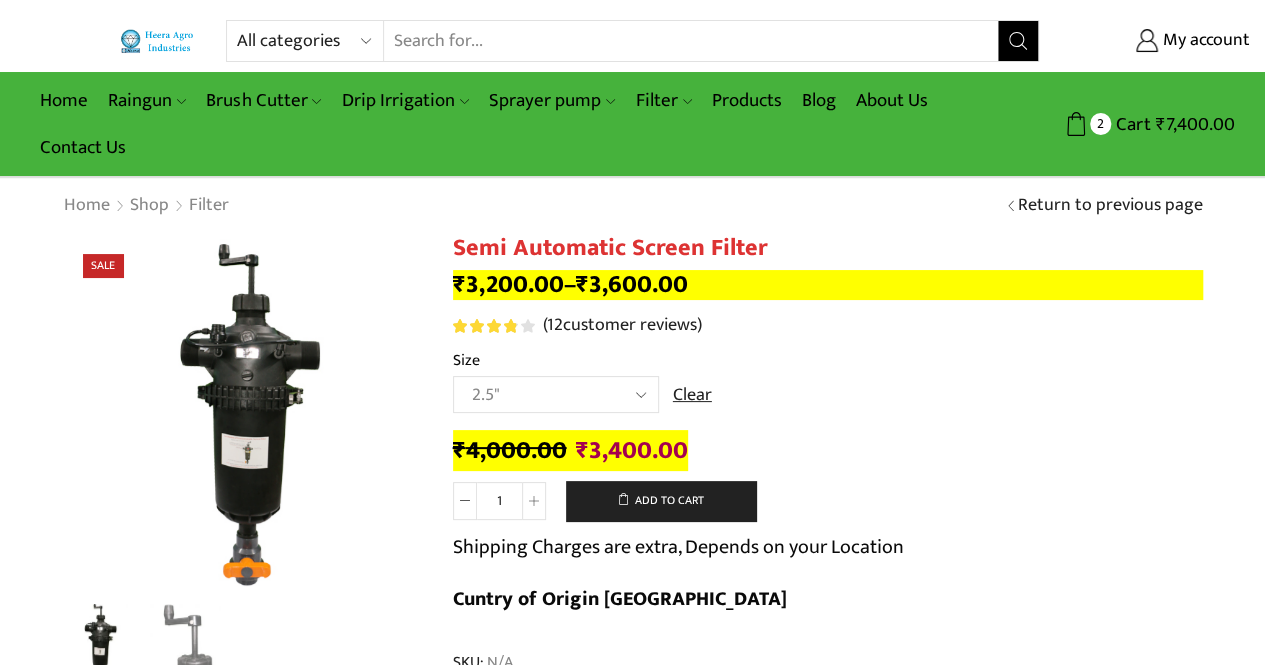 click on "Search input" at bounding box center [691, 41] 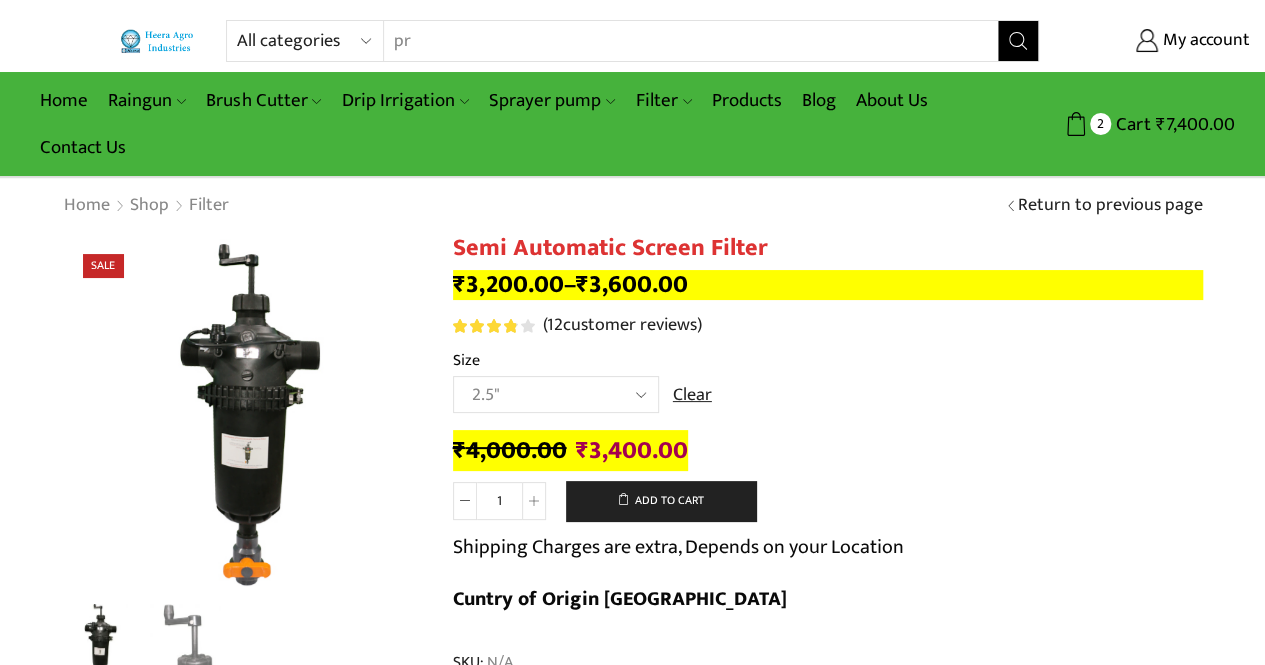 type on "p" 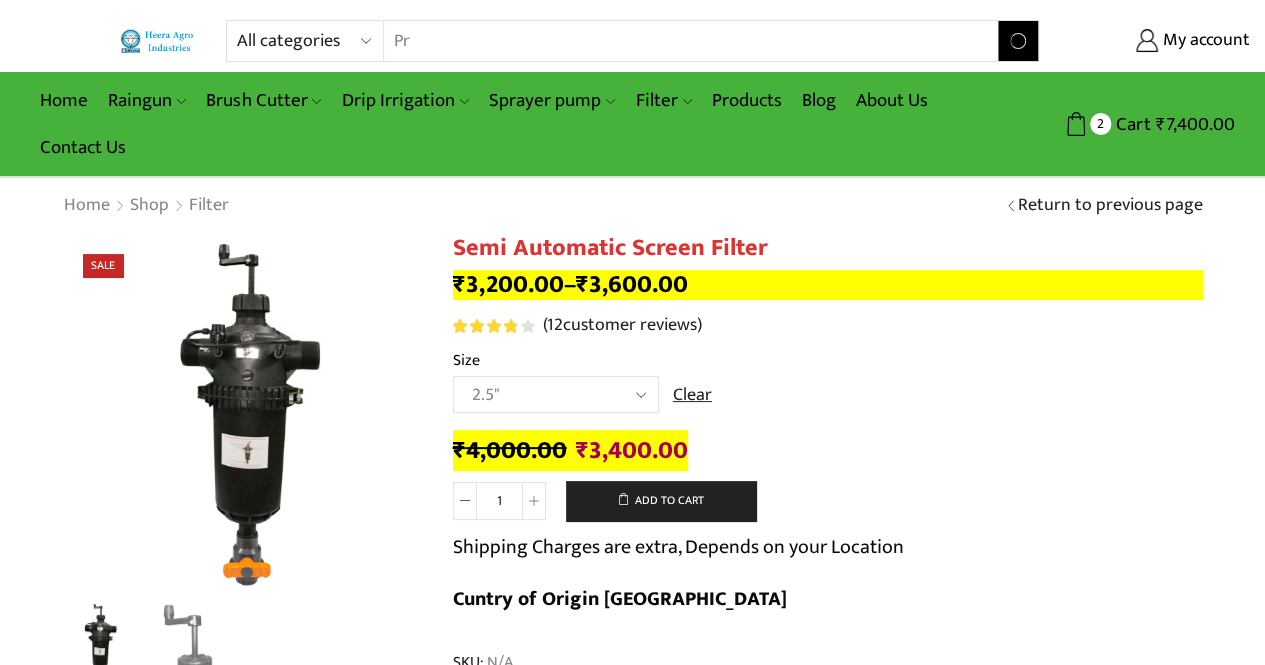 type on "P" 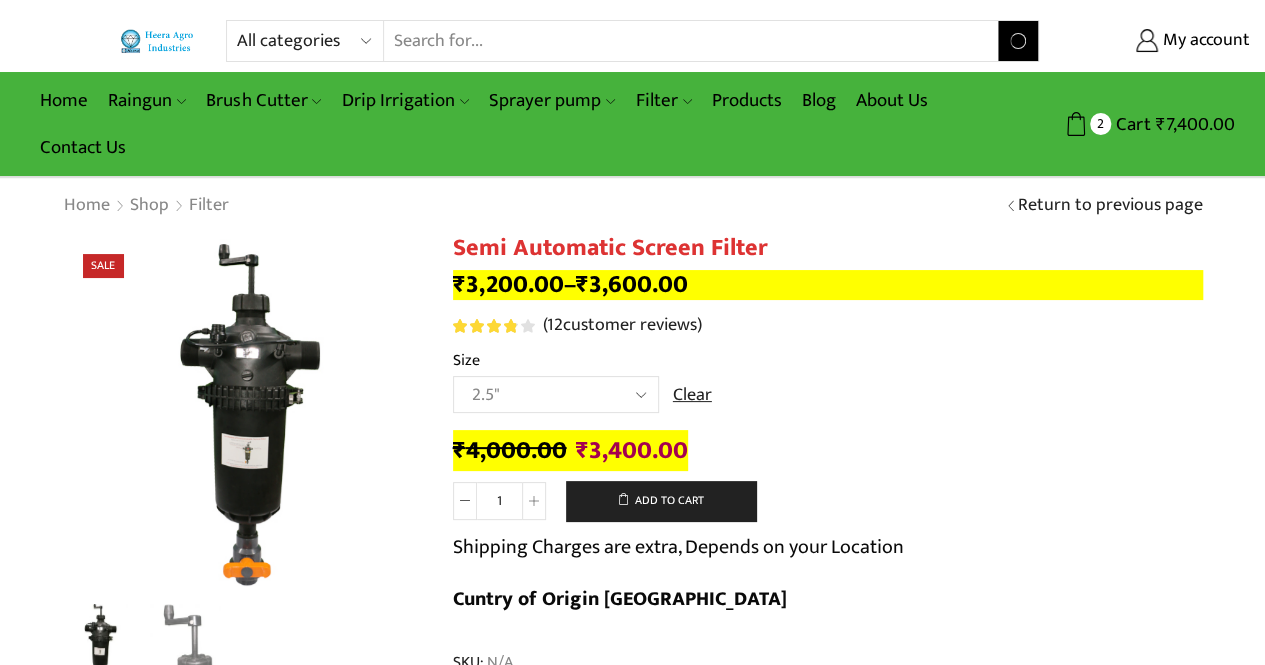 click on "Search input" at bounding box center [678, 41] 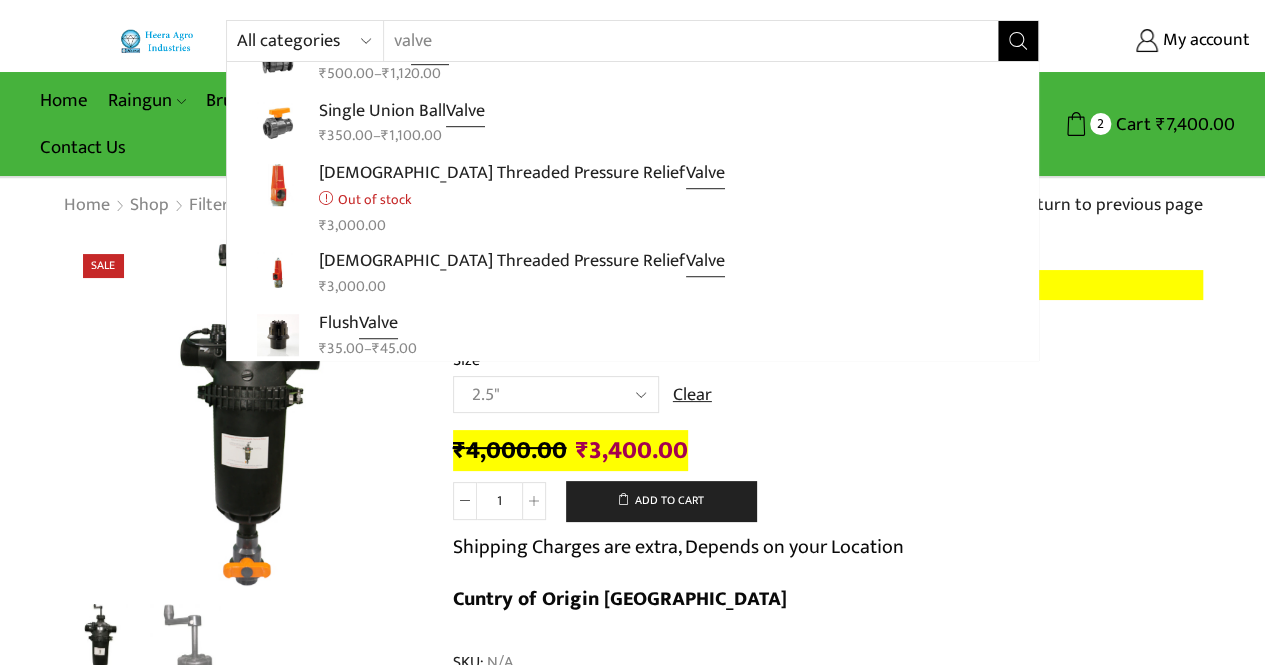 scroll, scrollTop: 626, scrollLeft: 0, axis: vertical 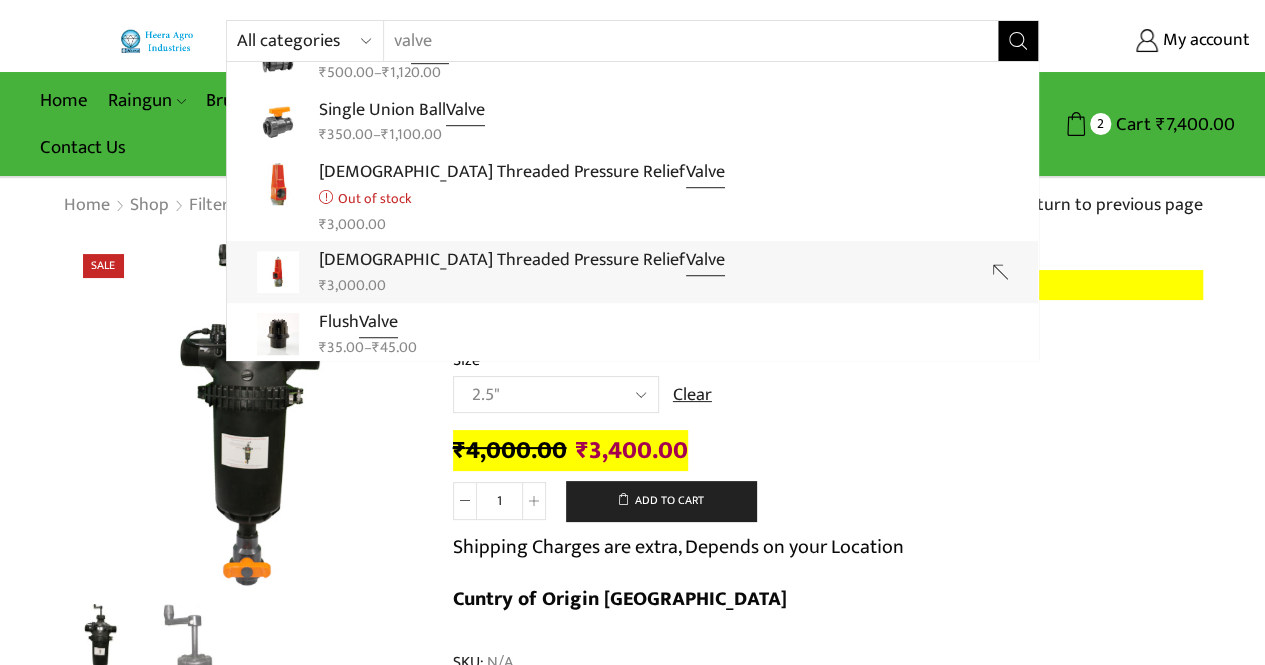 type on "valve" 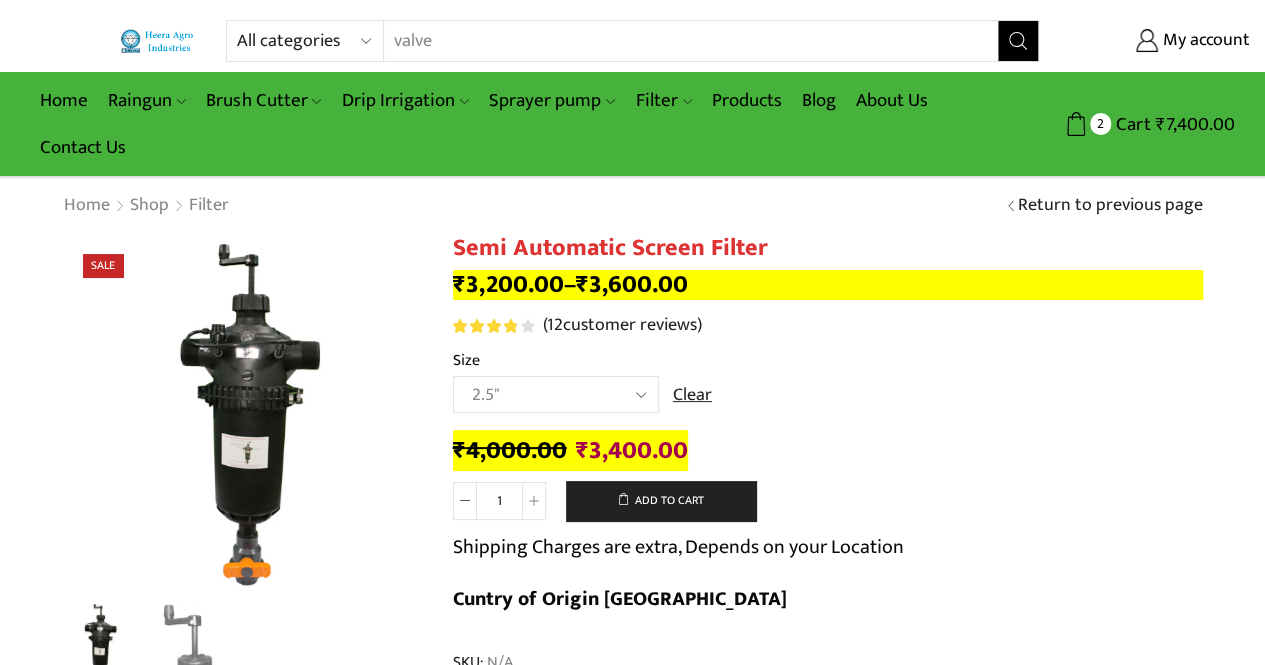 click 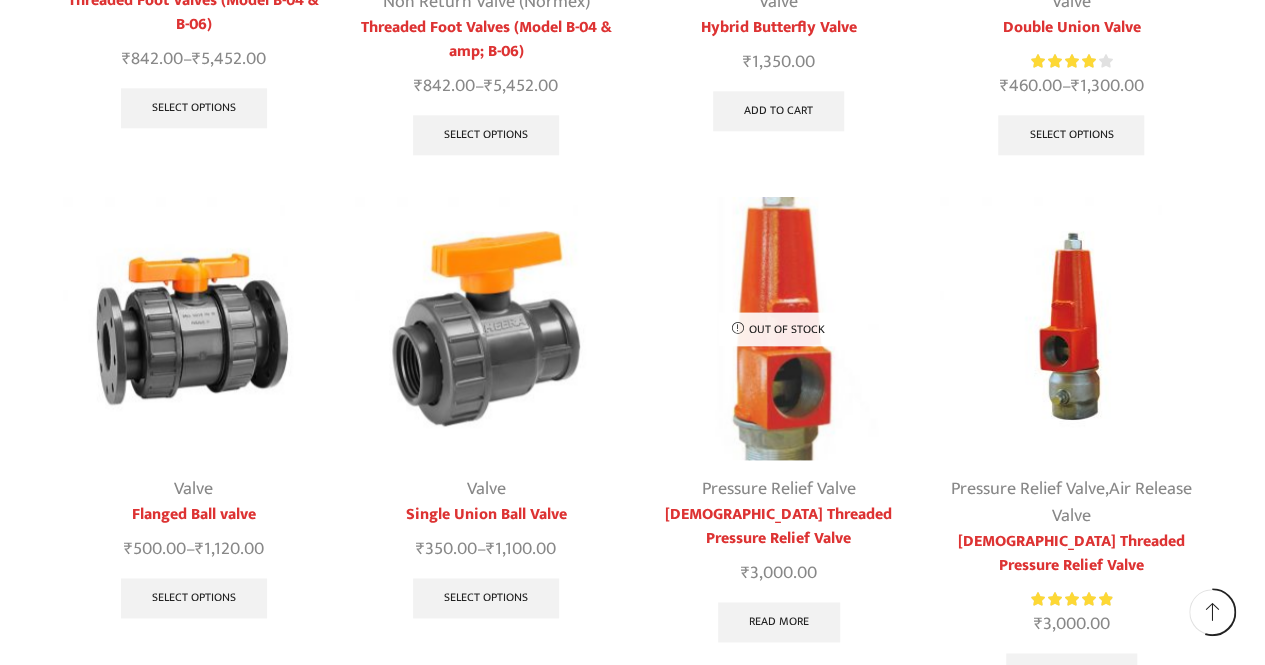 scroll, scrollTop: 1110, scrollLeft: 0, axis: vertical 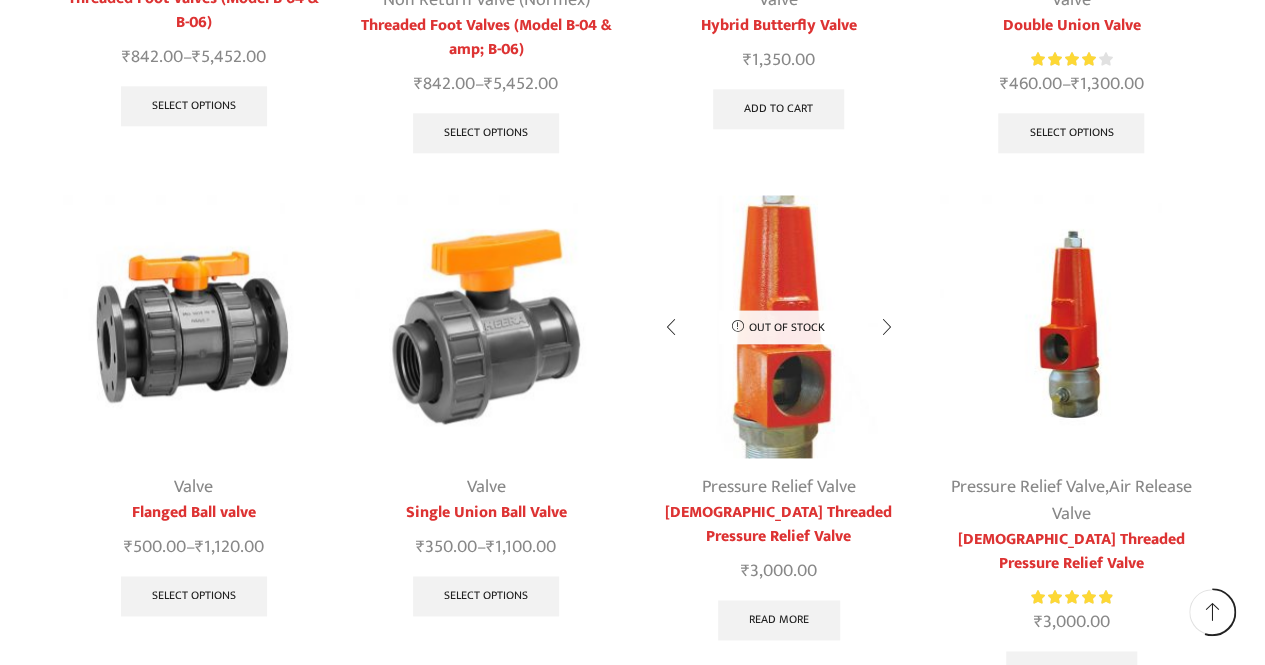 drag, startPoint x: 1262, startPoint y: 409, endPoint x: 904, endPoint y: 584, distance: 398.48337 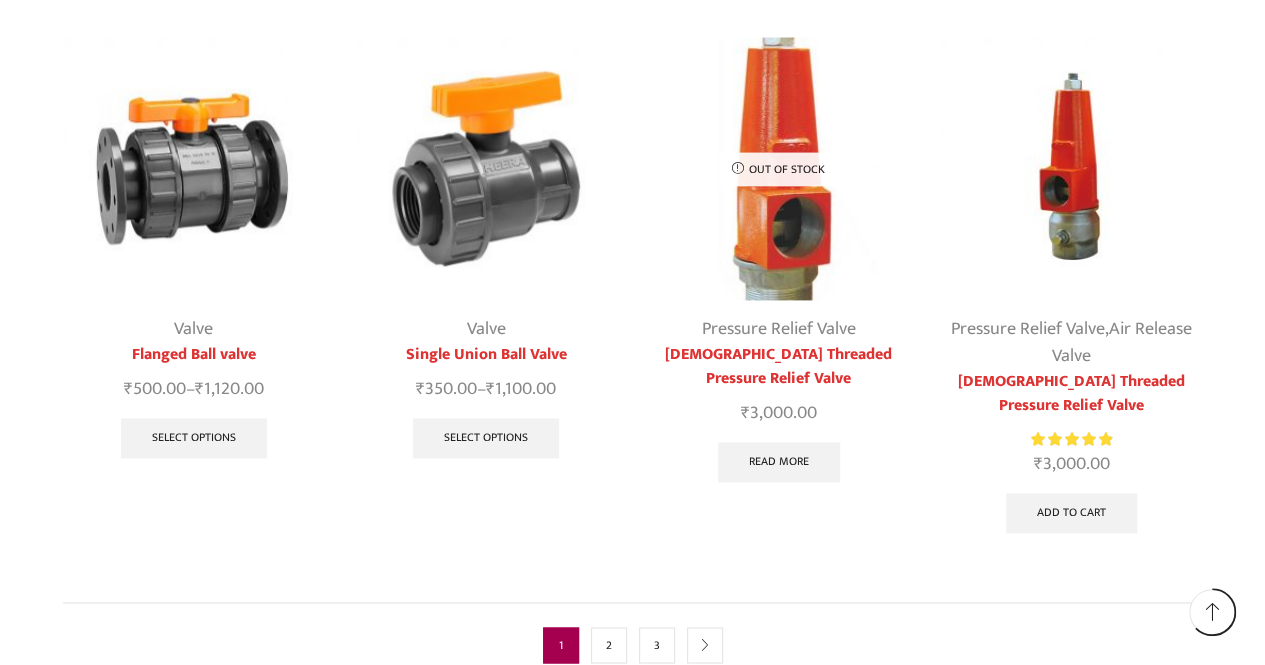 scroll, scrollTop: 1274, scrollLeft: 0, axis: vertical 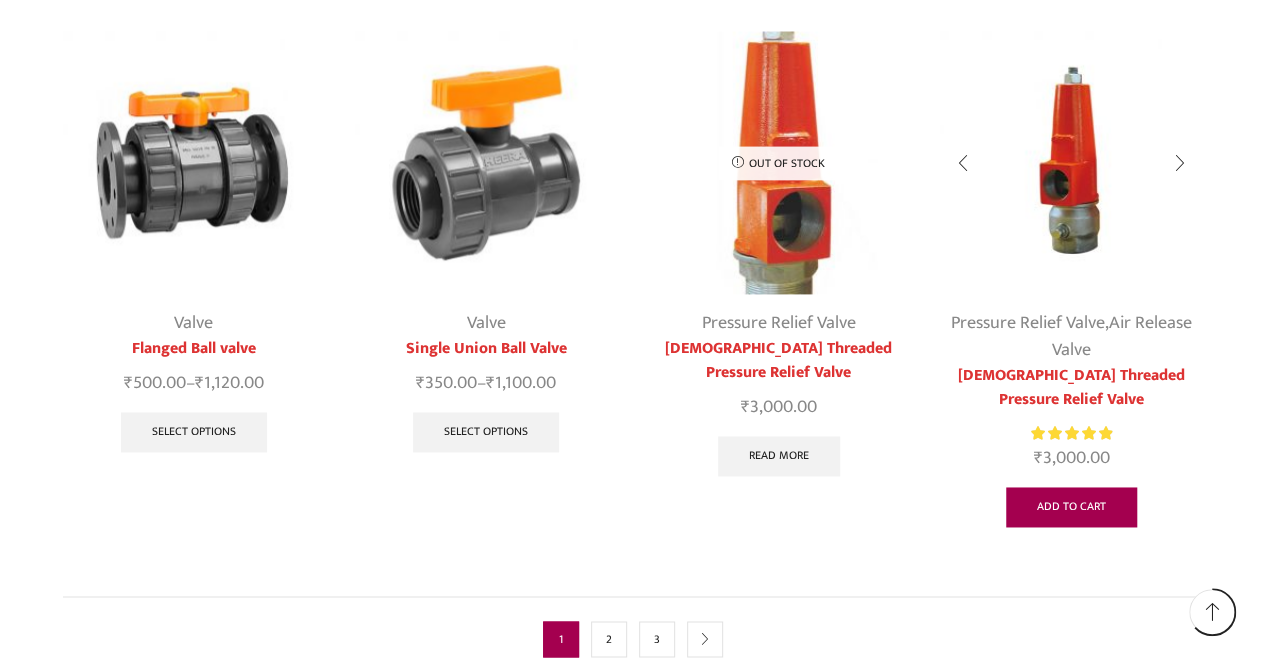 click on "Add to cart" at bounding box center [1071, 507] 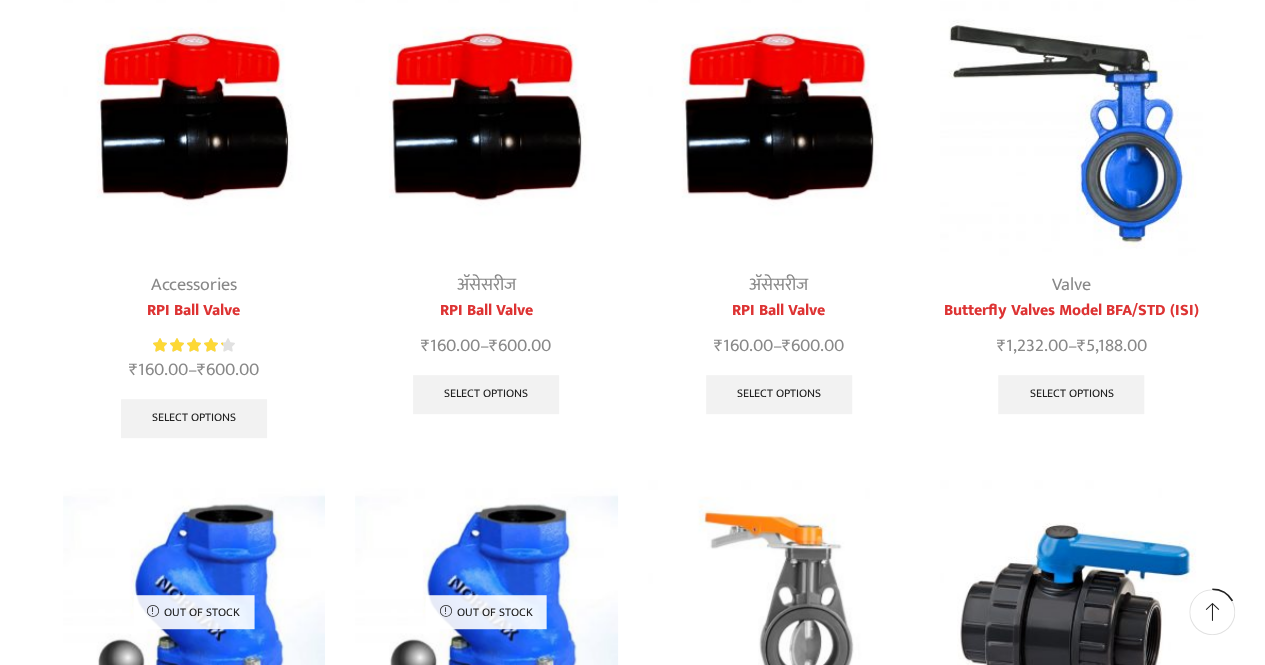 scroll, scrollTop: 0, scrollLeft: 0, axis: both 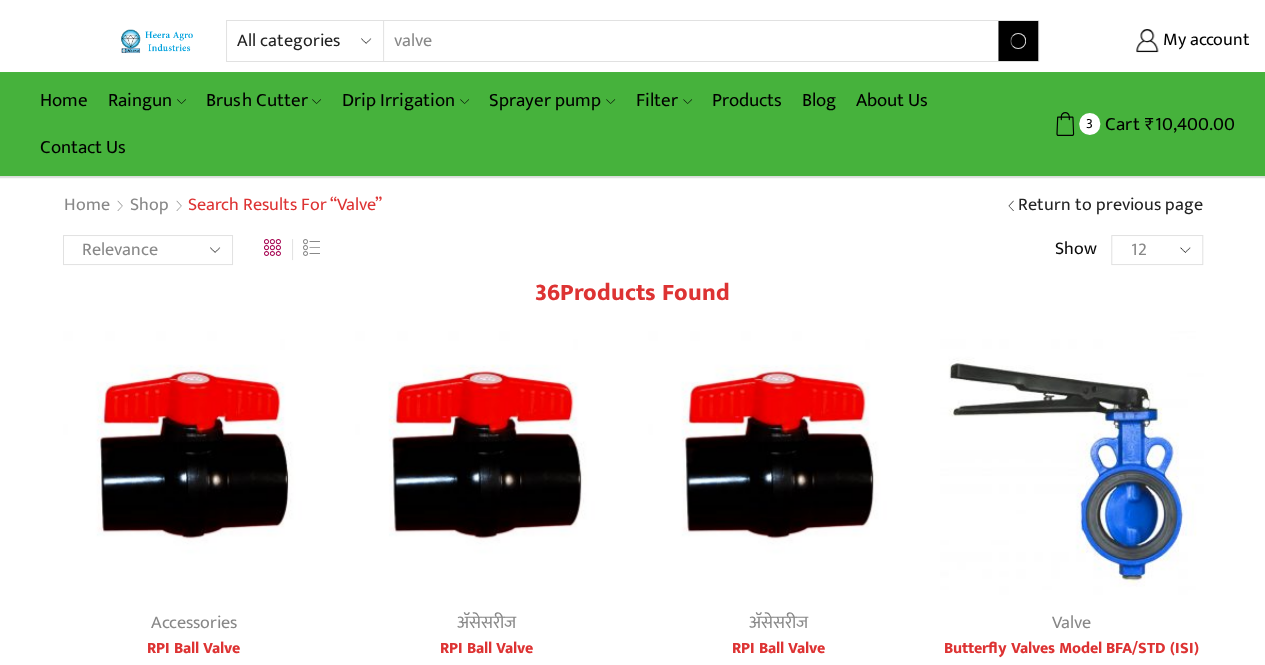 click on "valve" at bounding box center [678, 41] 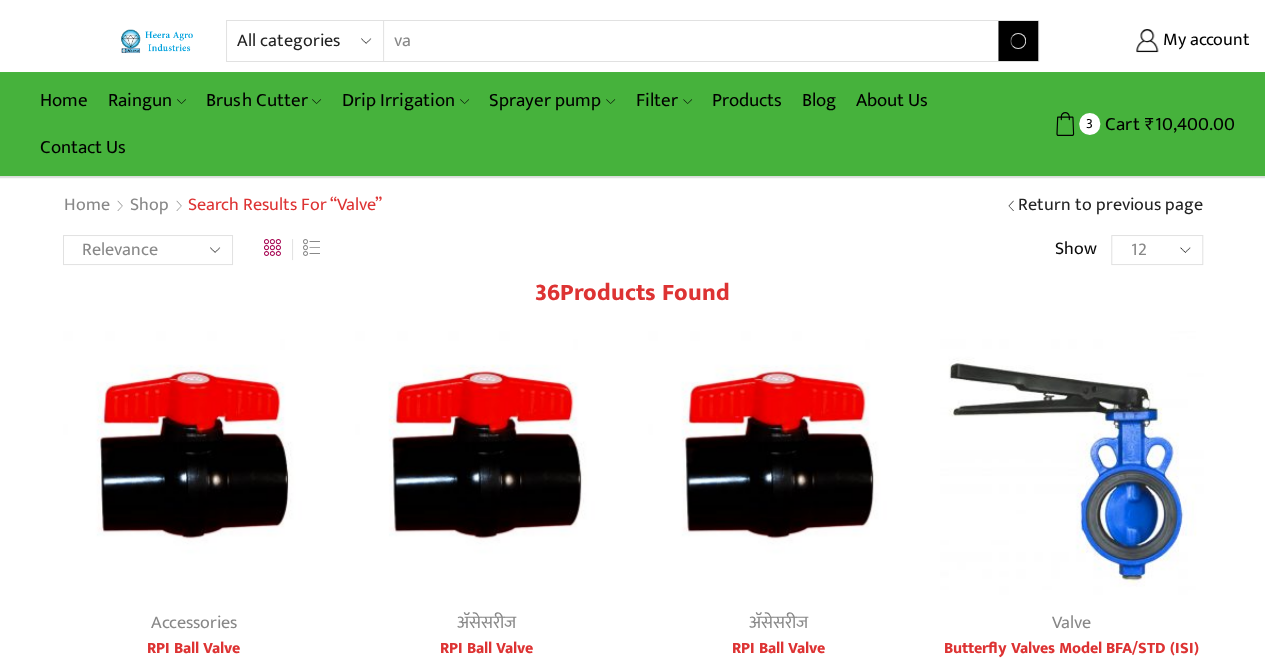 type on "v" 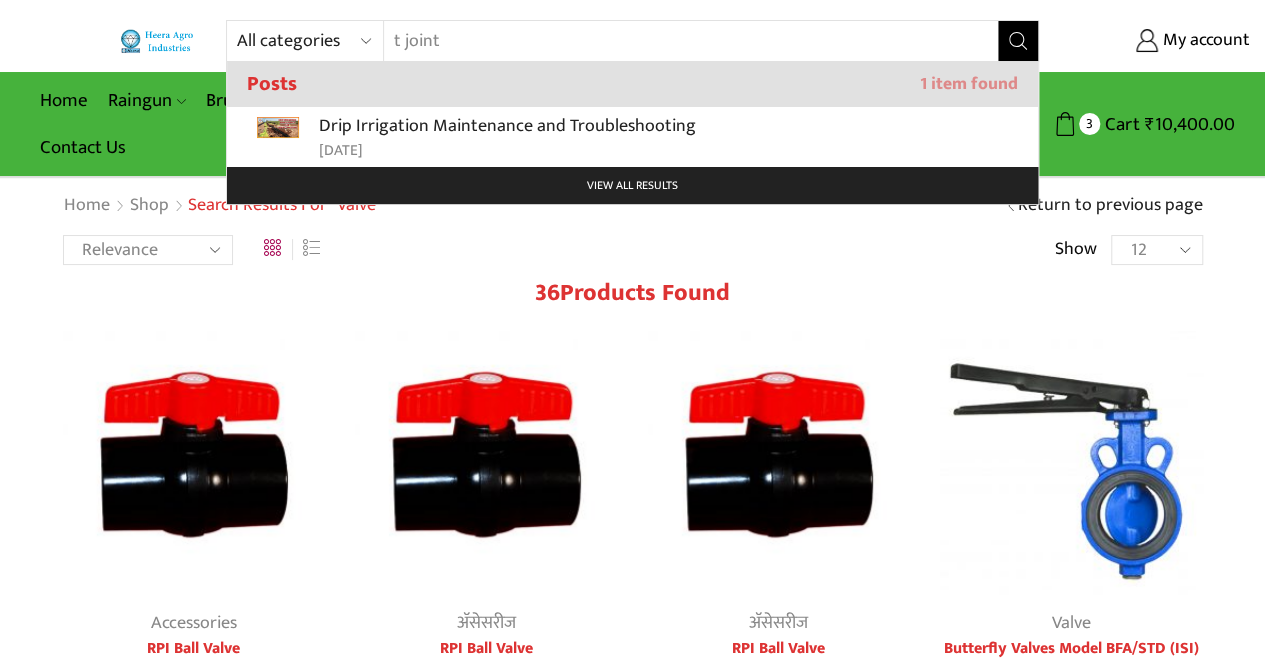 drag, startPoint x: 402, startPoint y: 39, endPoint x: 329, endPoint y: 32, distance: 73.33485 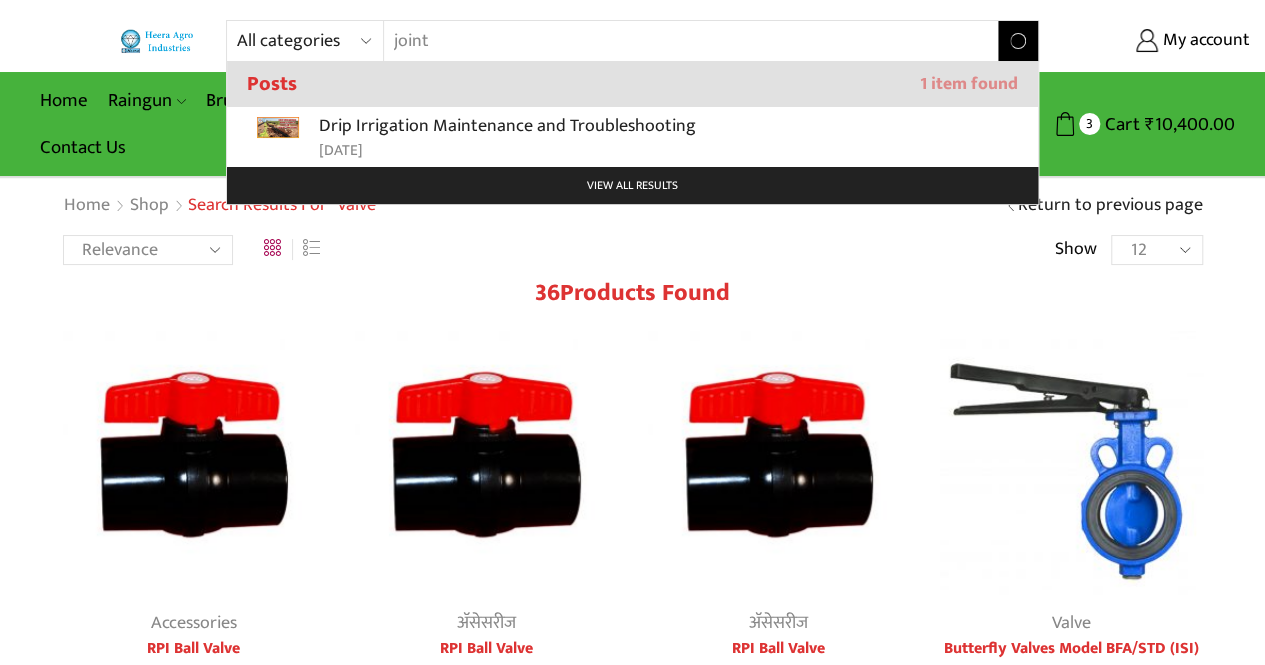 type on "joint" 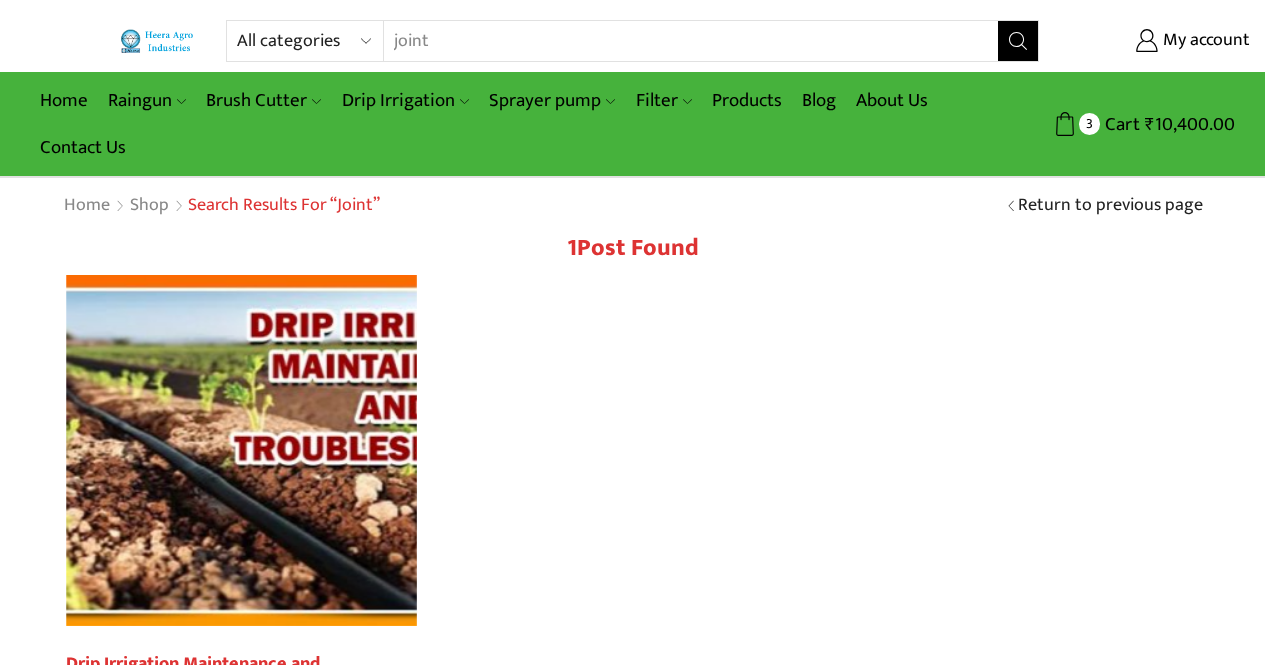 scroll, scrollTop: 0, scrollLeft: 0, axis: both 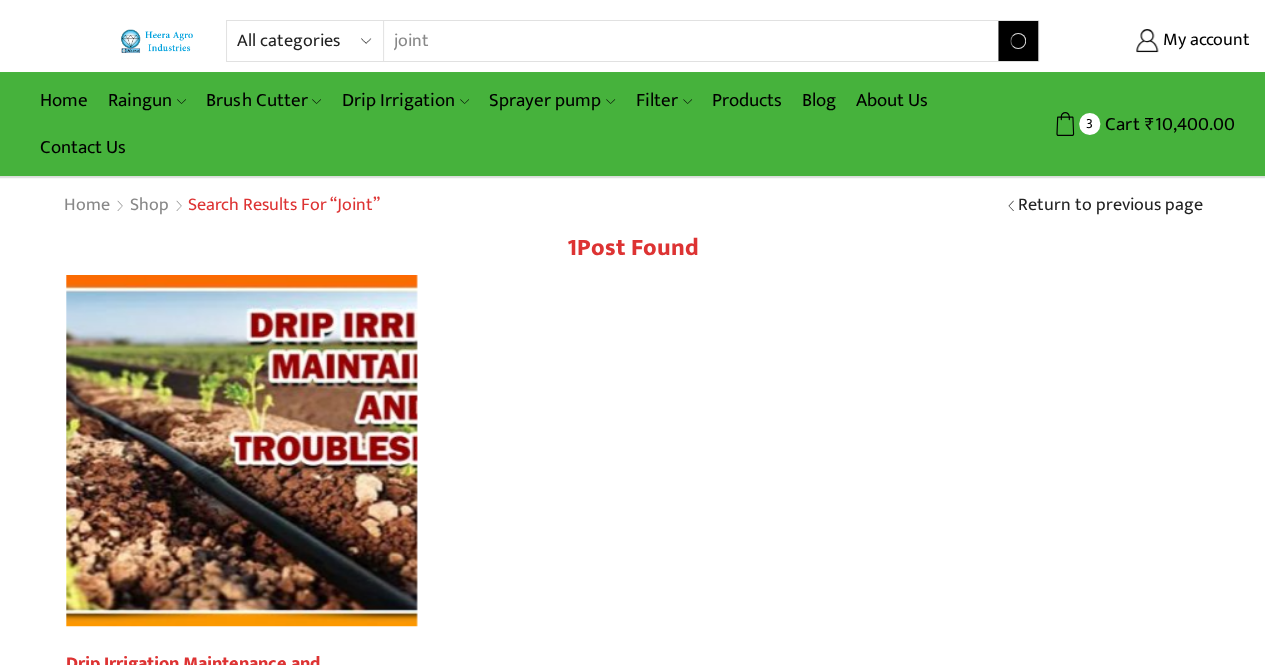 drag, startPoint x: 474, startPoint y: 38, endPoint x: 303, endPoint y: 37, distance: 171.00293 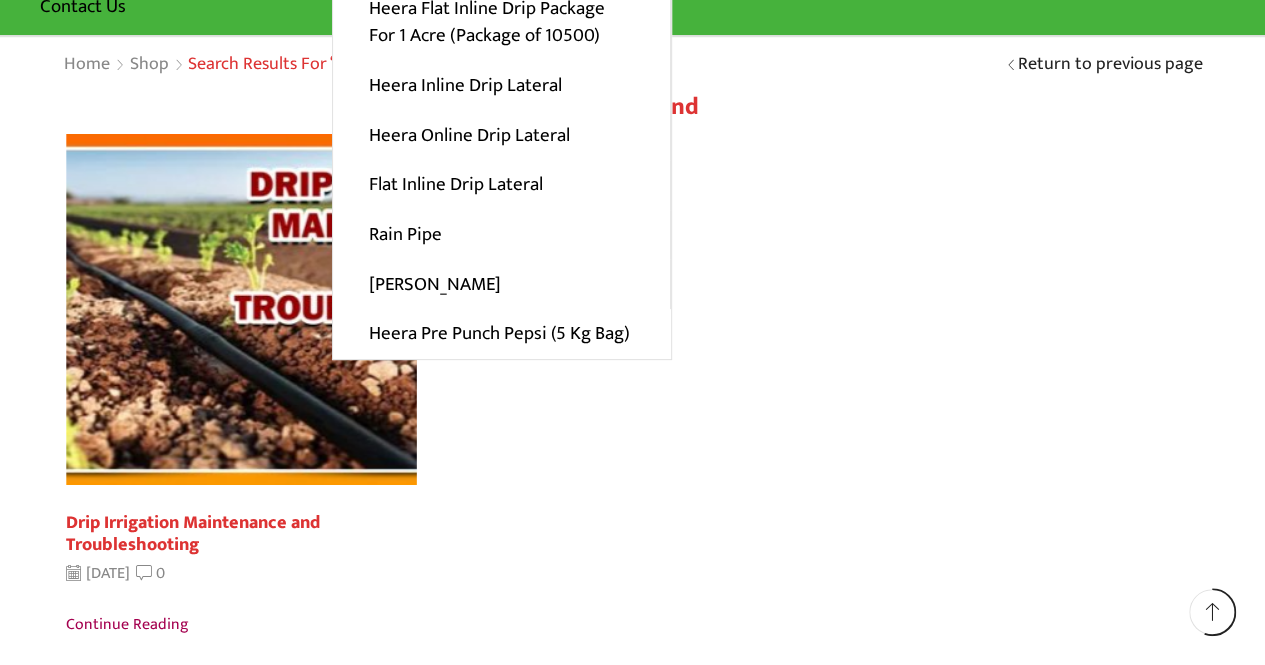 scroll, scrollTop: 0, scrollLeft: 0, axis: both 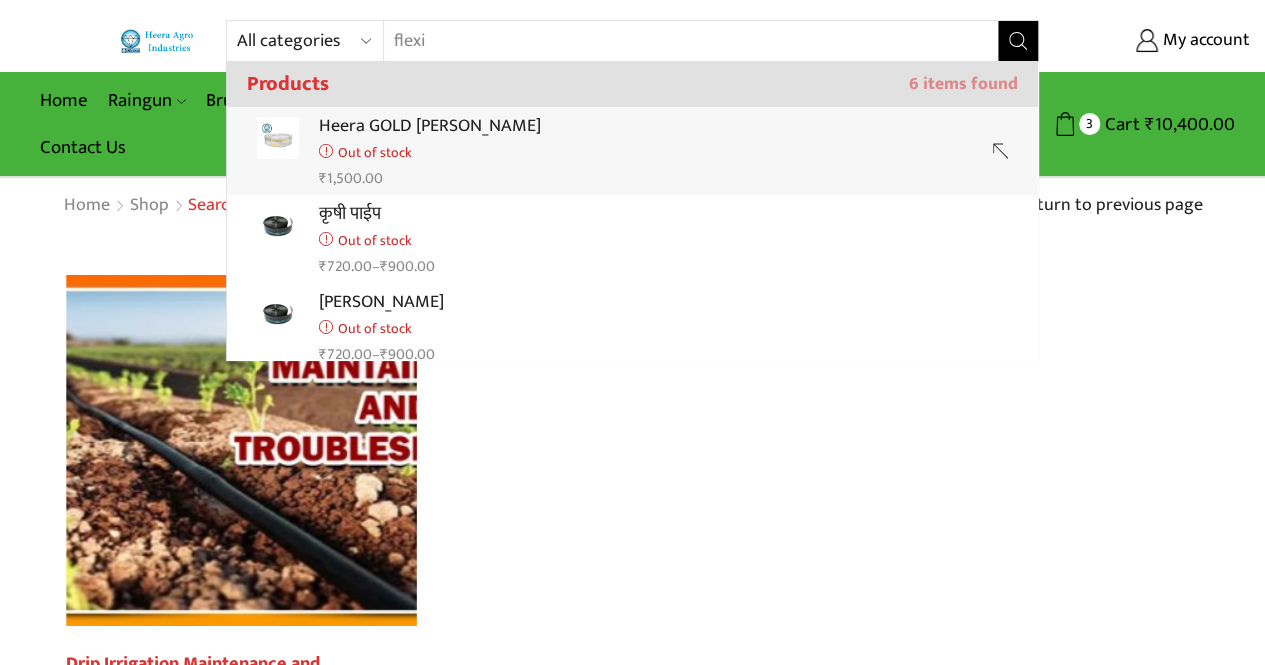 type on "flexi" 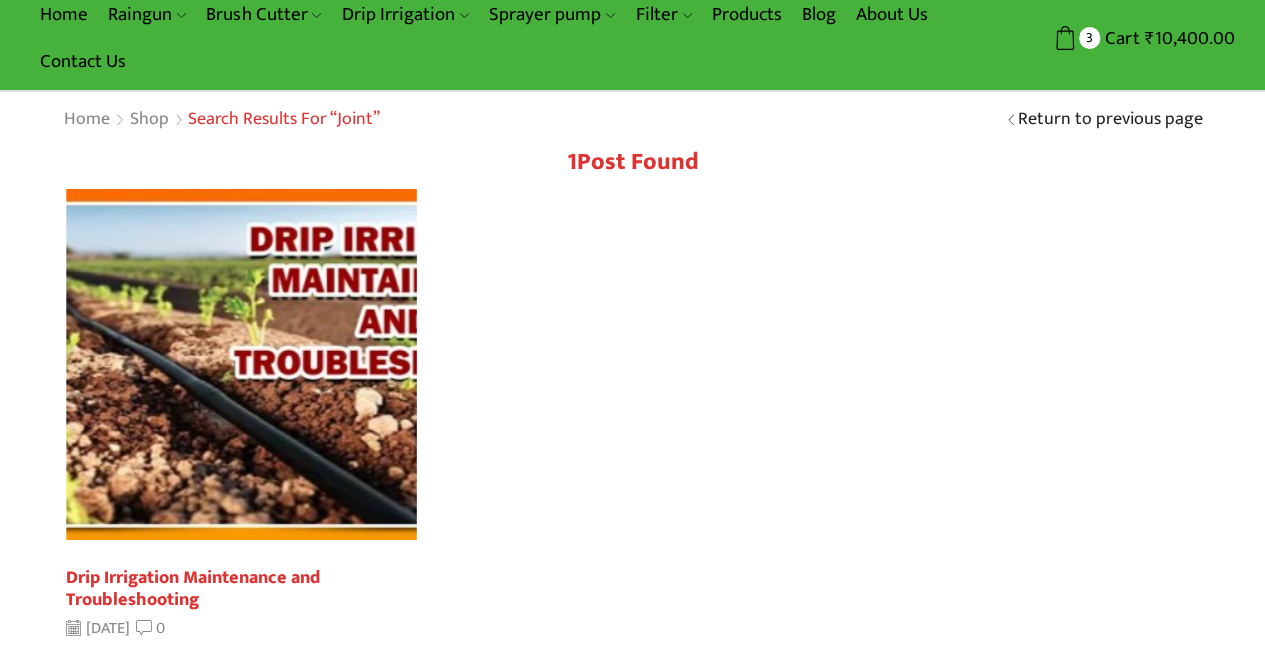 scroll, scrollTop: 0, scrollLeft: 0, axis: both 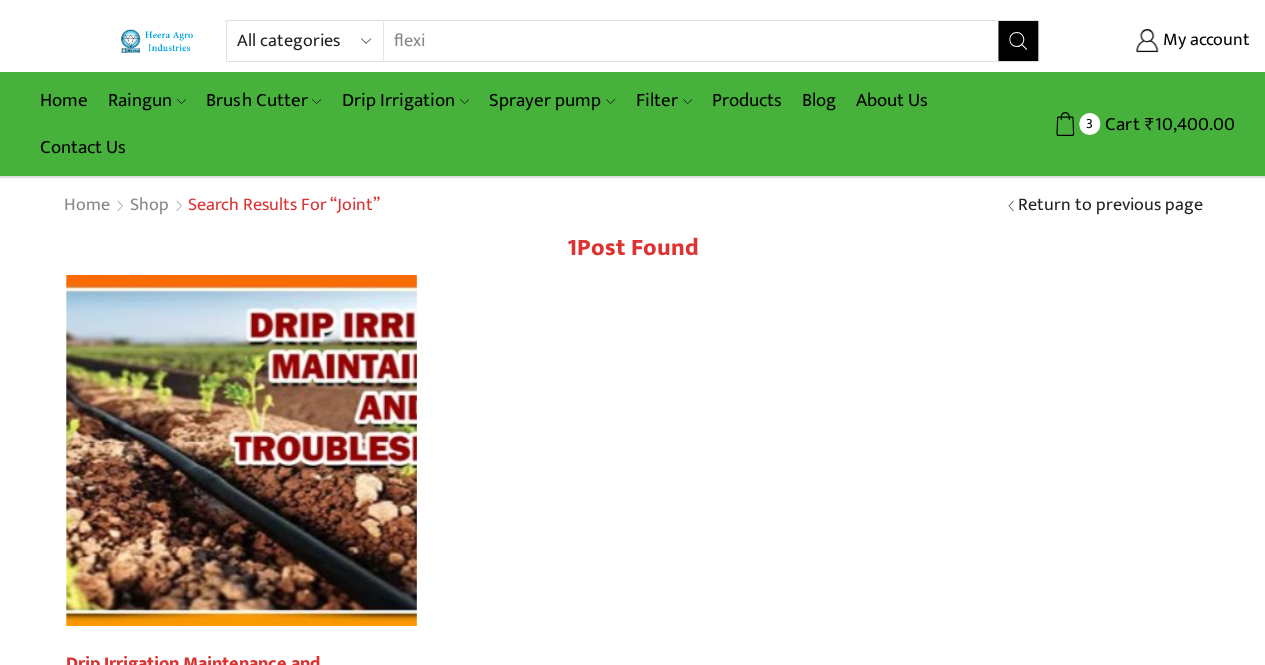 drag, startPoint x: 439, startPoint y: 45, endPoint x: 324, endPoint y: 31, distance: 115.84904 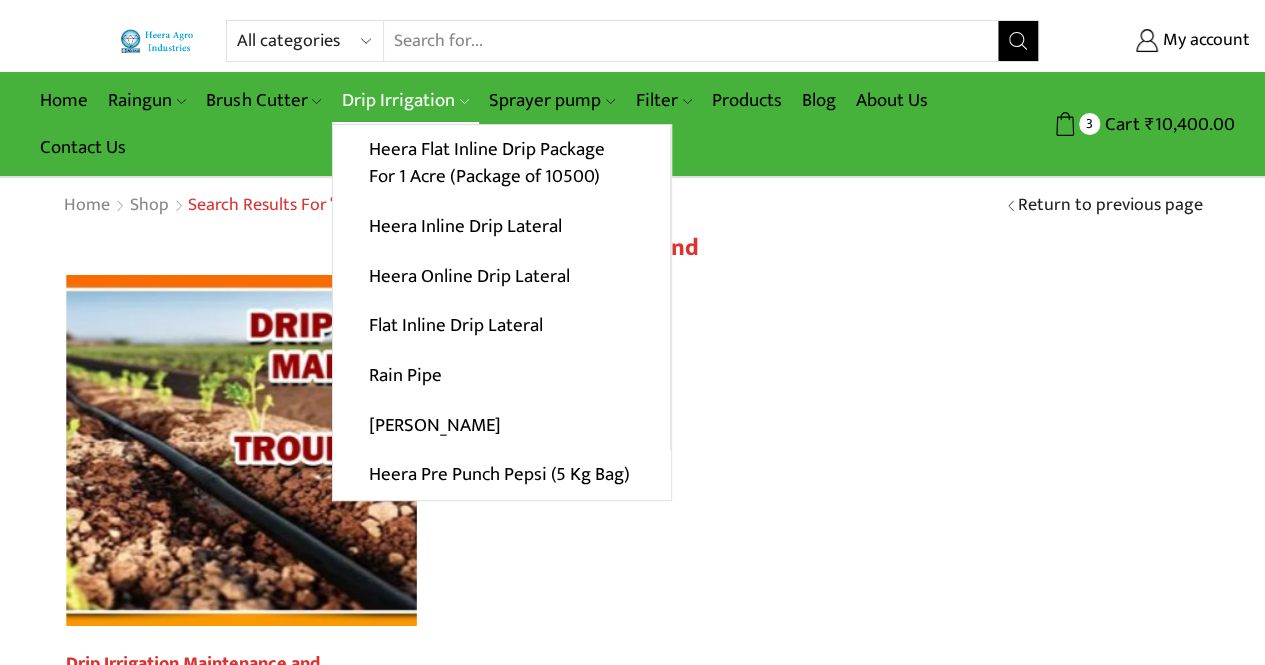 type 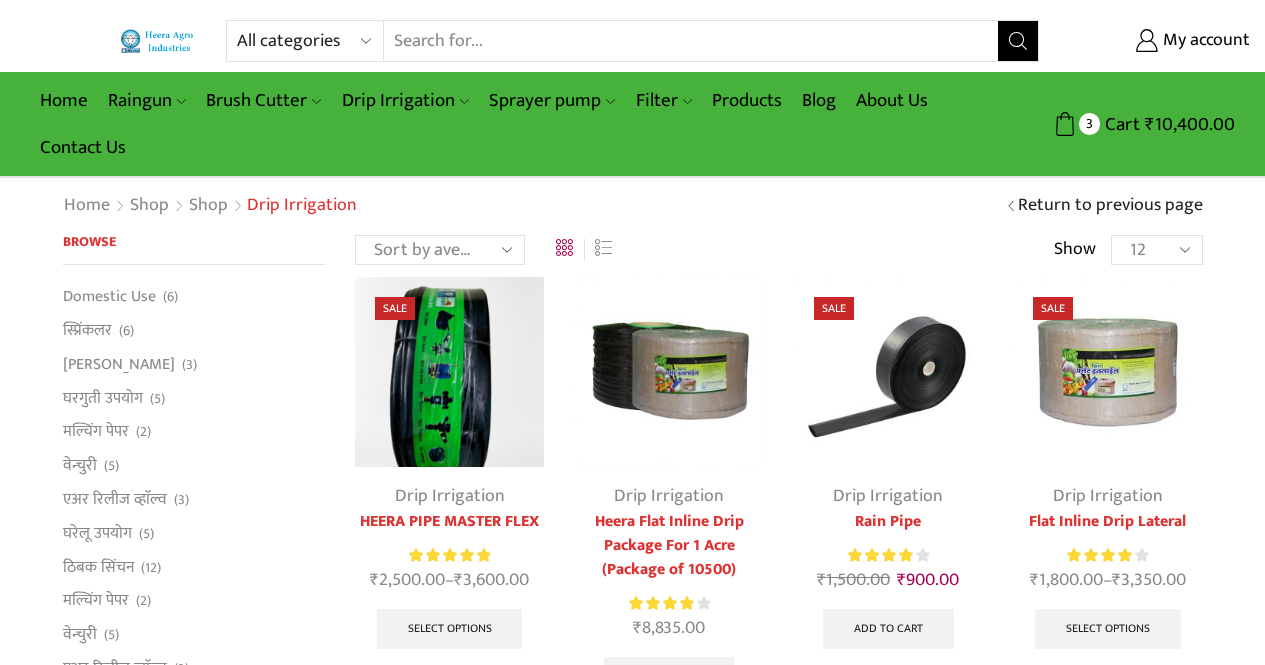 scroll, scrollTop: 0, scrollLeft: 0, axis: both 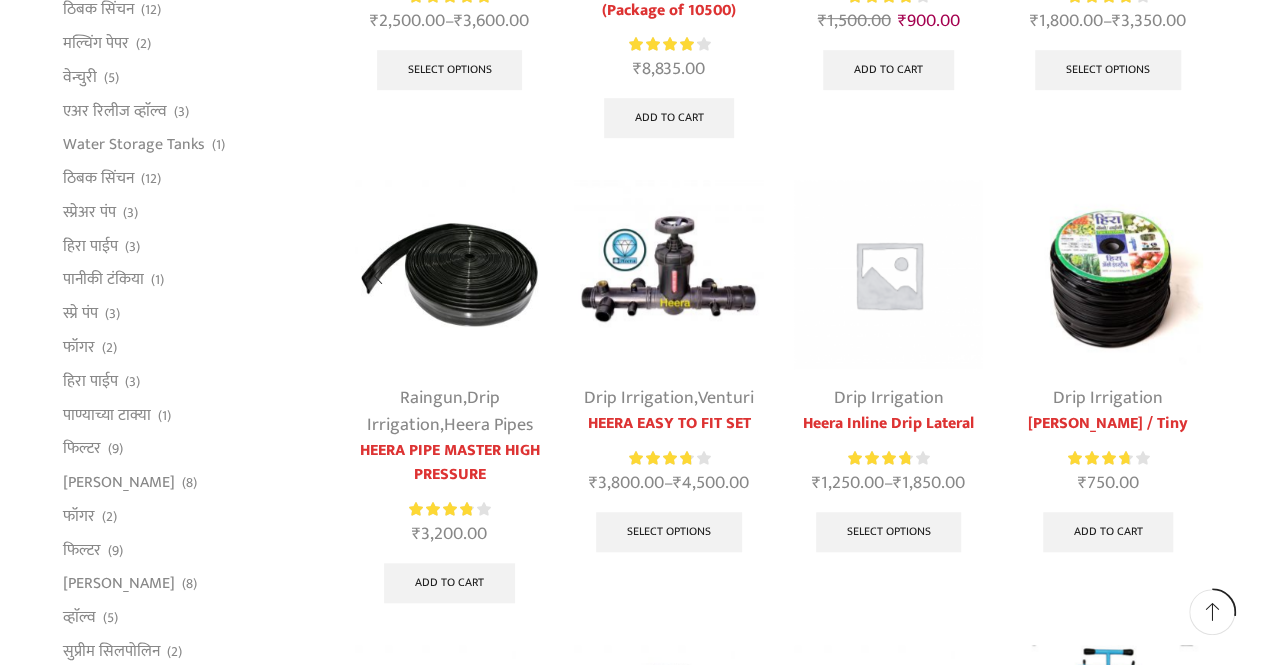 click at bounding box center (449, 274) 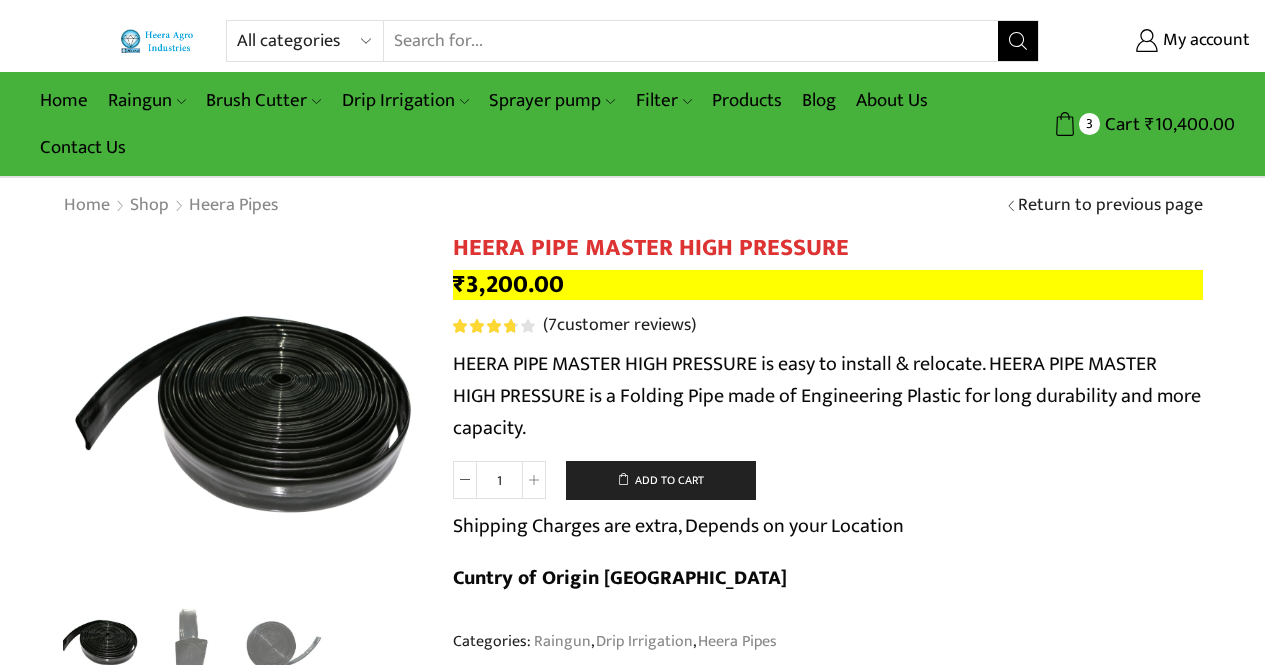 scroll, scrollTop: 0, scrollLeft: 0, axis: both 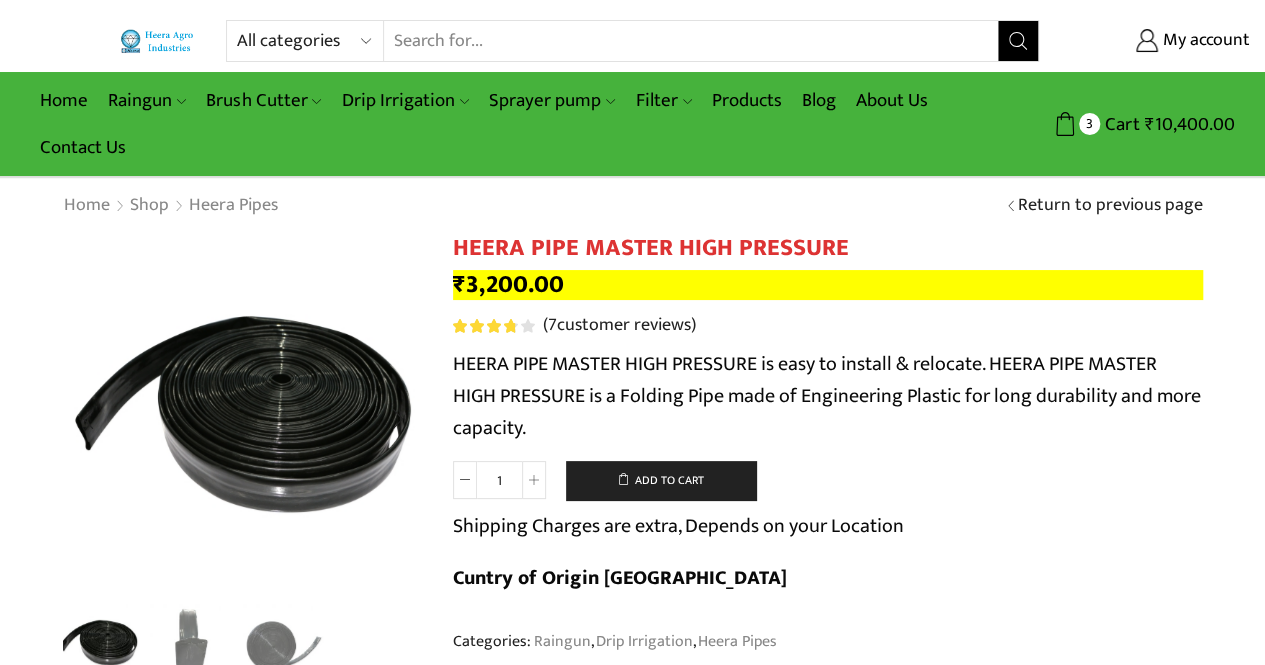 click at bounding box center (243, 414) 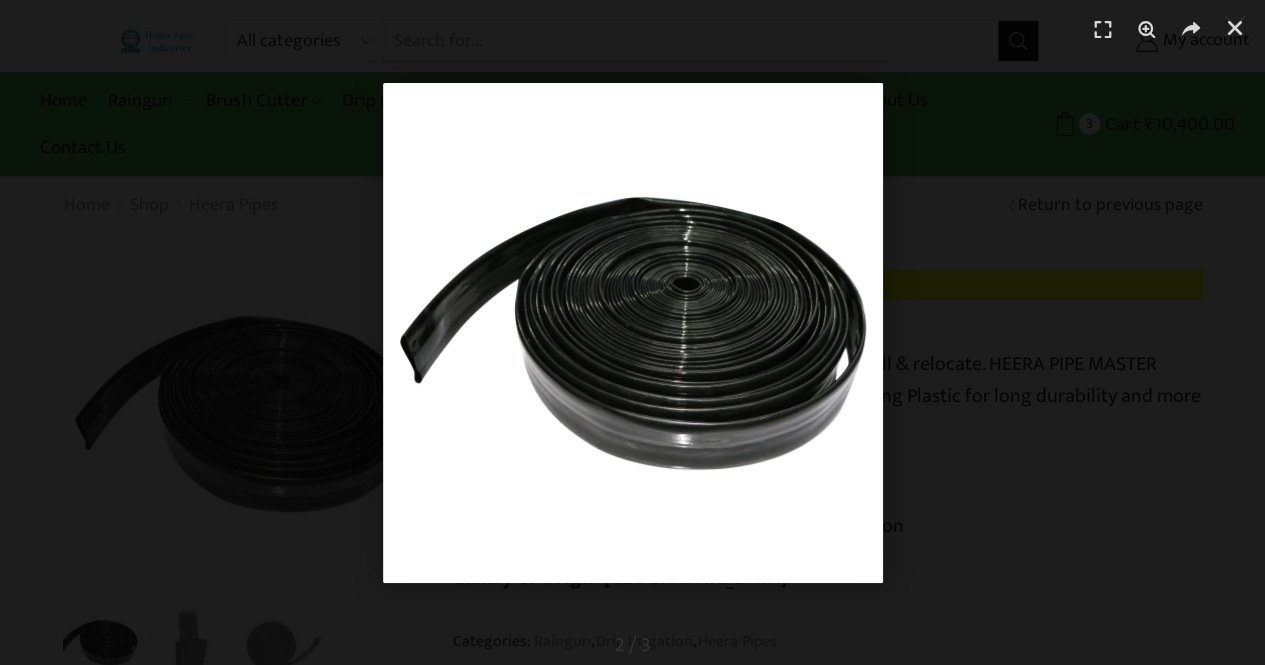 click at bounding box center [632, 30] 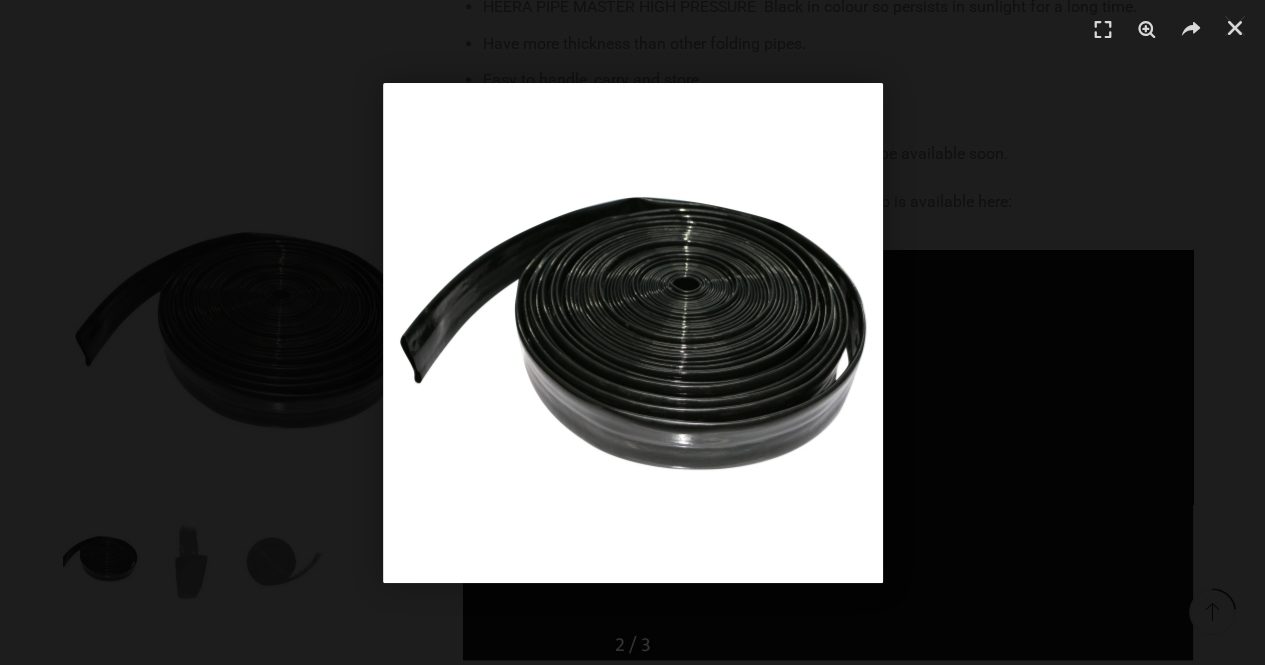 scroll, scrollTop: 1096, scrollLeft: 0, axis: vertical 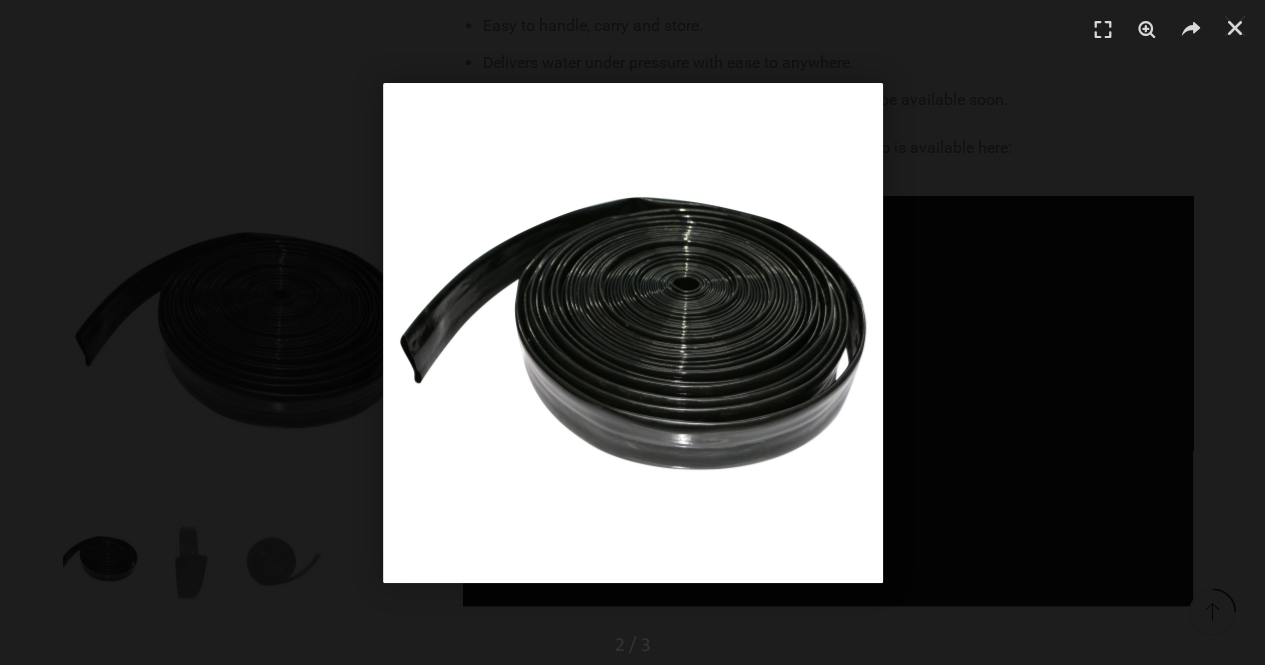 click at bounding box center (632, 332) 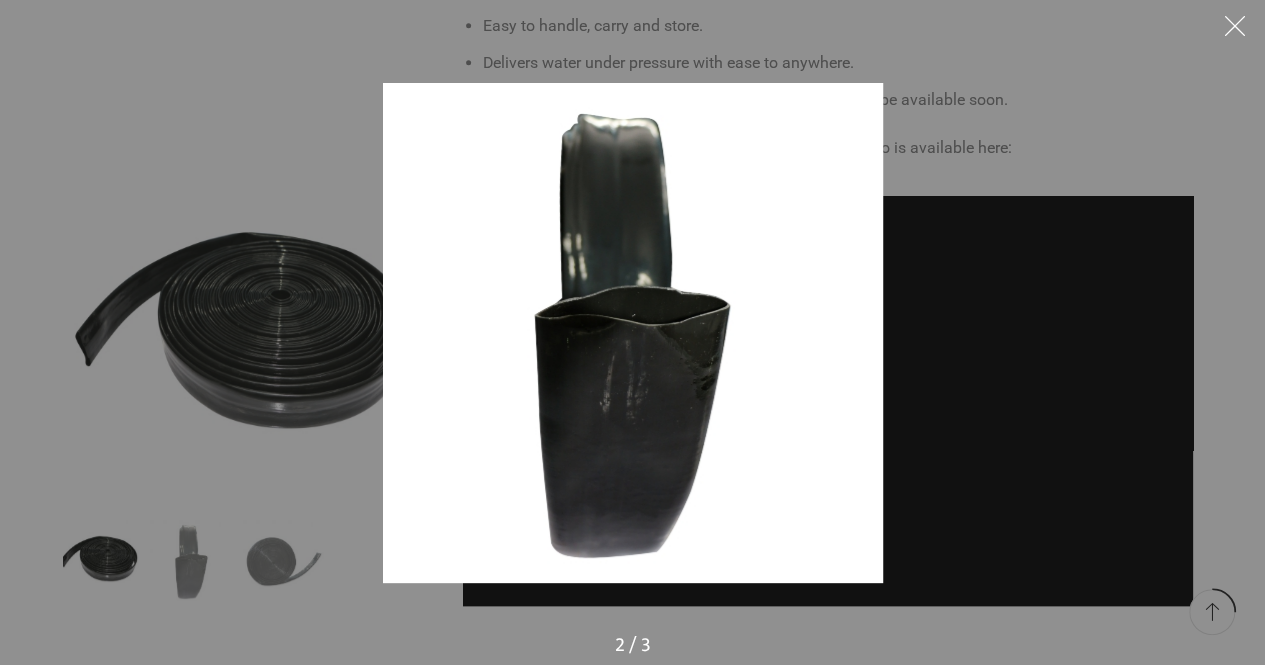 click at bounding box center (931, 371) 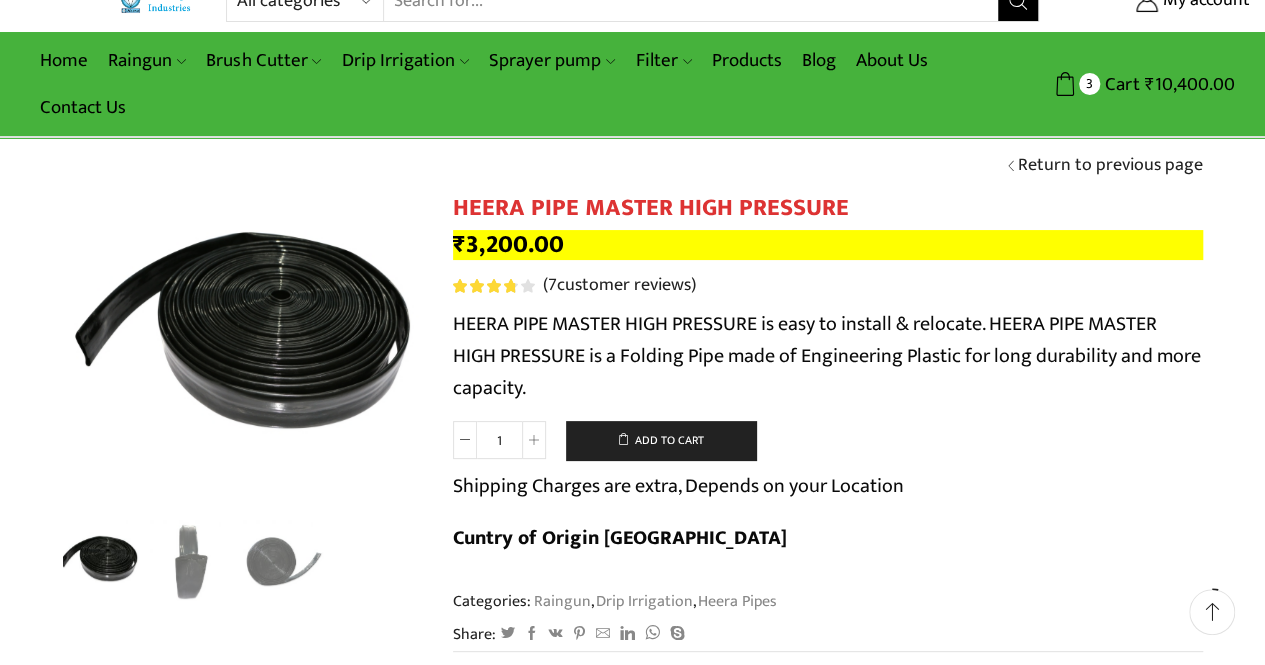scroll, scrollTop: 0, scrollLeft: 0, axis: both 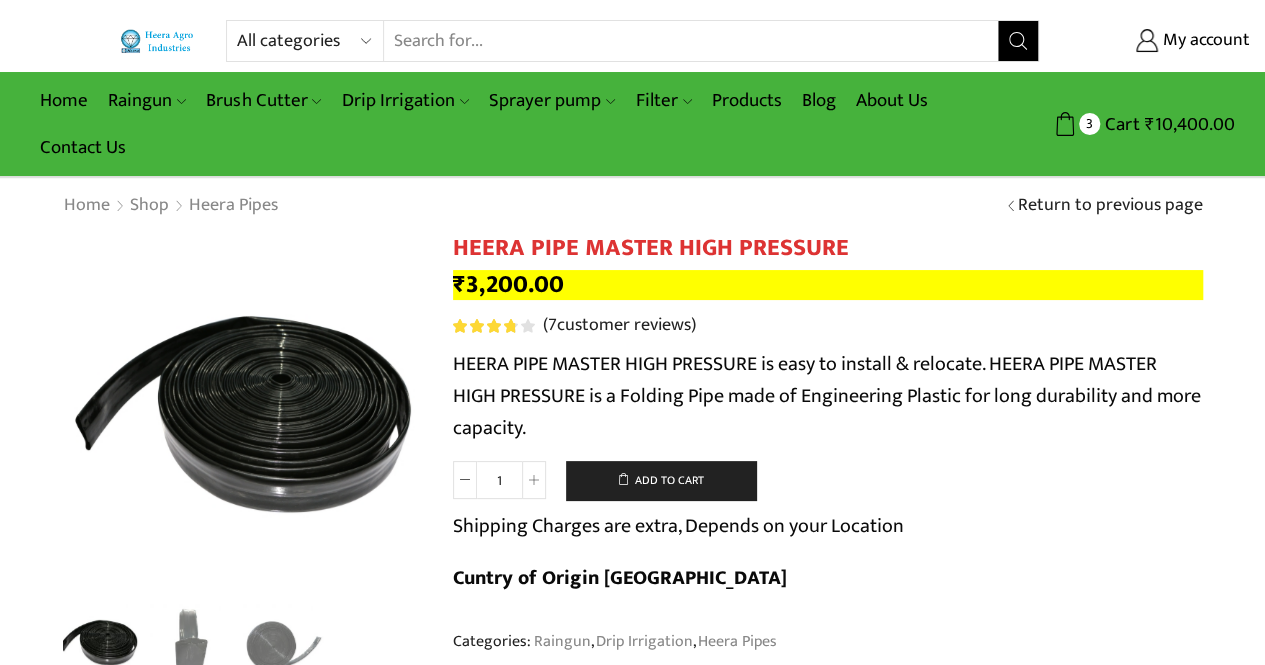 click on "All categories
Accessories
Air Release Valve
Brush Cutter
Domestic Use
Drip Irrigation
Filter
Fogger
Heera Pipes
Mulching Paper
Non Return Valve (Normex)
Pressure Relief Valve
Raingun
Sprayer pump
Sprinkler
Supreme Silpaulin
Valve
Venturi
Water Pressure Gauge
Water Storage Tanks
अ‍ॅसेसरीज
अ‍ॅसेसरीज
एअर रिलीज व्हाॅल्व
एअर रिलीज व्हाॅल्व
घरगुती उपयोग
घरेलू उपयोग
ठिबक सिंचन
ठिबक सिंचन
ड्रीपर
ड्रीपर
पाण्याच्या टाक्या
पानीकी टंकिया
प्रेशर रिलीफ व्हाॅल्व
प्रेशर रिलीफ व्हाॅल्व
फिल्टर
फिल्टर
फॉगर
फॉगर
ब्रश कटर" at bounding box center (310, 41) 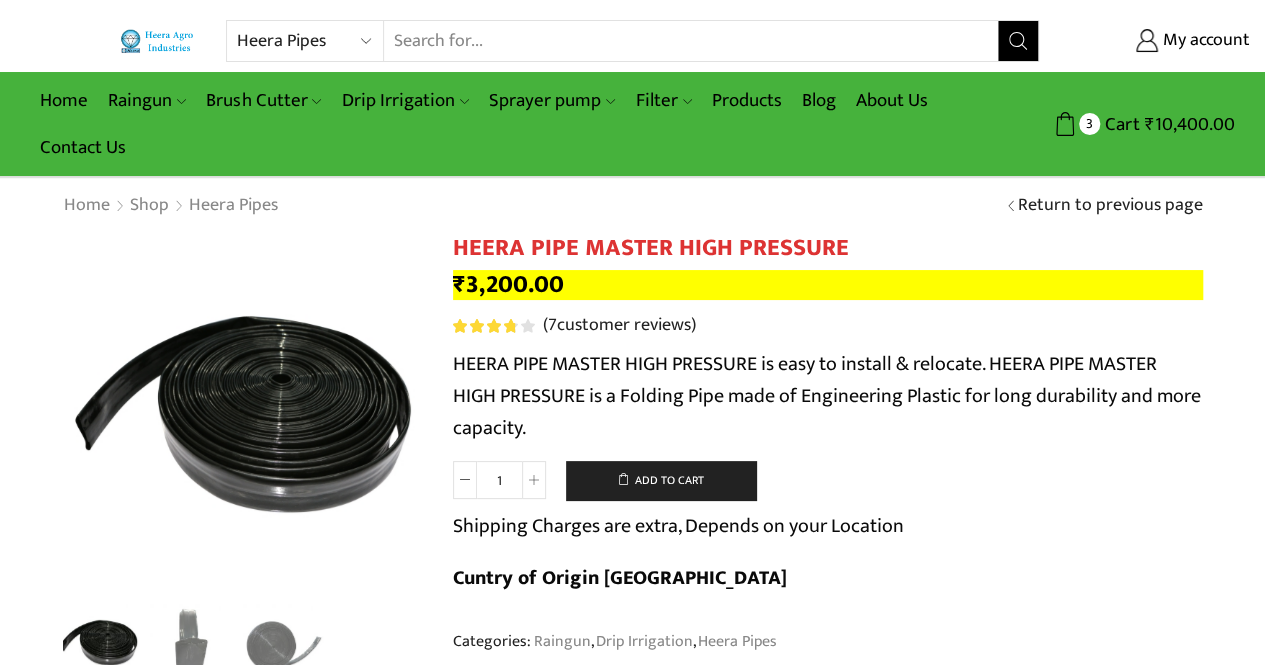 click on "All categories
Accessories
Air Release Valve
Brush Cutter
Domestic Use
Drip Irrigation
Filter
Fogger
Heera Pipes
Mulching Paper
Non Return Valve (Normex)
Pressure Relief Valve
Raingun
Sprayer pump
Sprinkler
Supreme Silpaulin
Valve
Venturi
Water Pressure Gauge
Water Storage Tanks
अ‍ॅसेसरीज
अ‍ॅसेसरीज
एअर रिलीज व्हाॅल्व
एअर रिलीज व्हाॅल्व
घरगुती उपयोग
घरेलू उपयोग
ठिबक सिंचन
ठिबक सिंचन
ड्रीपर
ड्रीपर
पाण्याच्या टाक्या
पानीकी टंकिया
प्रेशर रिलीफ व्हाॅल्व
प्रेशर रिलीफ व्हाॅल्व
फिल्टर
फिल्टर
फॉगर
फॉगर
ब्रश कटर" at bounding box center (310, 41) 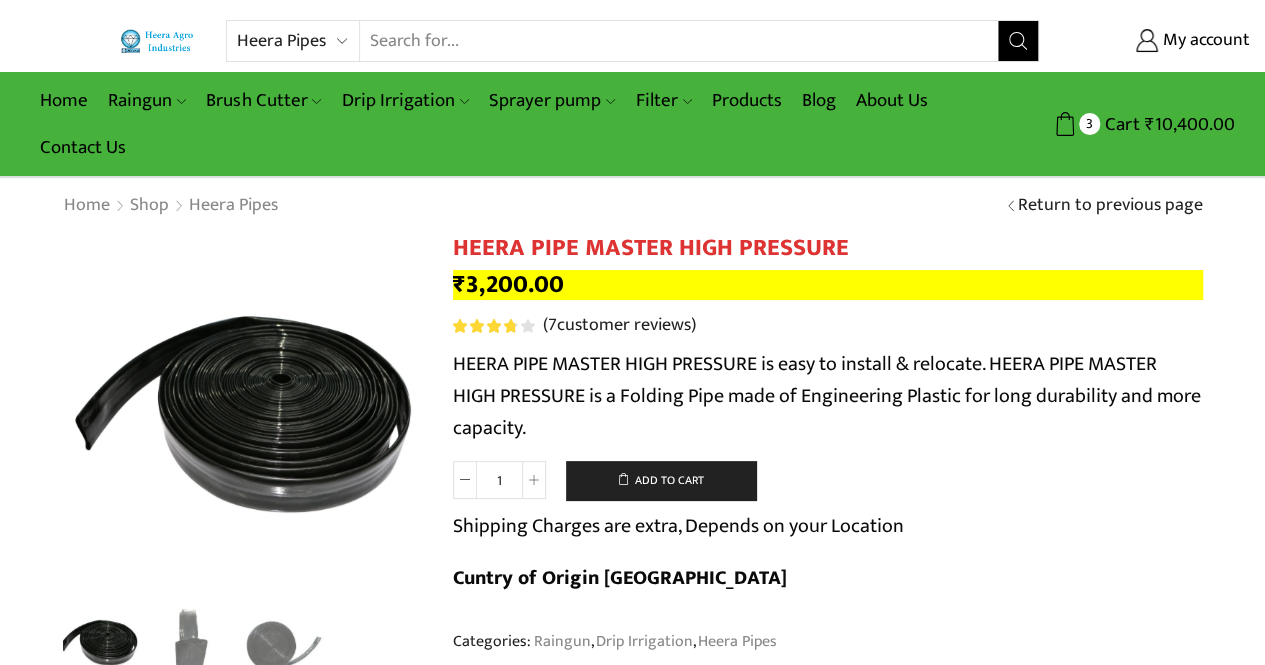 click 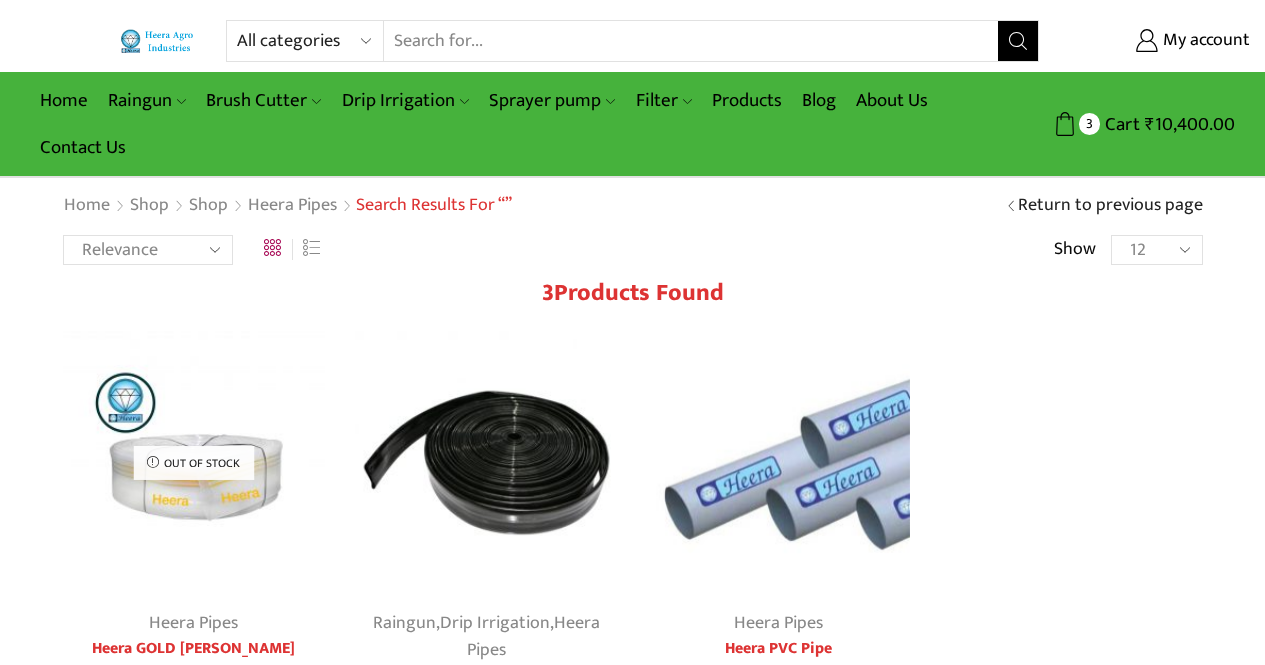 scroll, scrollTop: 0, scrollLeft: 0, axis: both 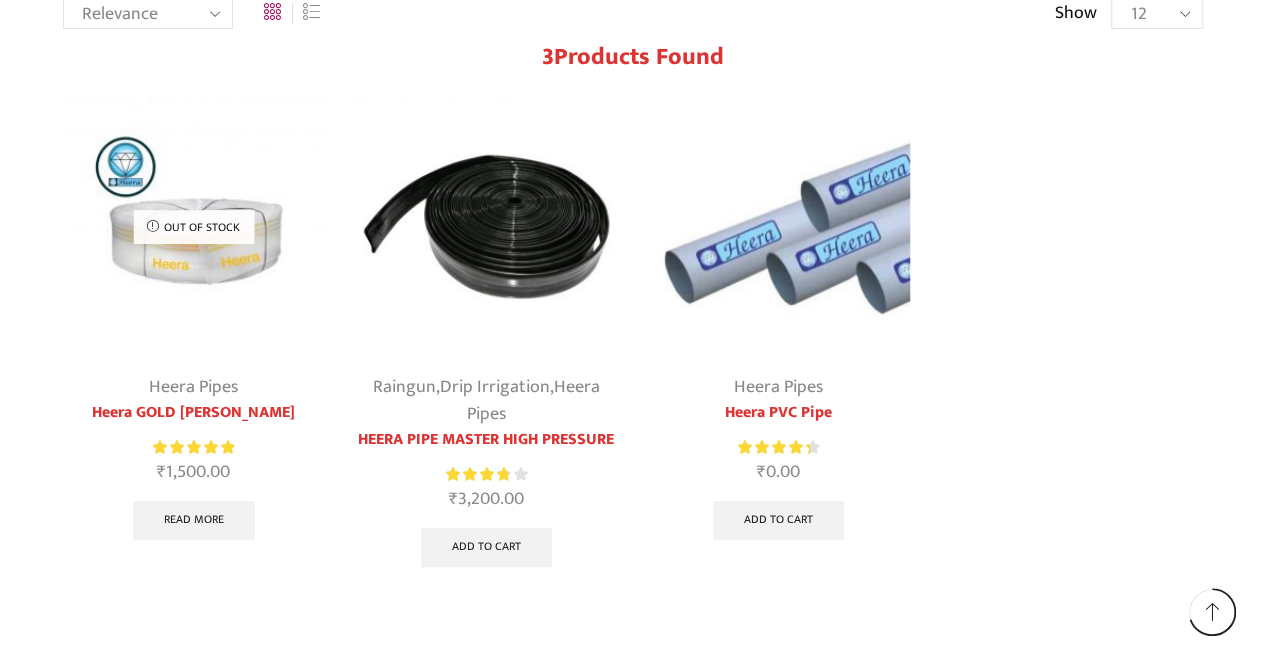 click at bounding box center (486, 226) 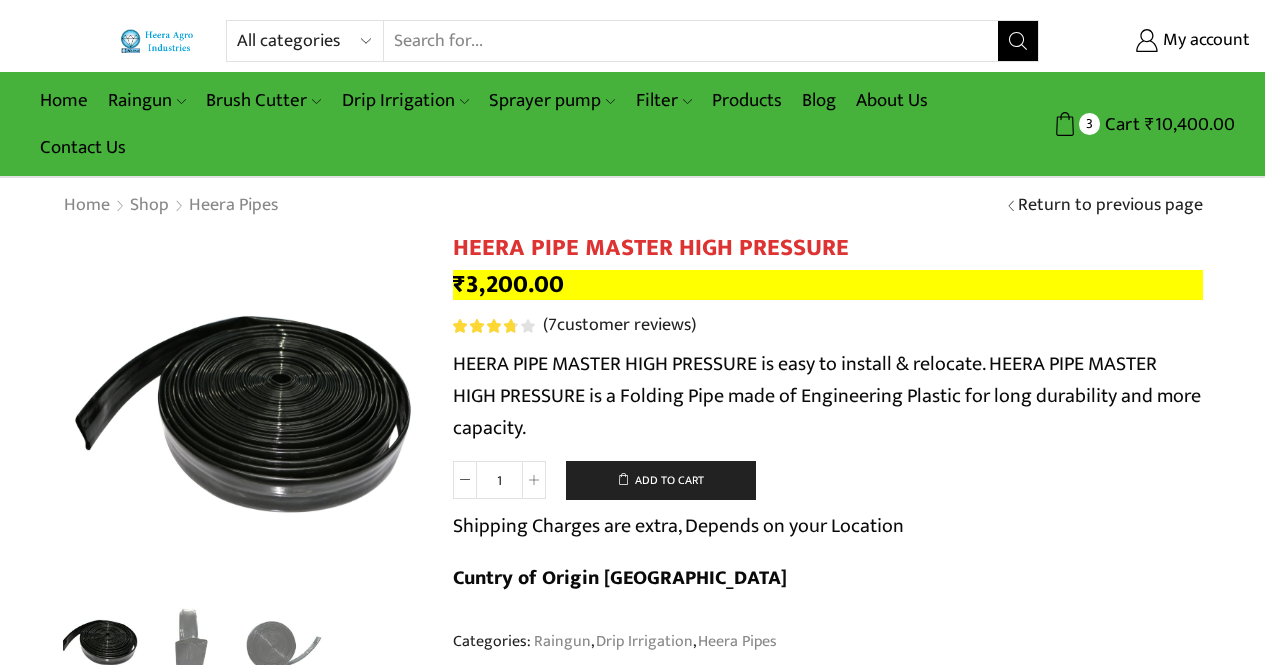 scroll, scrollTop: 0, scrollLeft: 0, axis: both 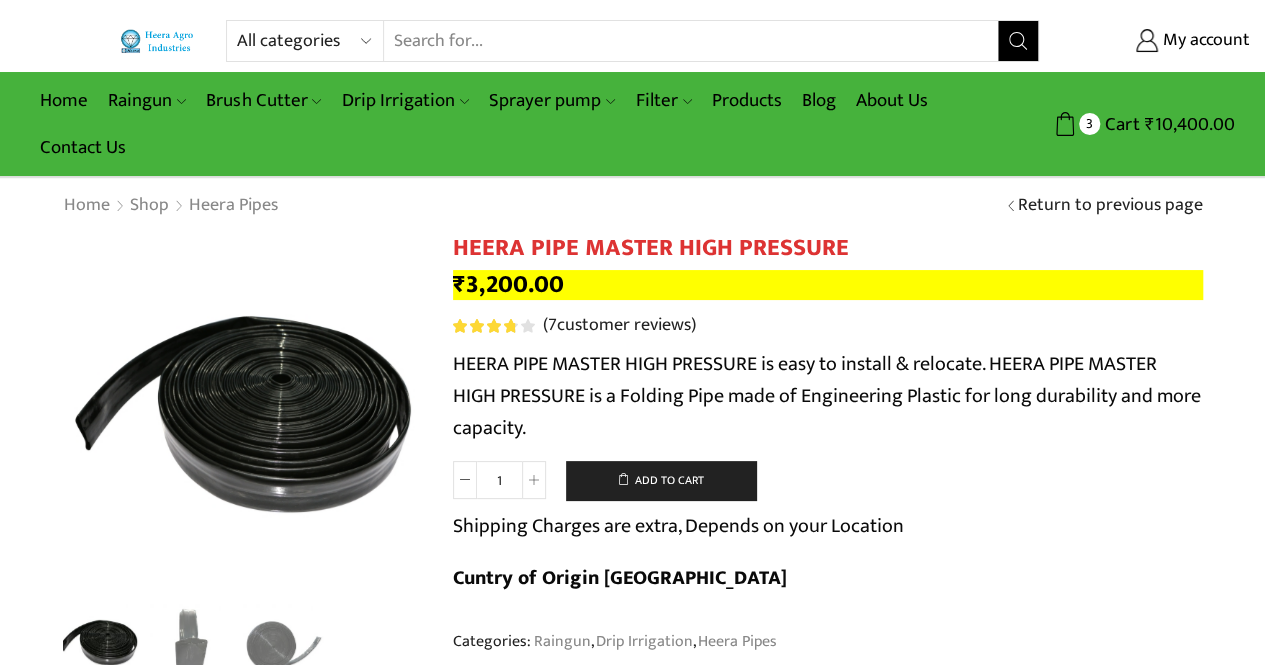 click on "Search input" at bounding box center [691, 41] 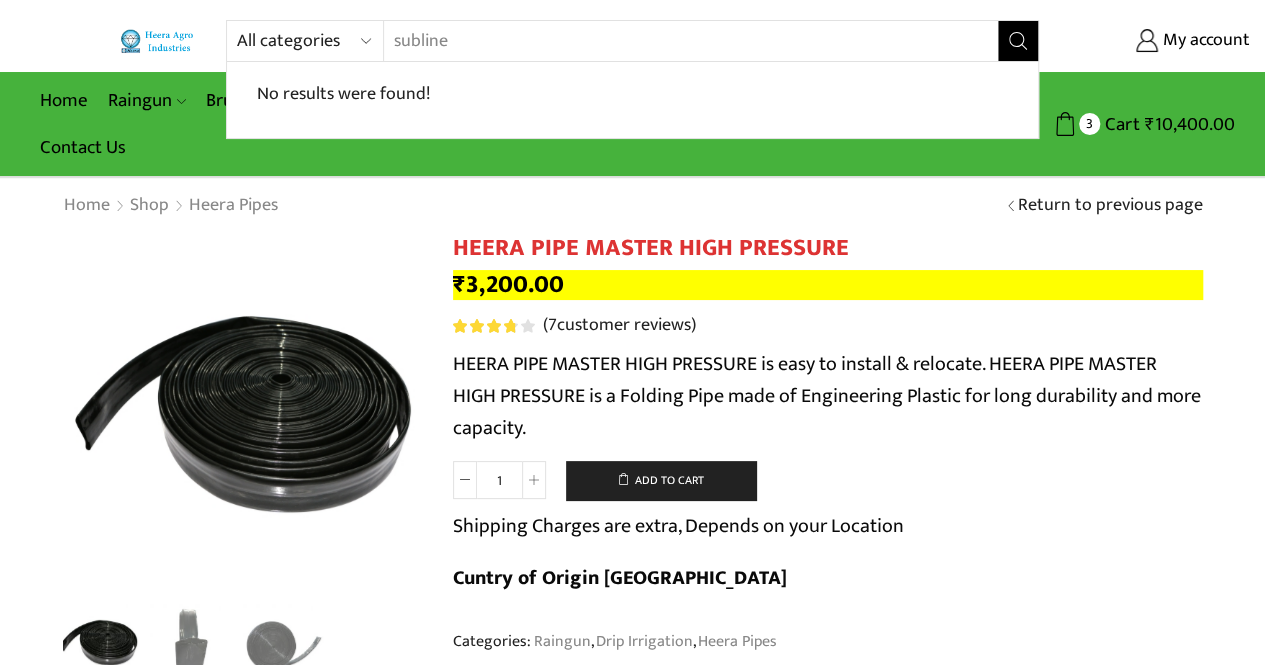 type on "subline" 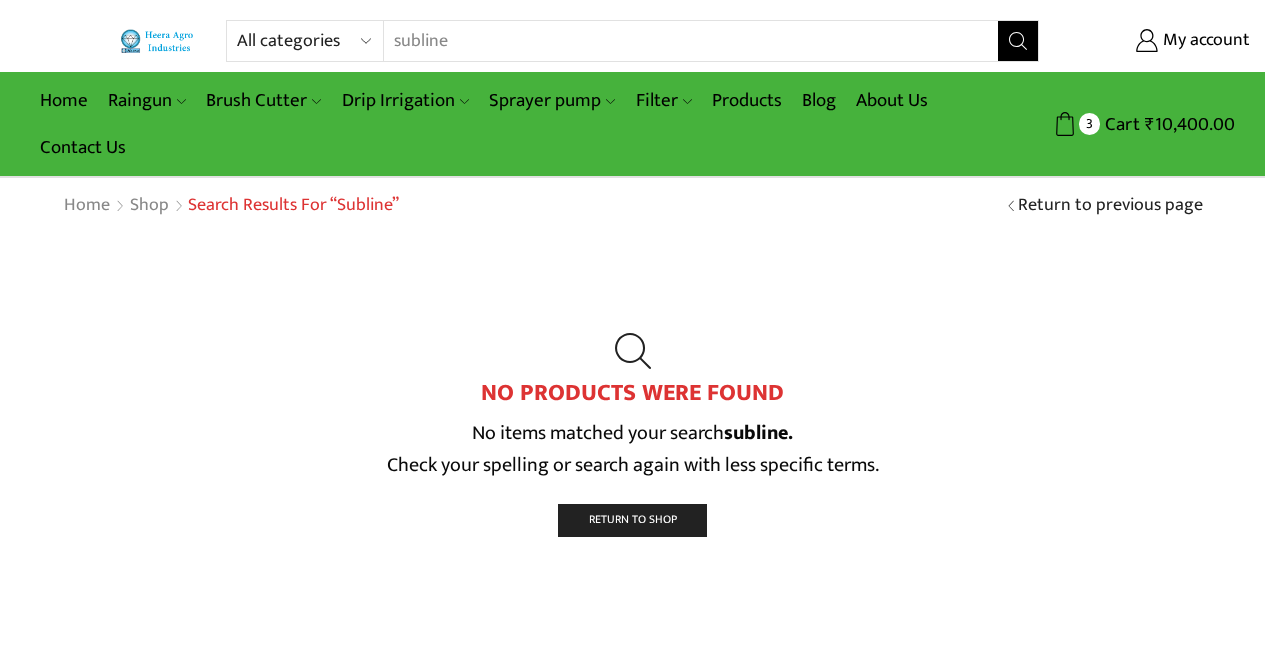 scroll, scrollTop: 0, scrollLeft: 0, axis: both 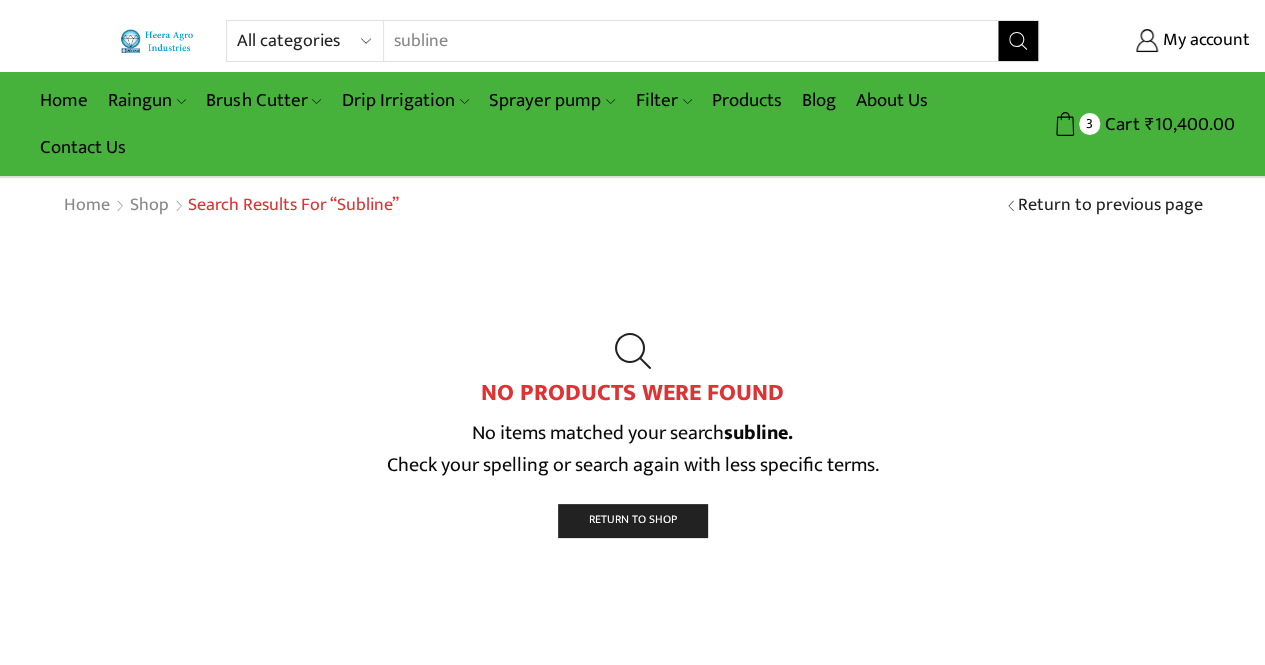 click 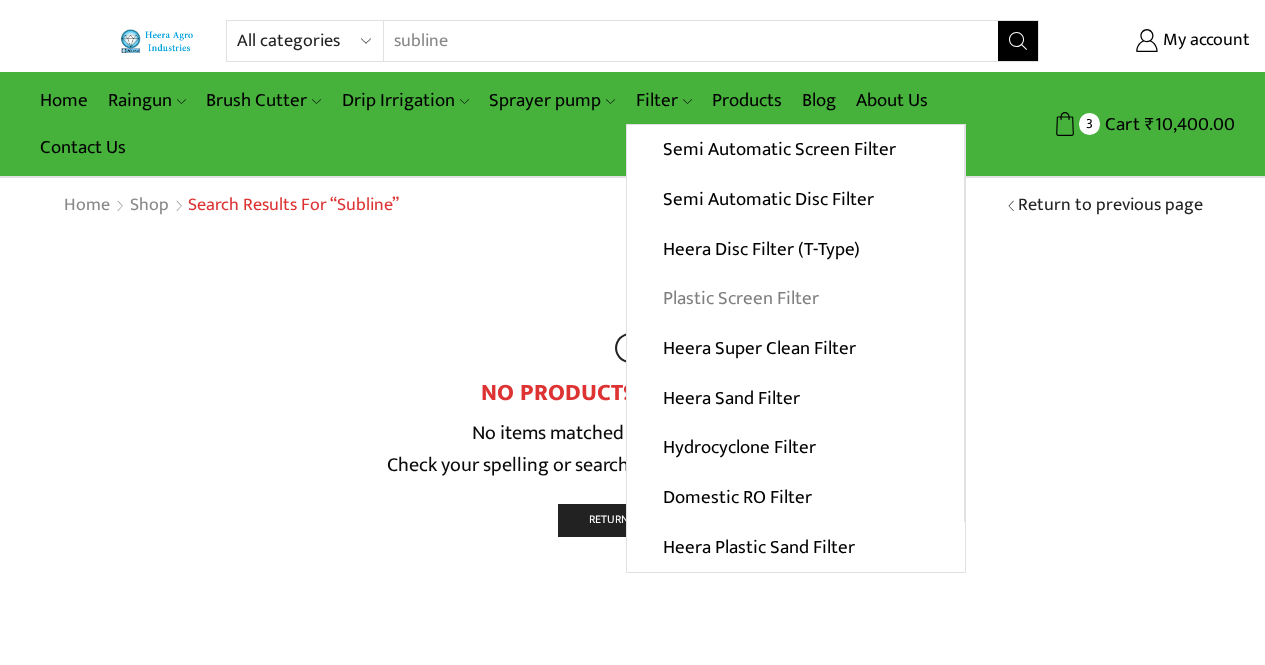 scroll, scrollTop: 0, scrollLeft: 0, axis: both 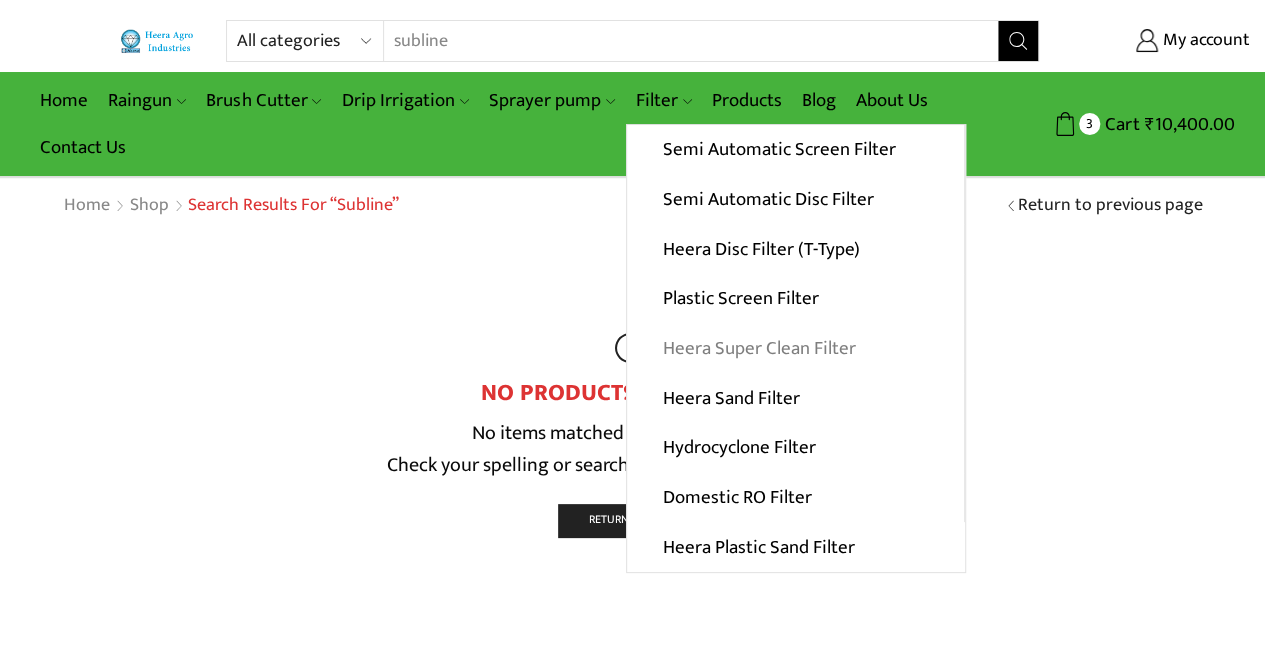 click on "Heera Super Clean Filter" at bounding box center (795, 349) 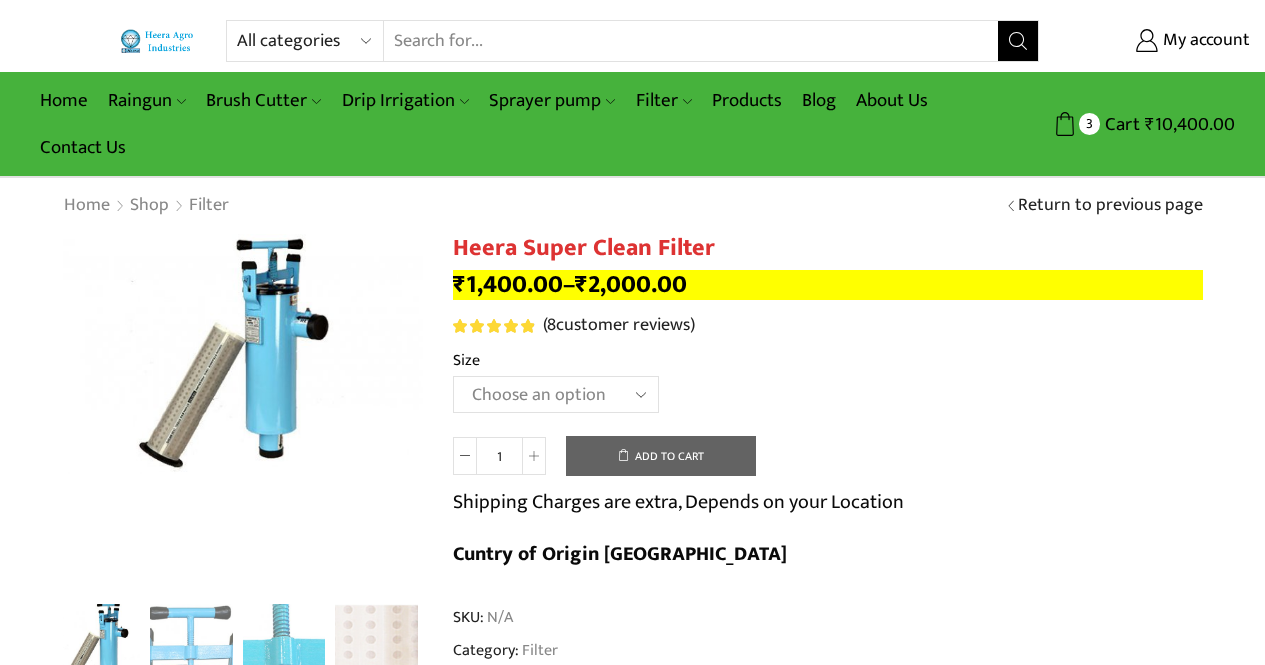 scroll, scrollTop: 0, scrollLeft: 0, axis: both 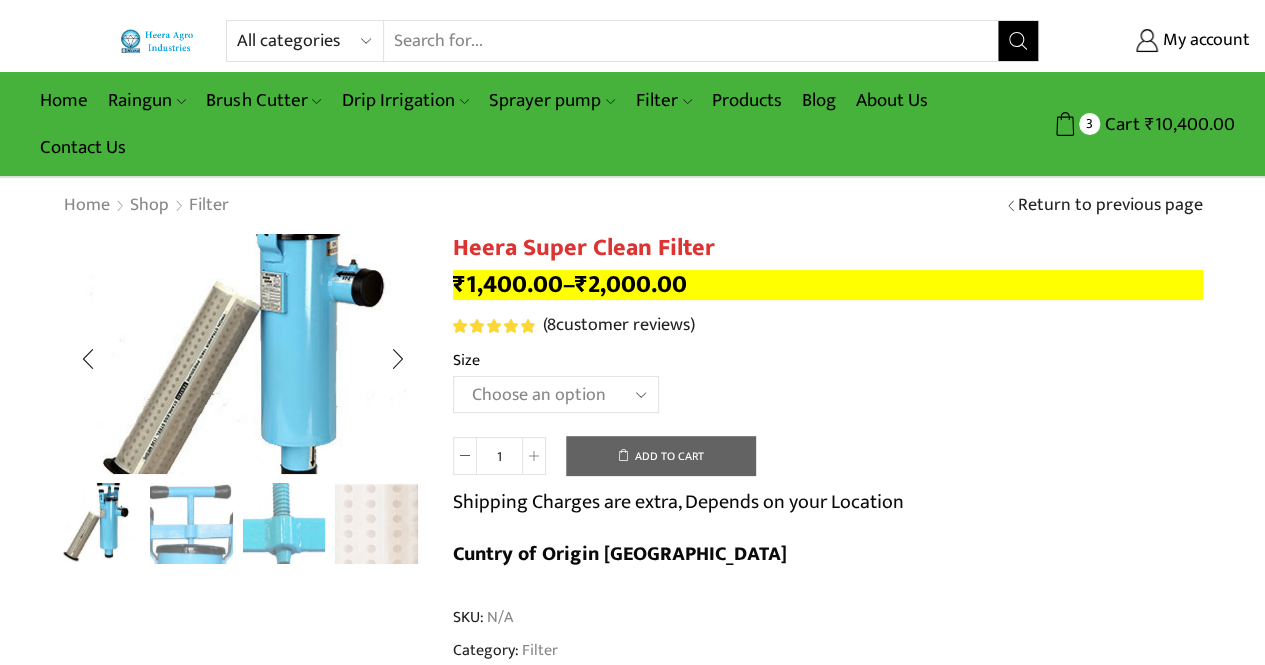 click at bounding box center (257, 327) 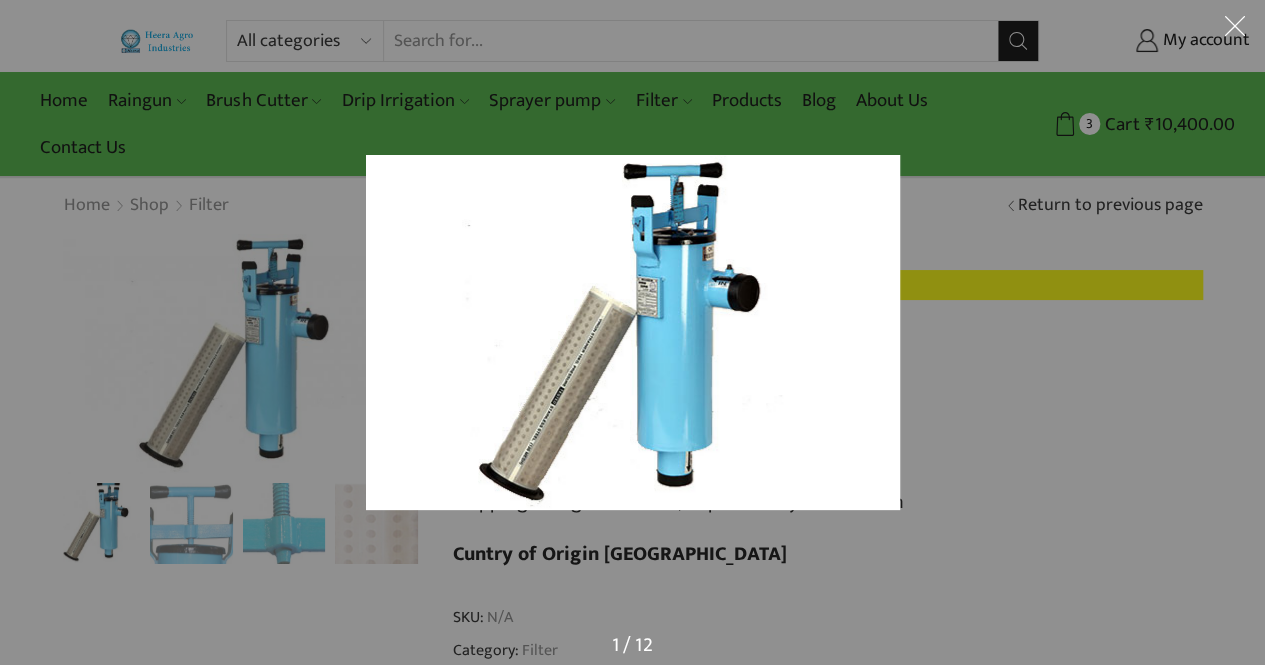 click at bounding box center [633, 332] 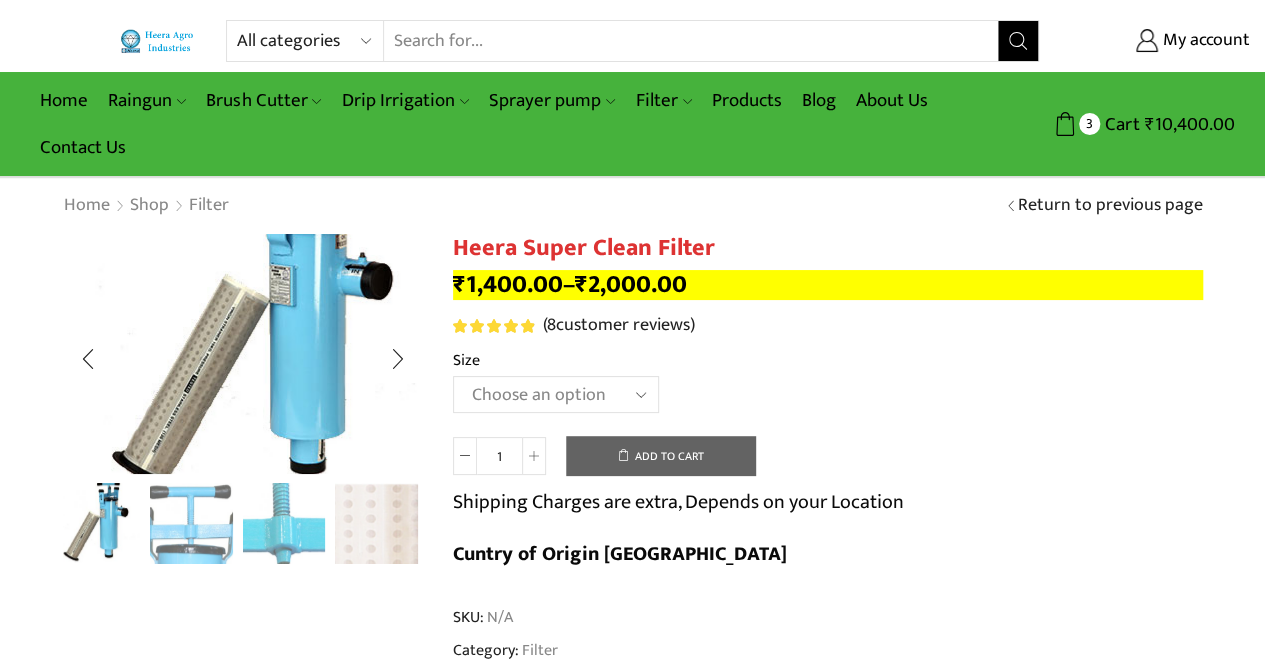 click at bounding box center [266, 320] 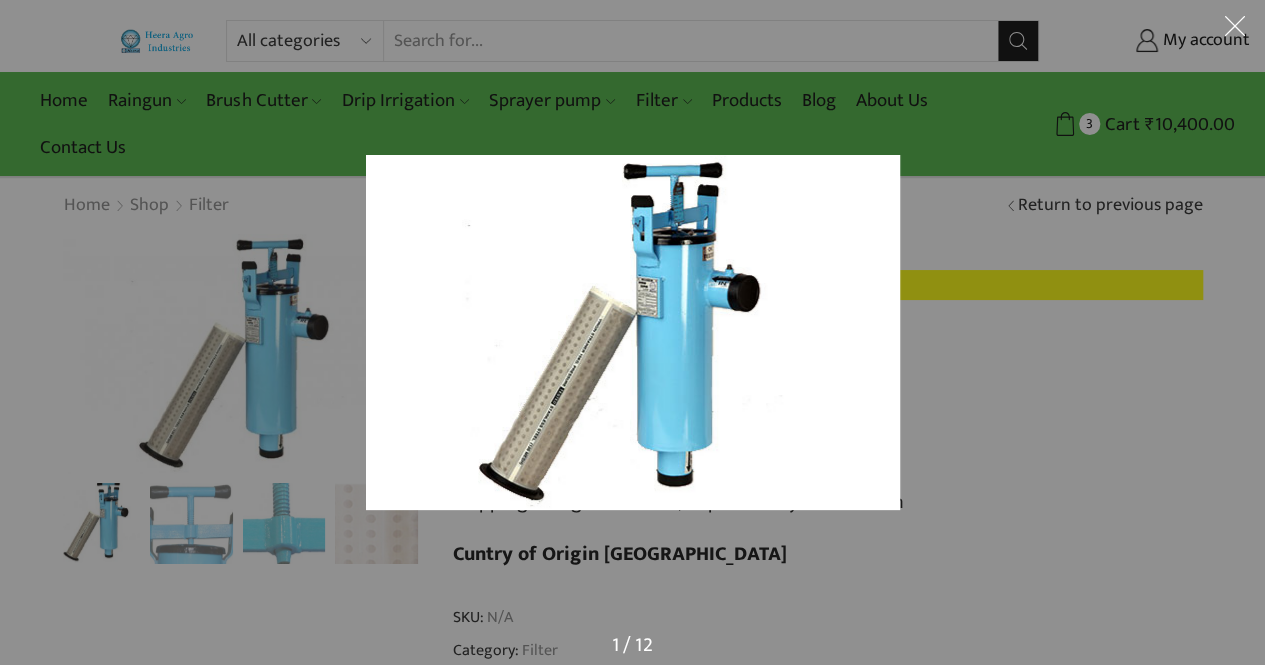 click at bounding box center [1235, 30] 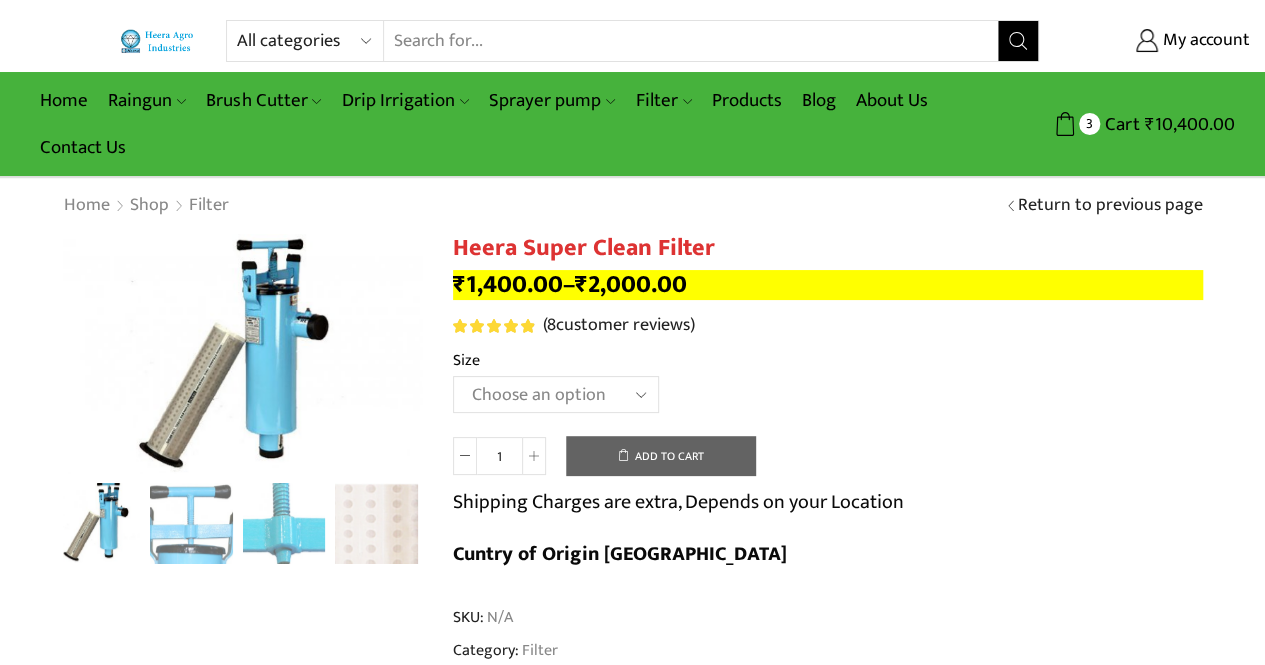 click on "Search input" at bounding box center [691, 41] 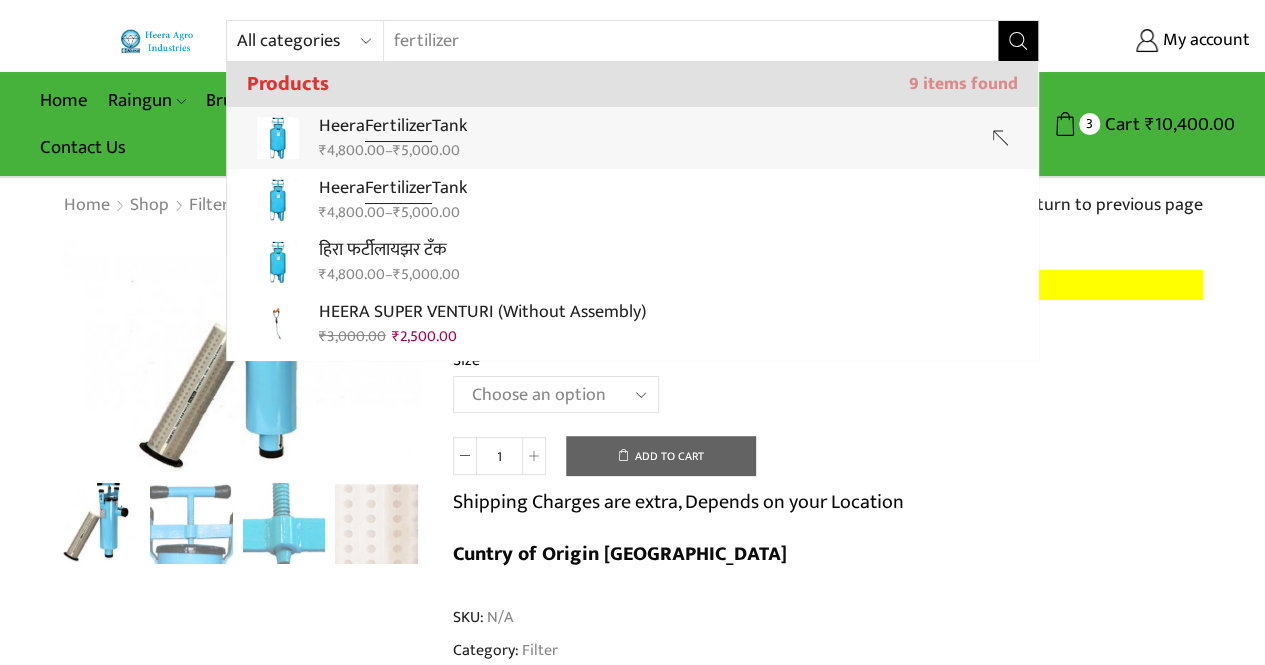 click on "₹ 5,000.00" at bounding box center [426, 150] 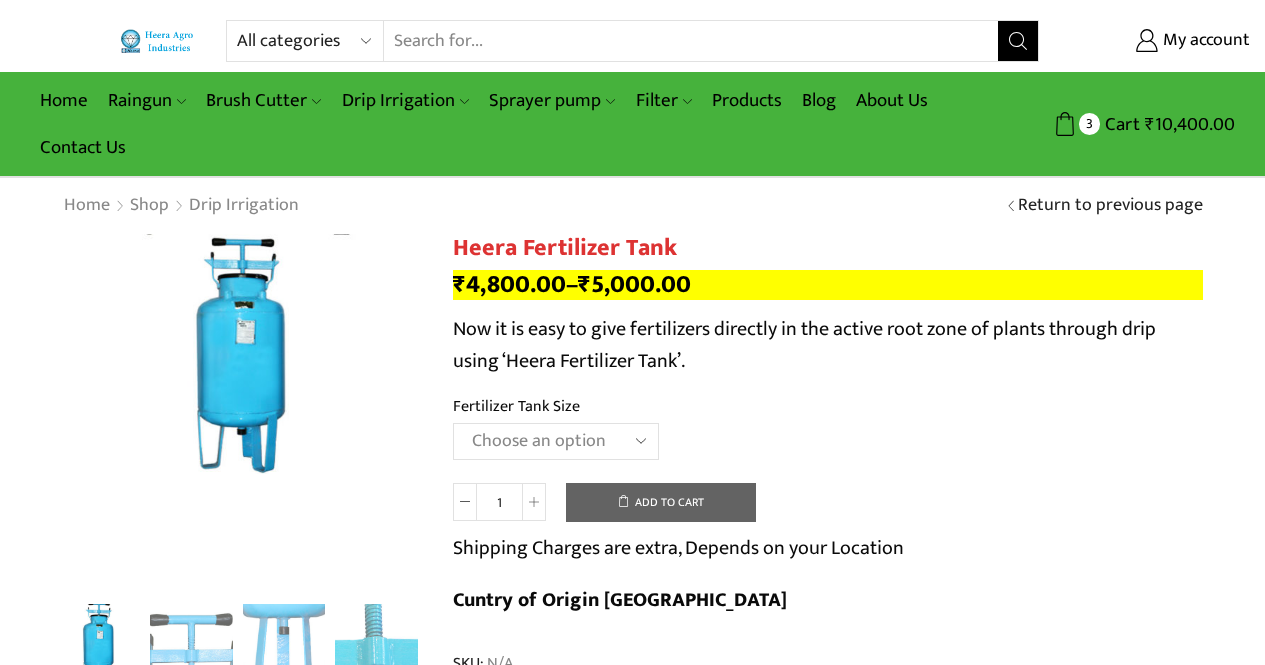 scroll, scrollTop: 0, scrollLeft: 0, axis: both 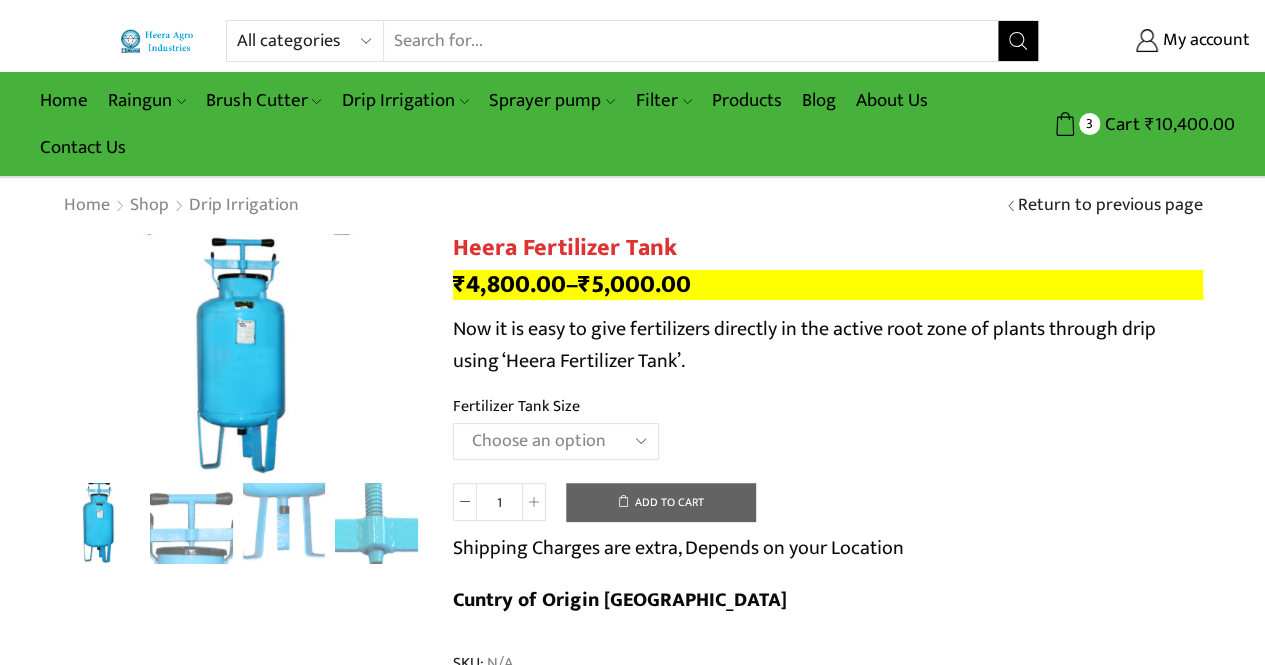 click on "Choose an option 90 Litres 120 Litres" 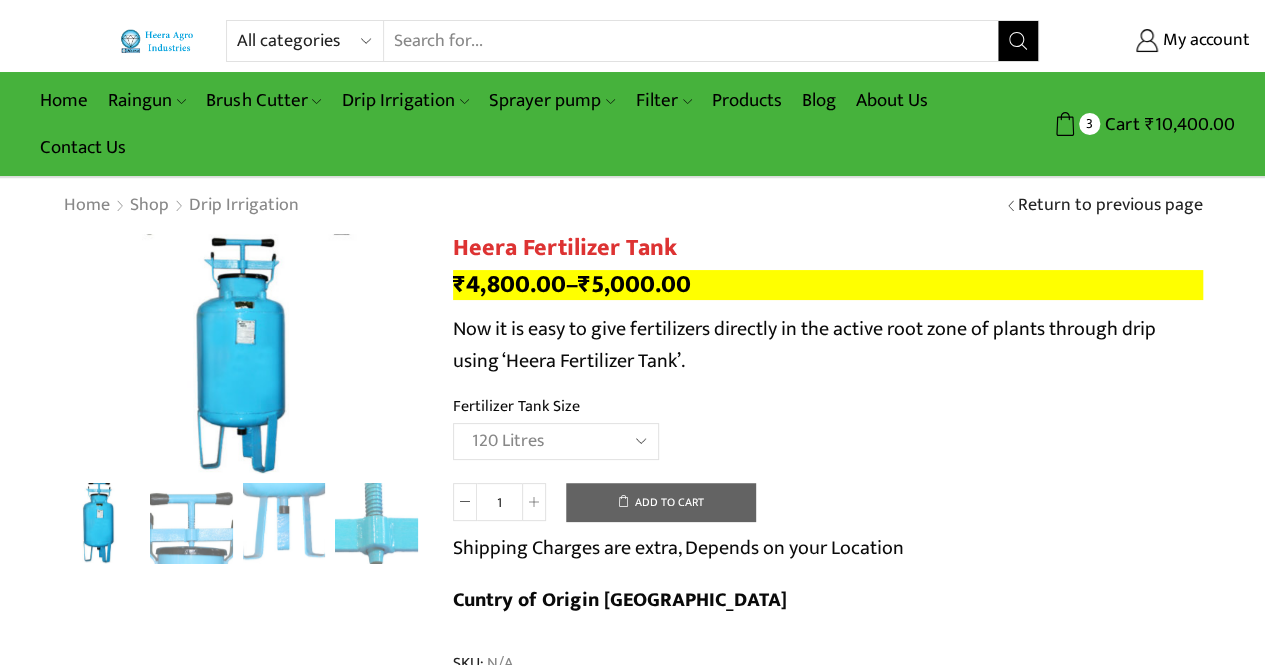 click on "Choose an option 90 Litres 120 Litres" 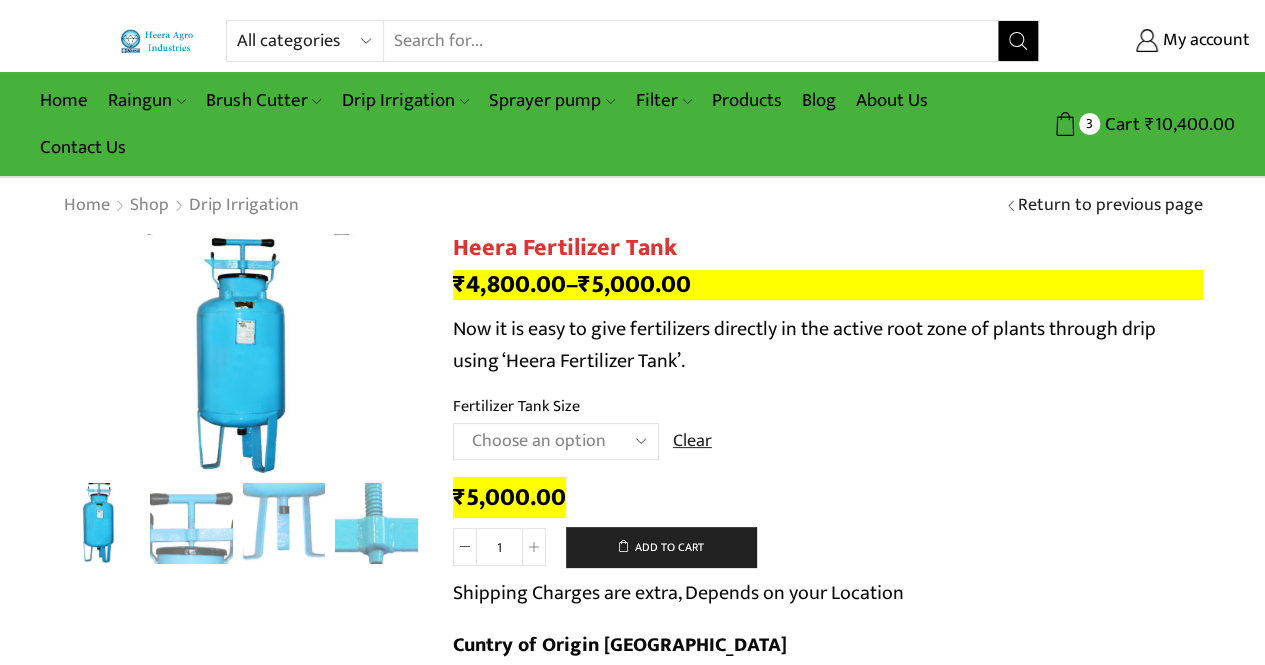 click on "Choose an option 90 Litres 120 Litres" 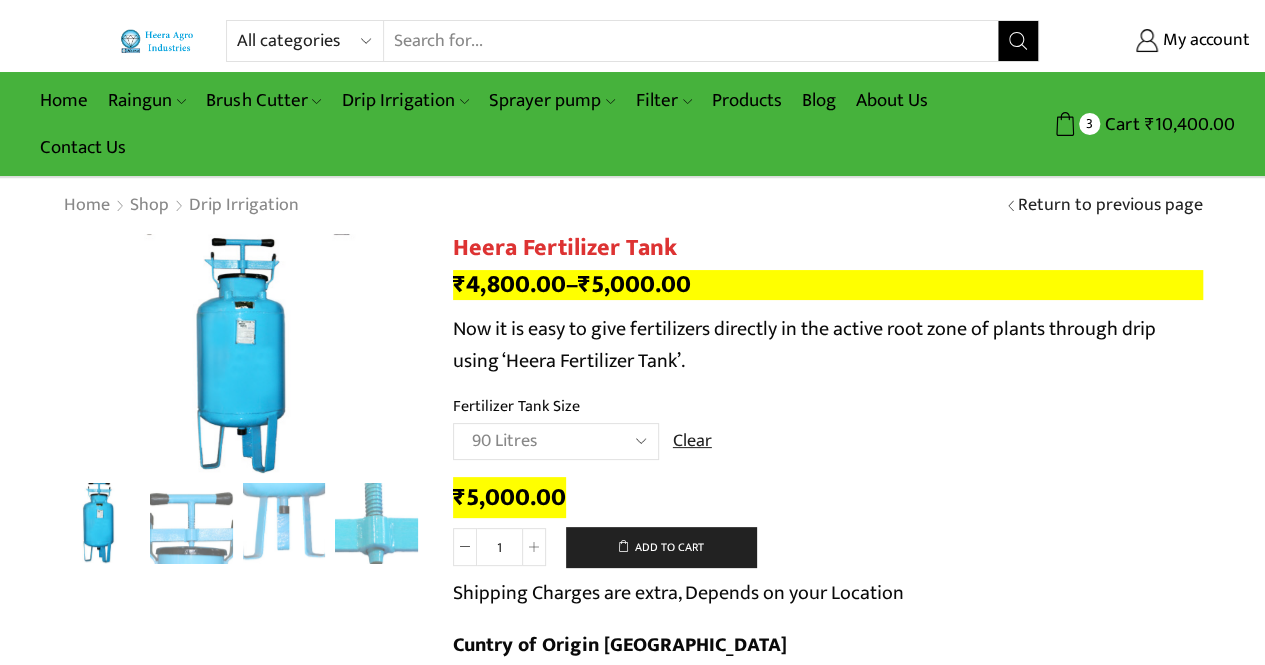 click on "Choose an option 90 Litres 120 Litres" 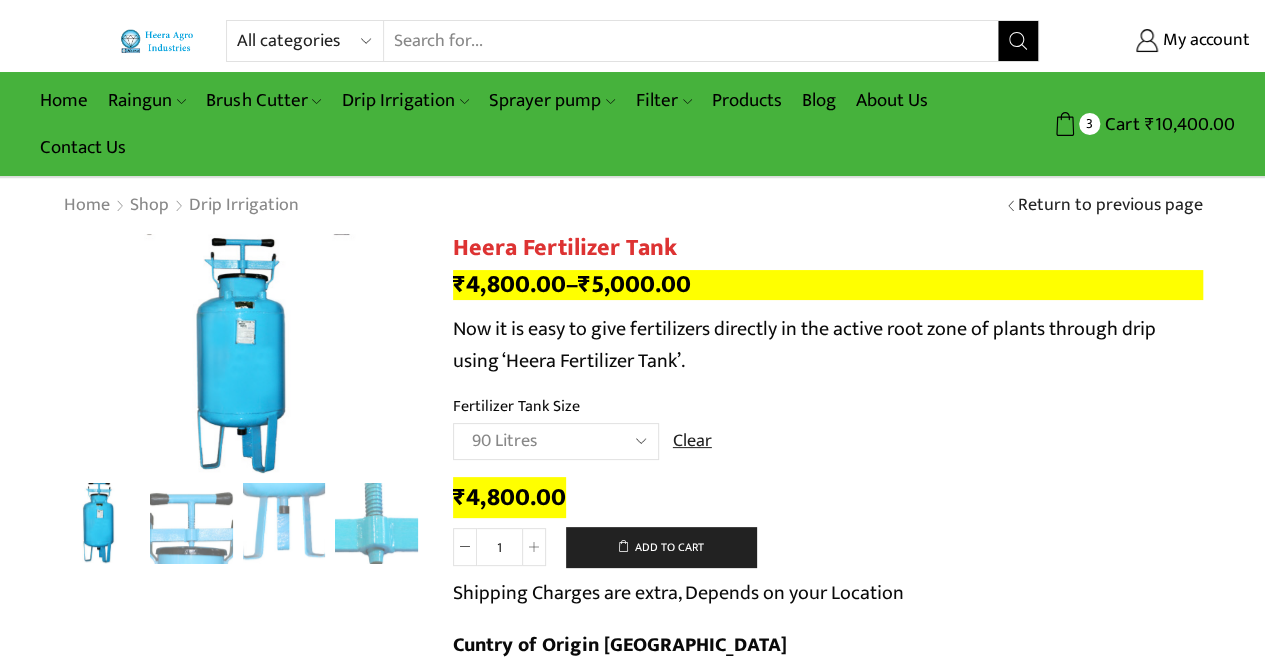 click on "Choose an option 90 Litres 120 Litres" 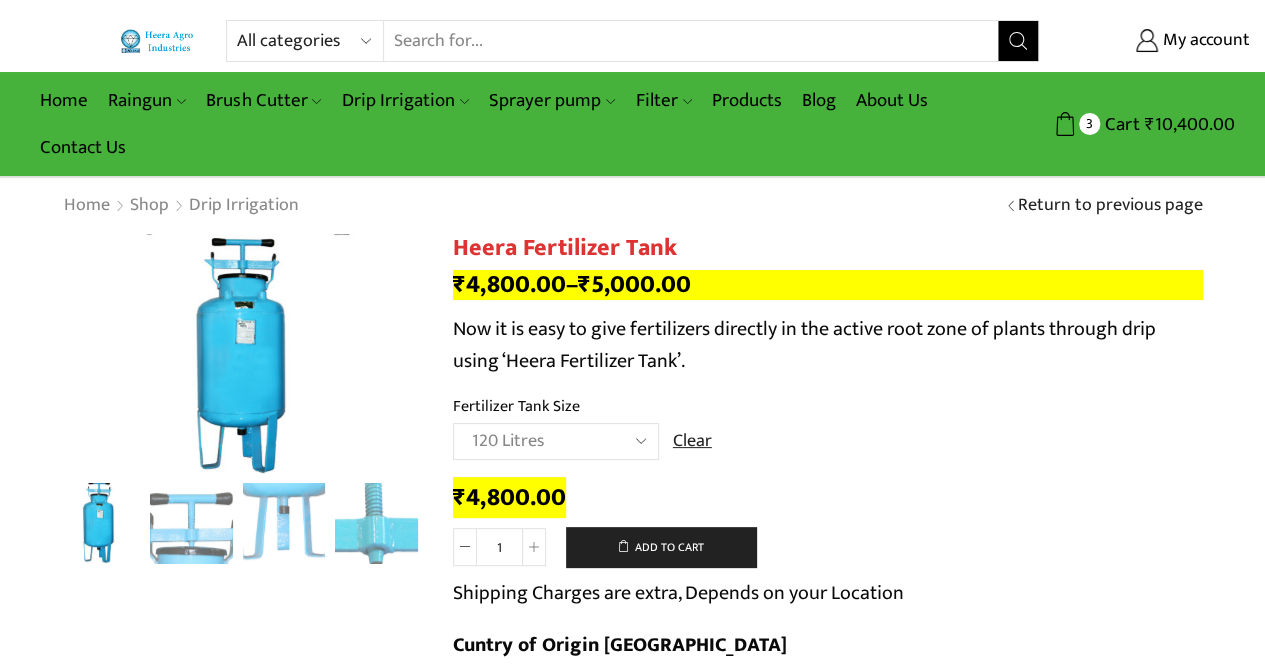 click on "Choose an option 90 Litres 120 Litres" 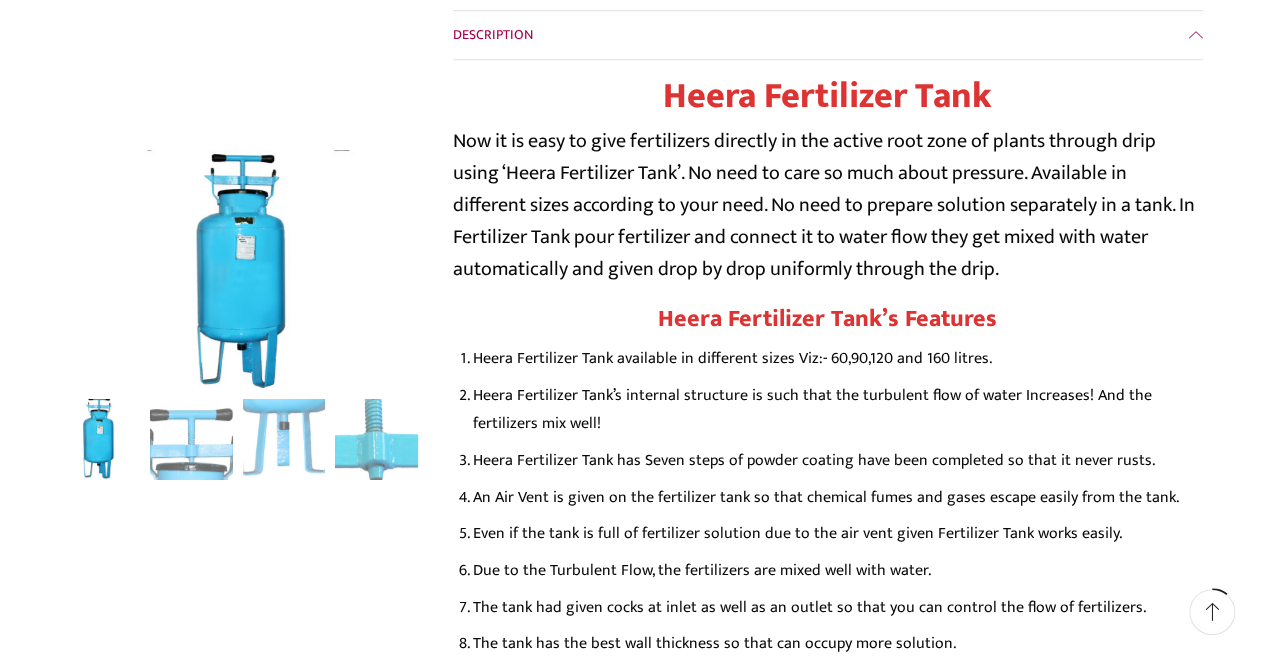 scroll, scrollTop: 788, scrollLeft: 0, axis: vertical 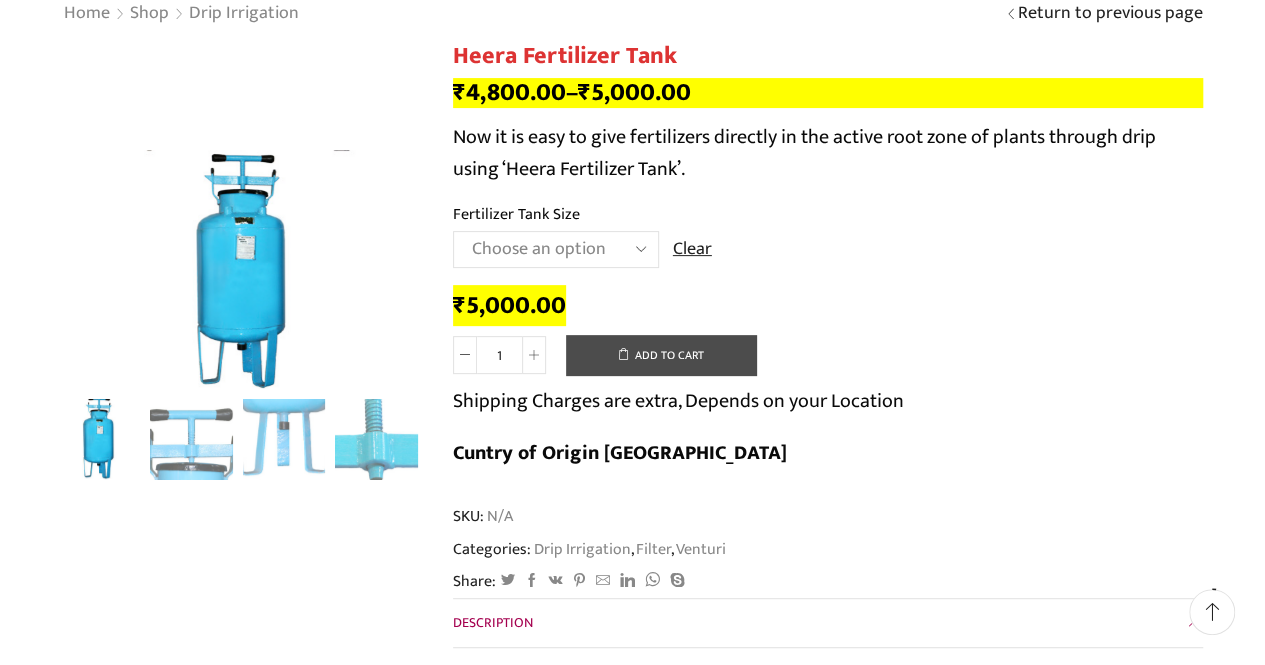 click on "Add to cart" 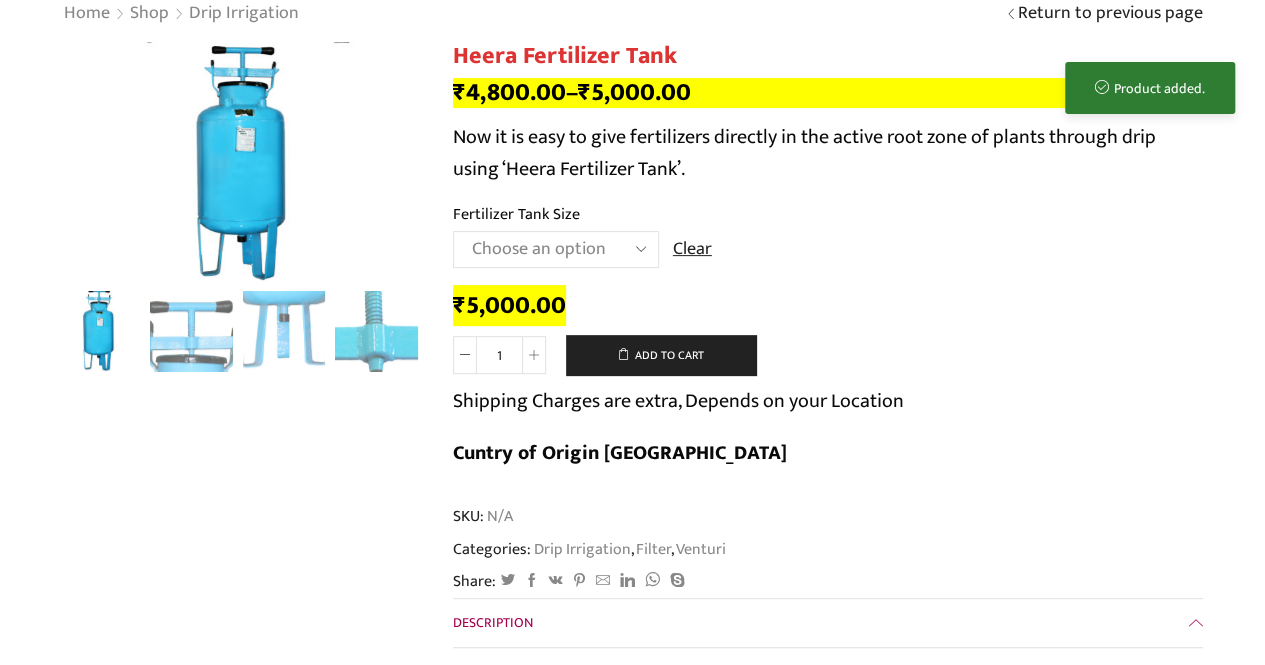 scroll, scrollTop: 0, scrollLeft: 0, axis: both 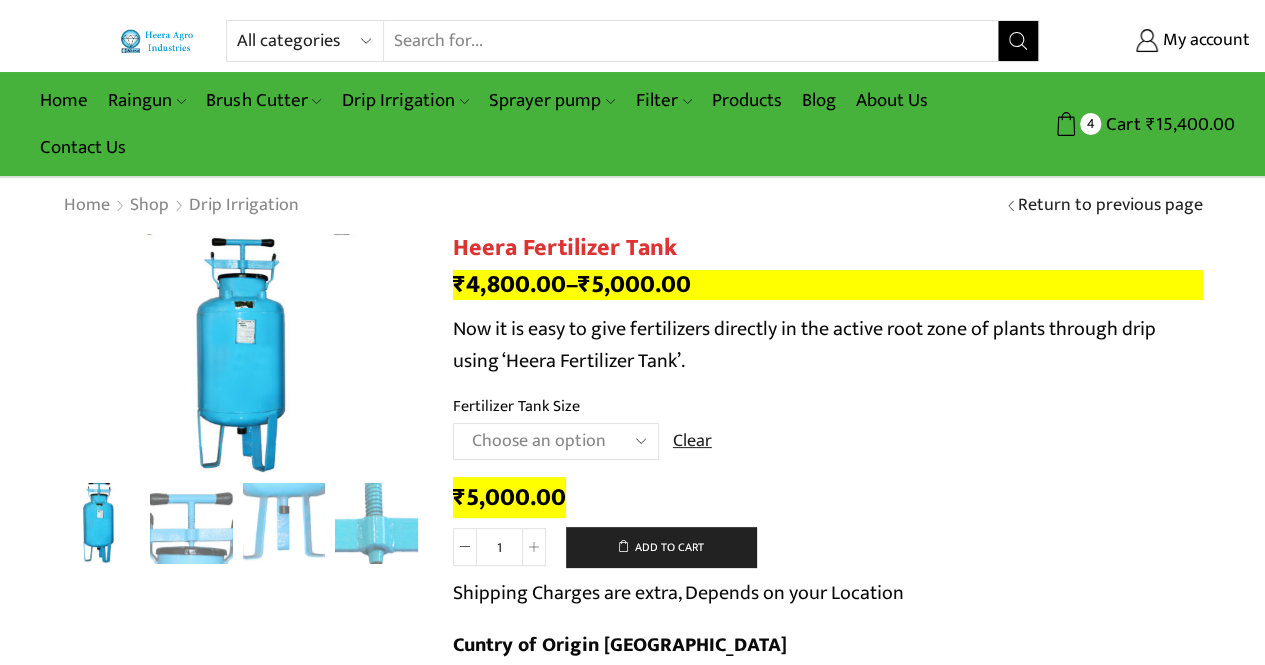 click on "Search input" at bounding box center (691, 41) 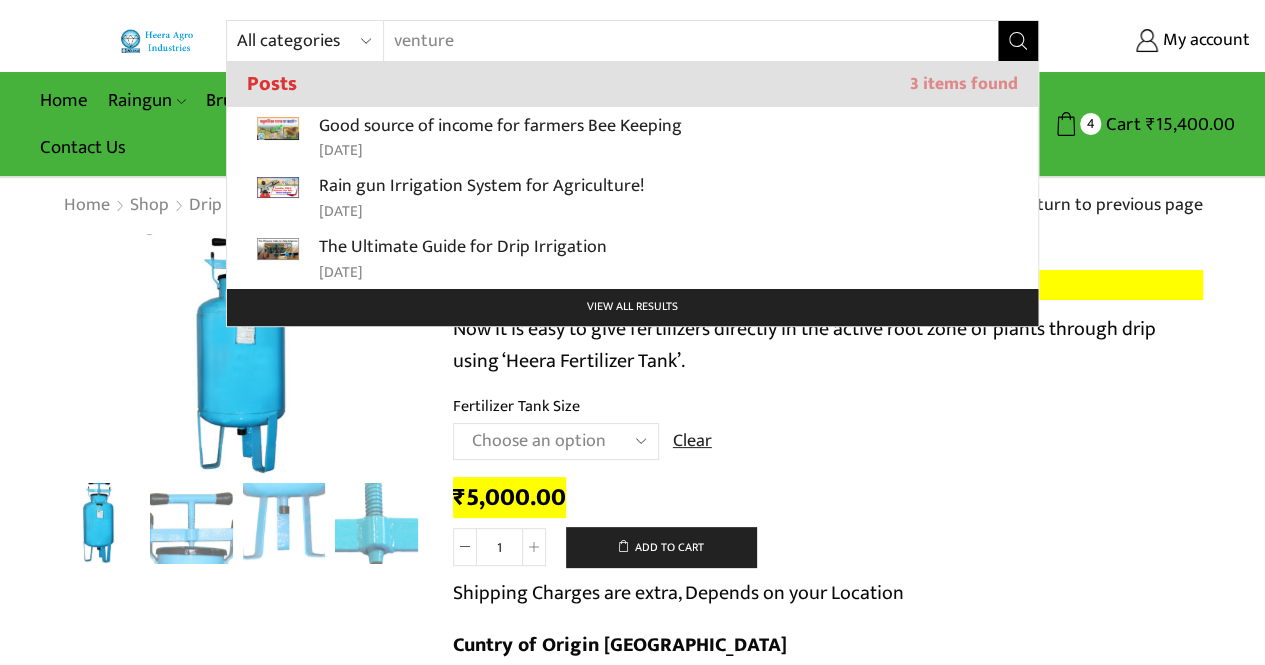 type on "venture" 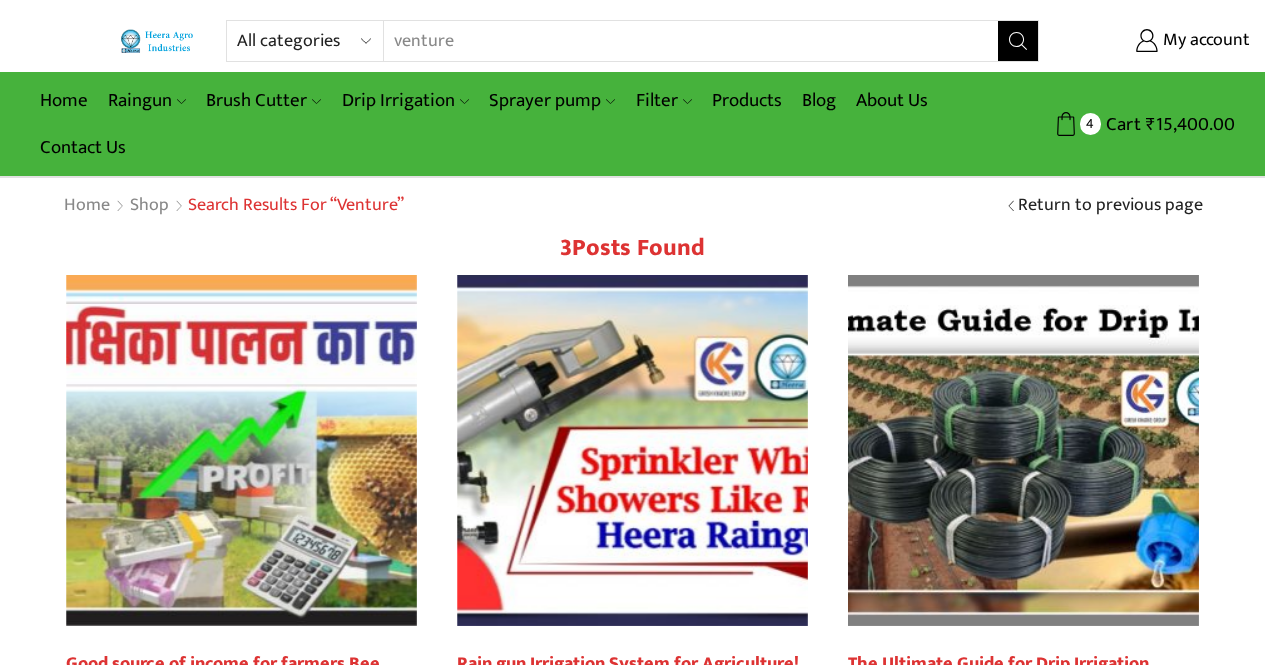 scroll, scrollTop: 0, scrollLeft: 0, axis: both 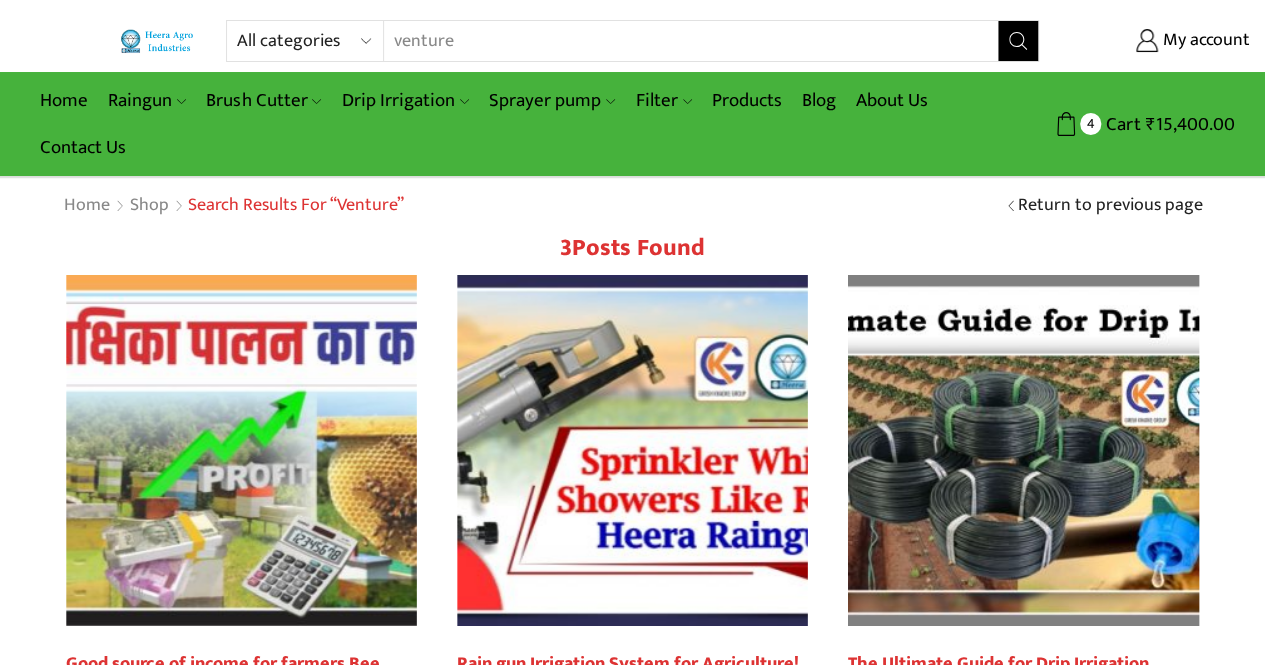 drag, startPoint x: 1263, startPoint y: 125, endPoint x: 1274, endPoint y: 177, distance: 53.15073 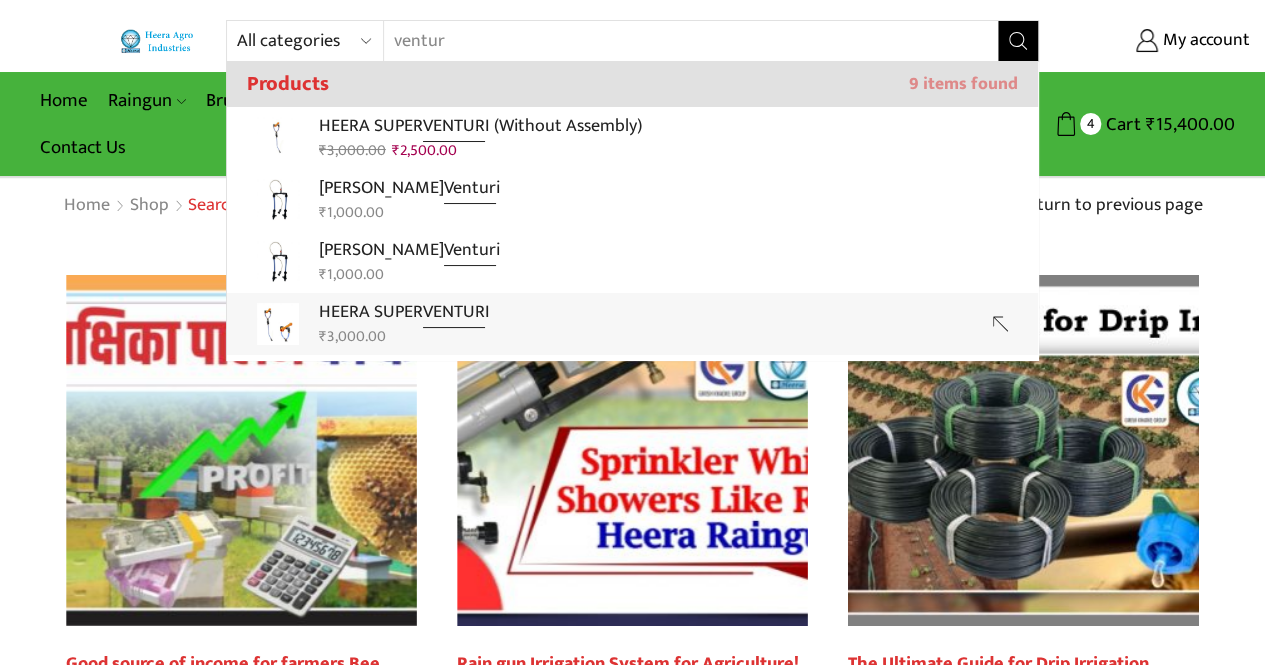 type on "ventur" 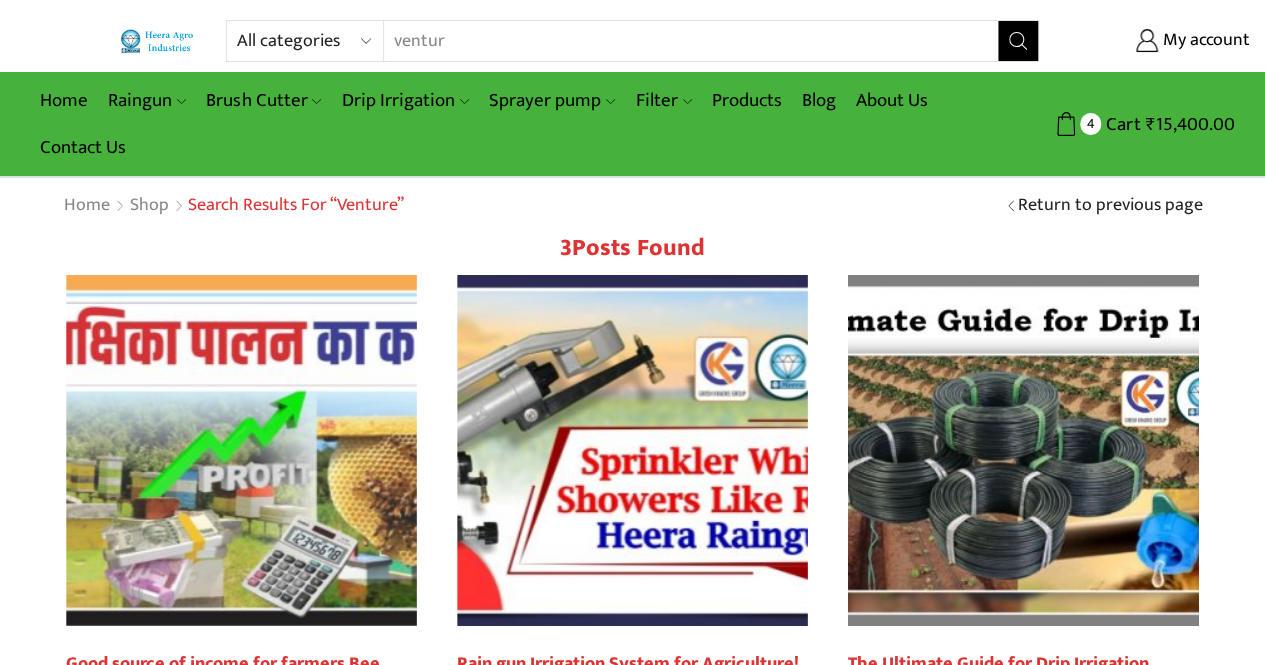 click on "Search" at bounding box center (1018, 41) 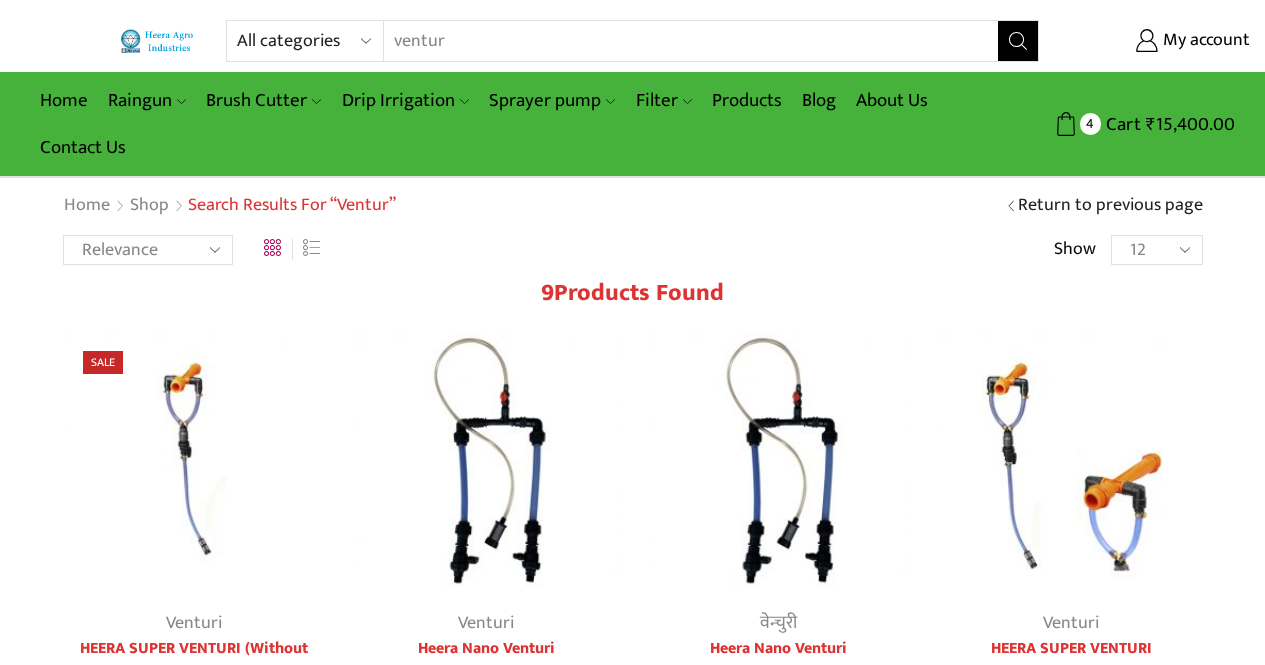 scroll, scrollTop: 0, scrollLeft: 0, axis: both 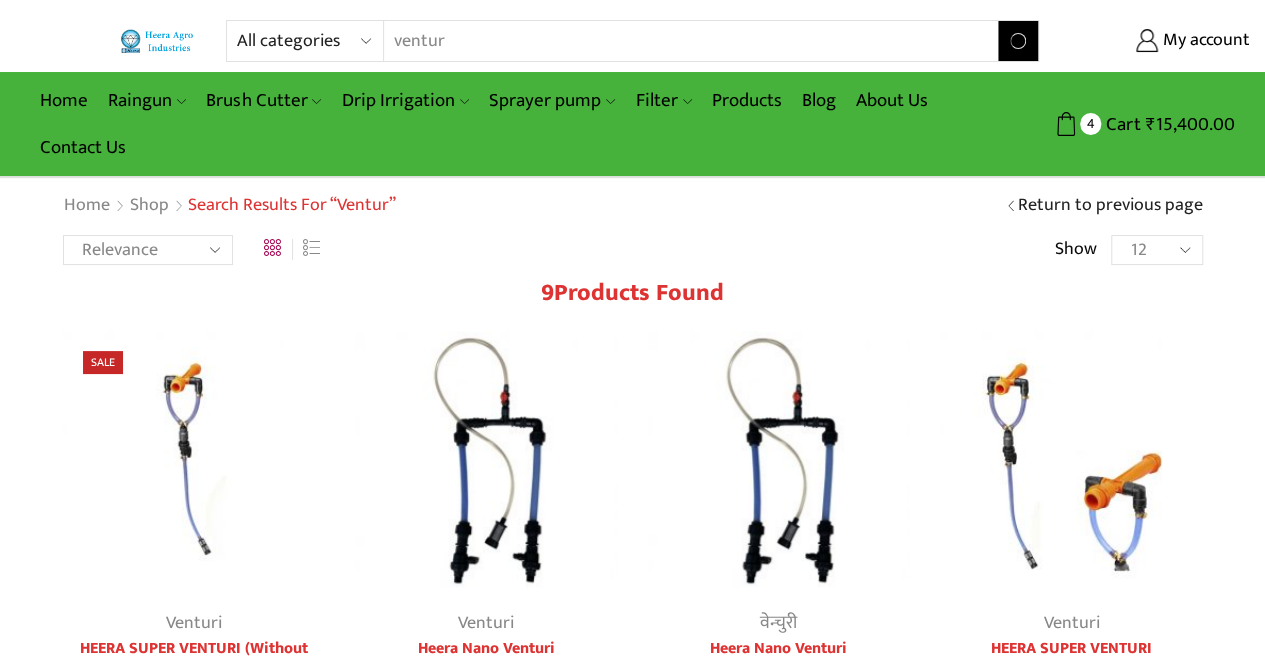 click on "ventur" at bounding box center (678, 41) 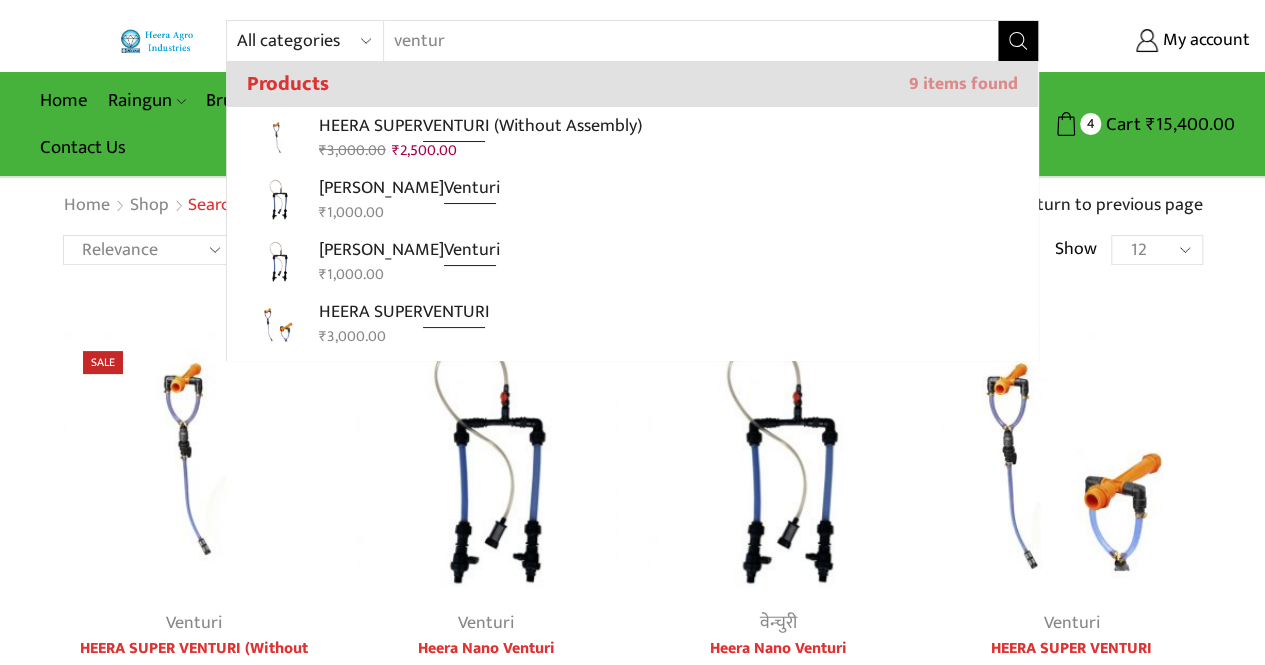 click on "All categories
Accessories
Air Release Valve
Brush Cutter
Domestic Use
Drip Irrigation
Filter
Fogger
Heera Pipes
Mulching Paper
Non Return Valve (Normex)
Pressure Relief Valve
Raingun
Sprayer pump
Sprinkler
Supreme Silpaulin
Valve
Venturi
Water Pressure Gauge
Water Storage Tanks
अ‍ॅसेसरीज
अ‍ॅसेसरीज
एअर रिलीज व्हाॅल्व
एअर रिलीज व्हाॅल्व
घरगुती उपयोग
घरेलू उपयोग
ठिबक सिंचन
ठिबक सिंचन
ड्रीपर
ड्रीपर
पाण्याच्या टाक्या
पानीकी टंकिया
फिल्टर" at bounding box center (632, 36) 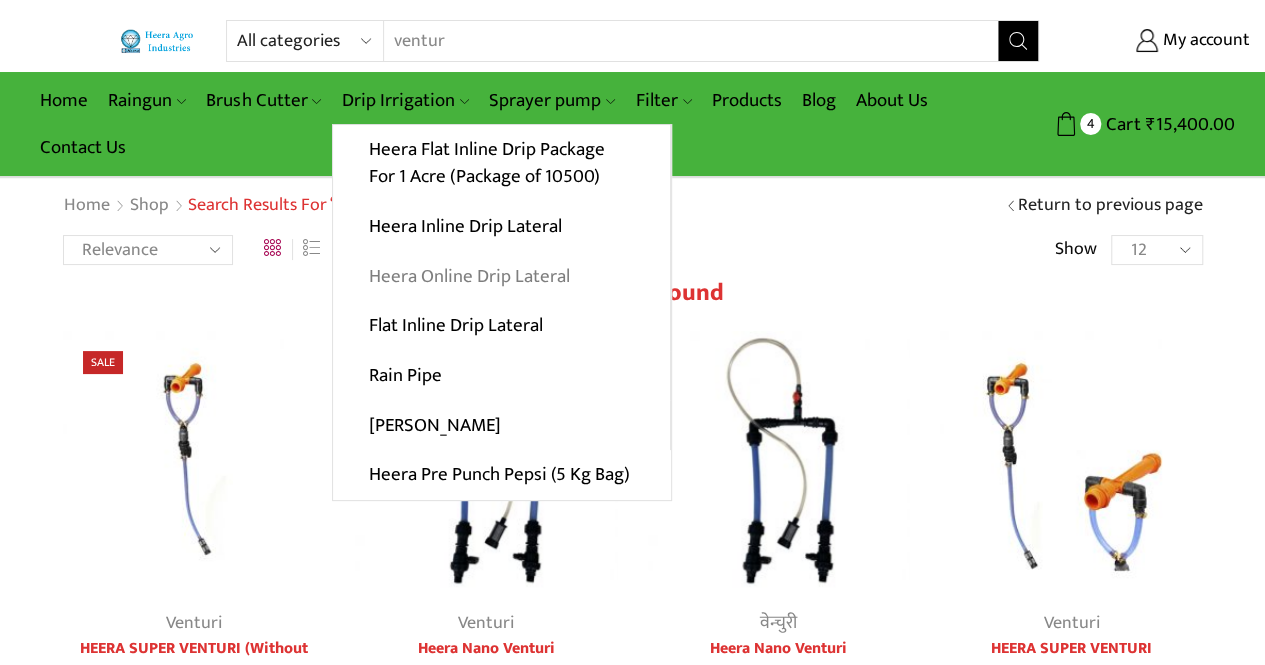 click on "Heera Online Drip Lateral" at bounding box center [501, 276] 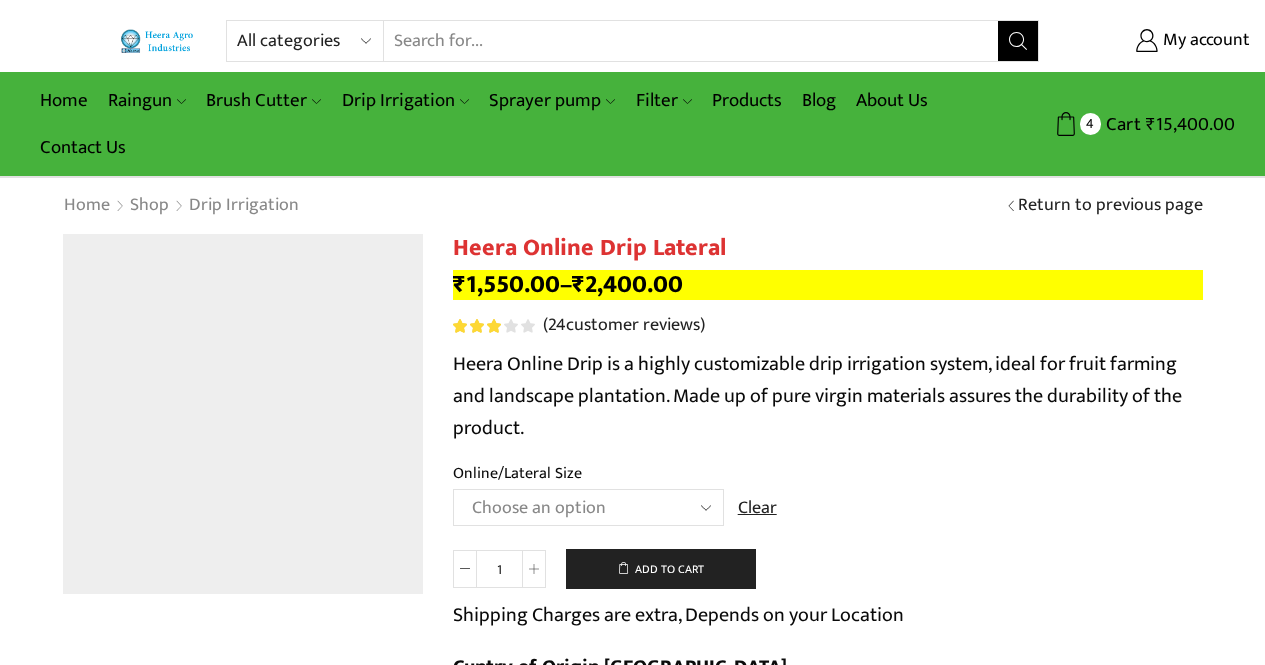 scroll, scrollTop: 0, scrollLeft: 0, axis: both 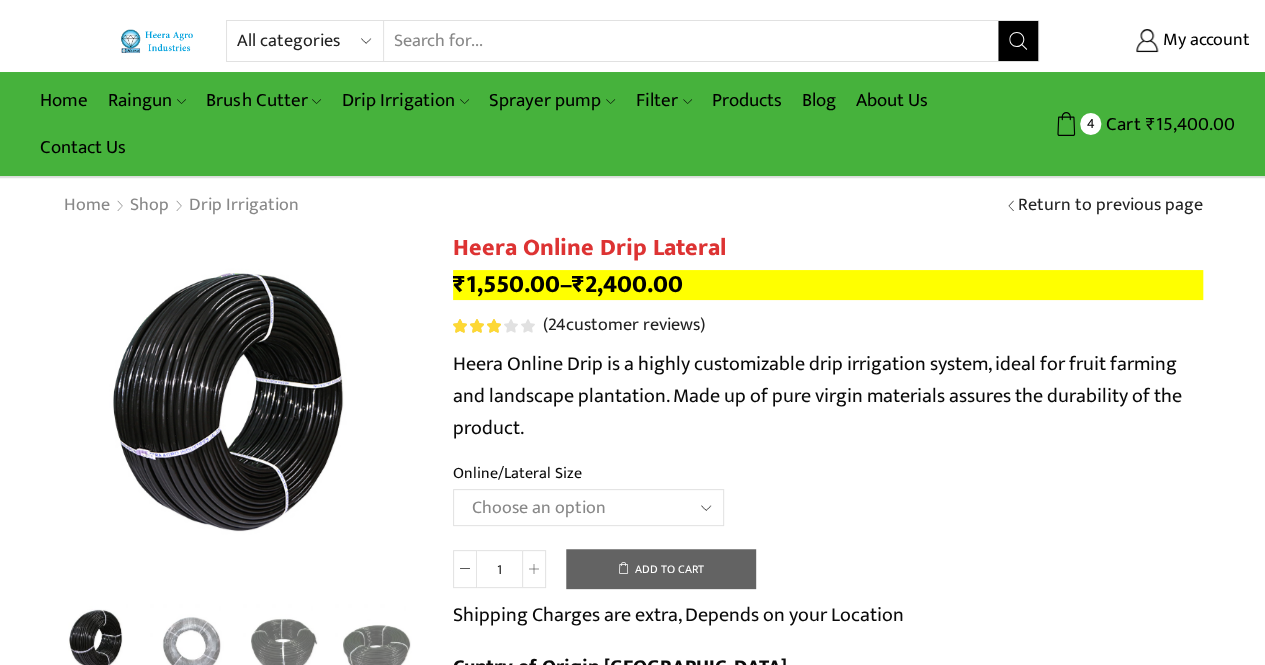 click on "Choose an option Heera Online 16MM Heera Online GOLD 16MM Heera Online 12MM Heera Online GOLD 12MM Heera Online GOLD 20MM Heera Online GOLD 25MM Heera Online GOLD 32MM" 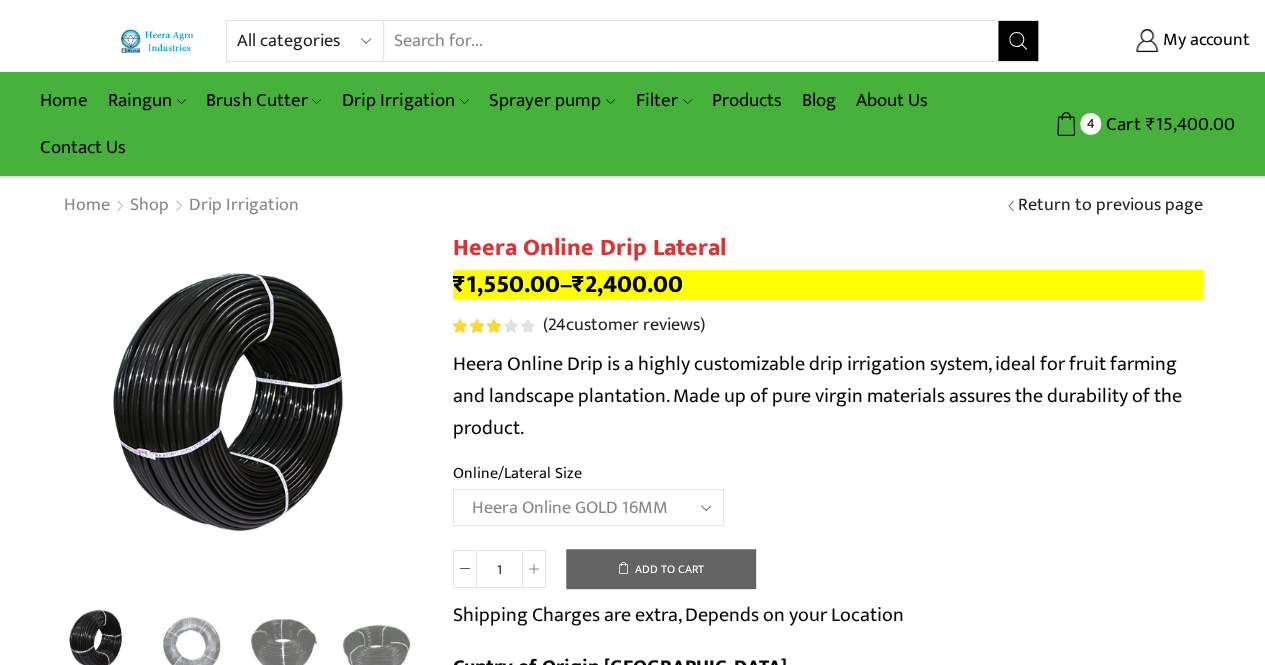click on "Choose an option Heera Online 16MM Heera Online GOLD 16MM Heera Online 12MM Heera Online GOLD 12MM Heera Online GOLD 20MM Heera Online GOLD 25MM Heera Online GOLD 32MM" 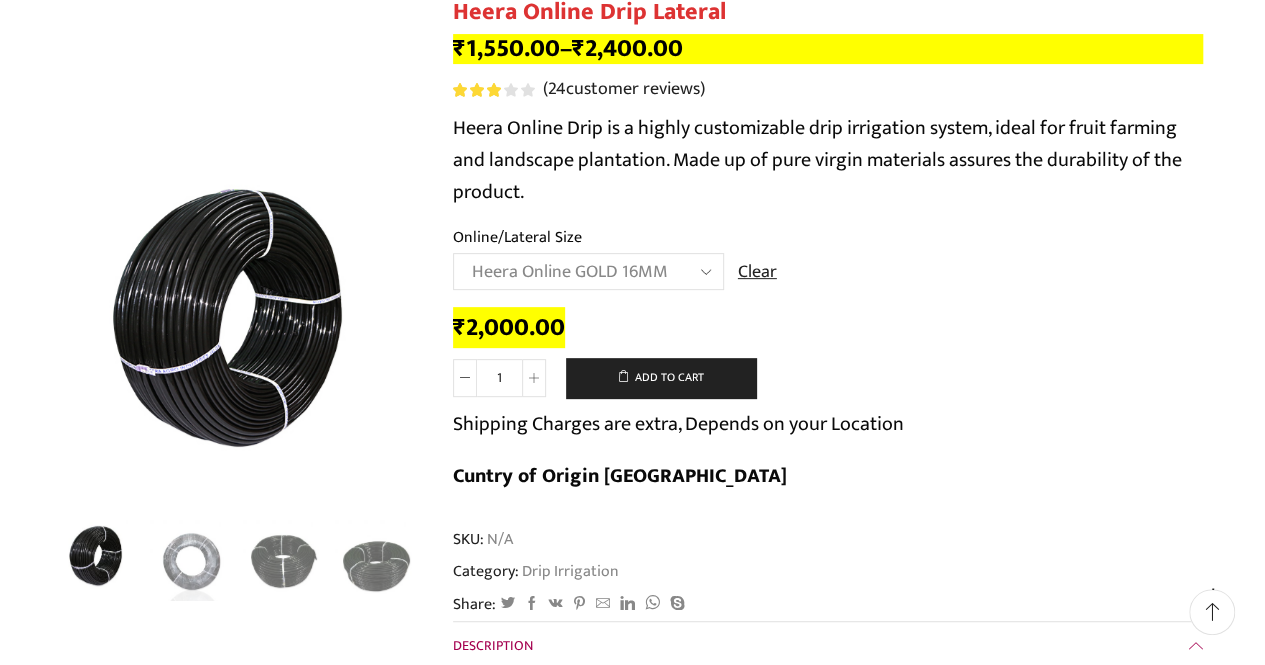 scroll, scrollTop: 256, scrollLeft: 0, axis: vertical 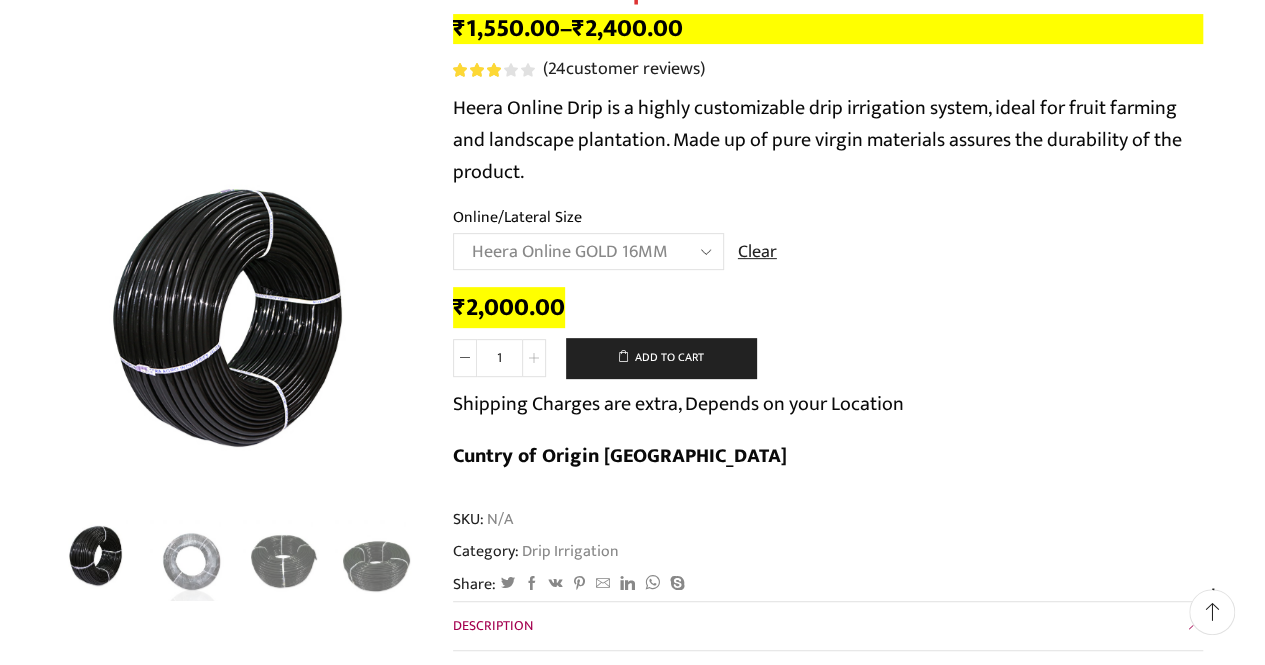 click 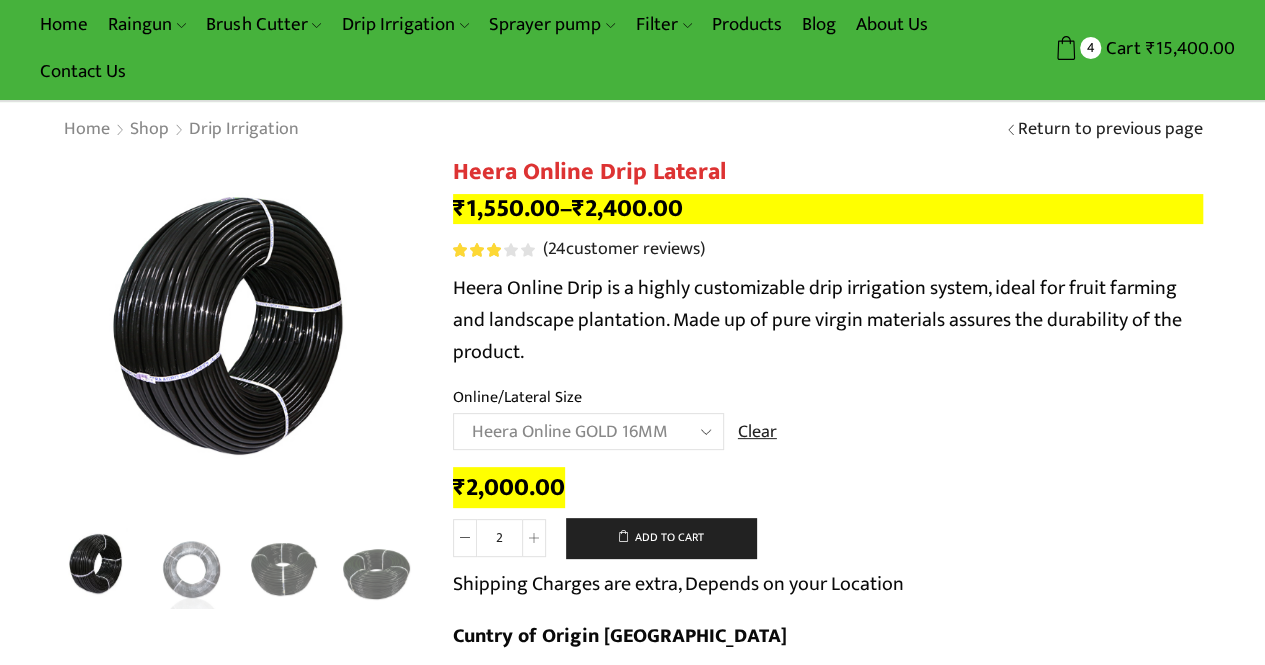 scroll, scrollTop: 0, scrollLeft: 0, axis: both 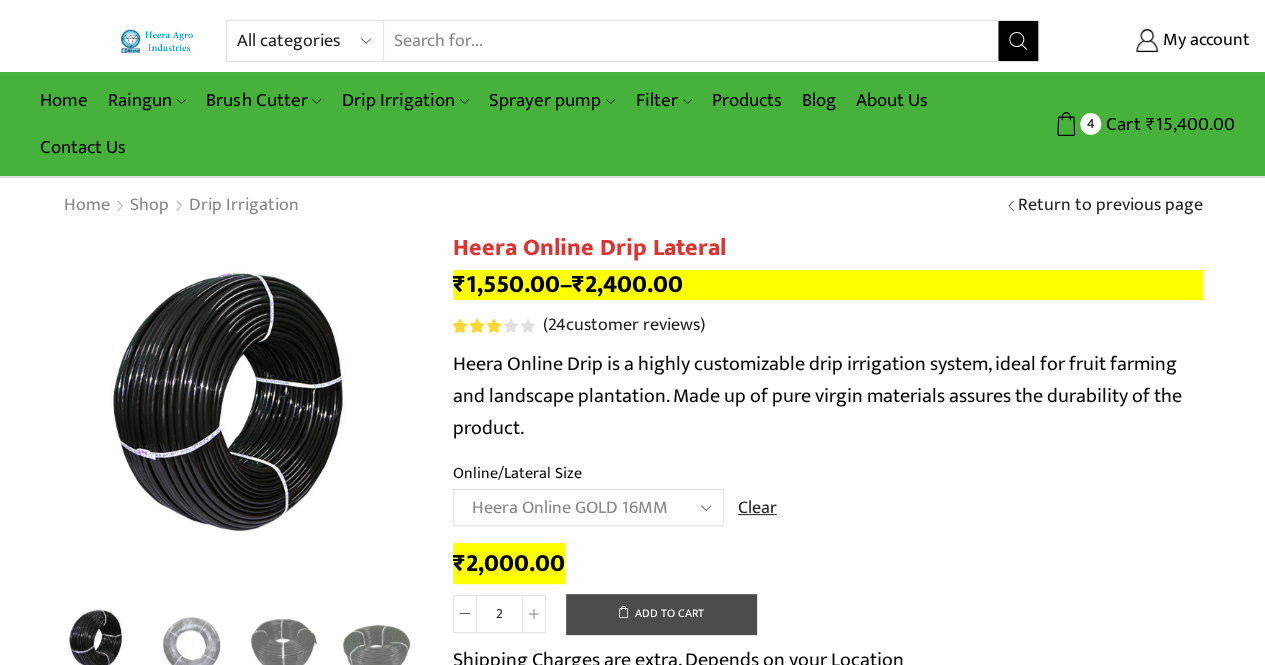click on "Add to cart" 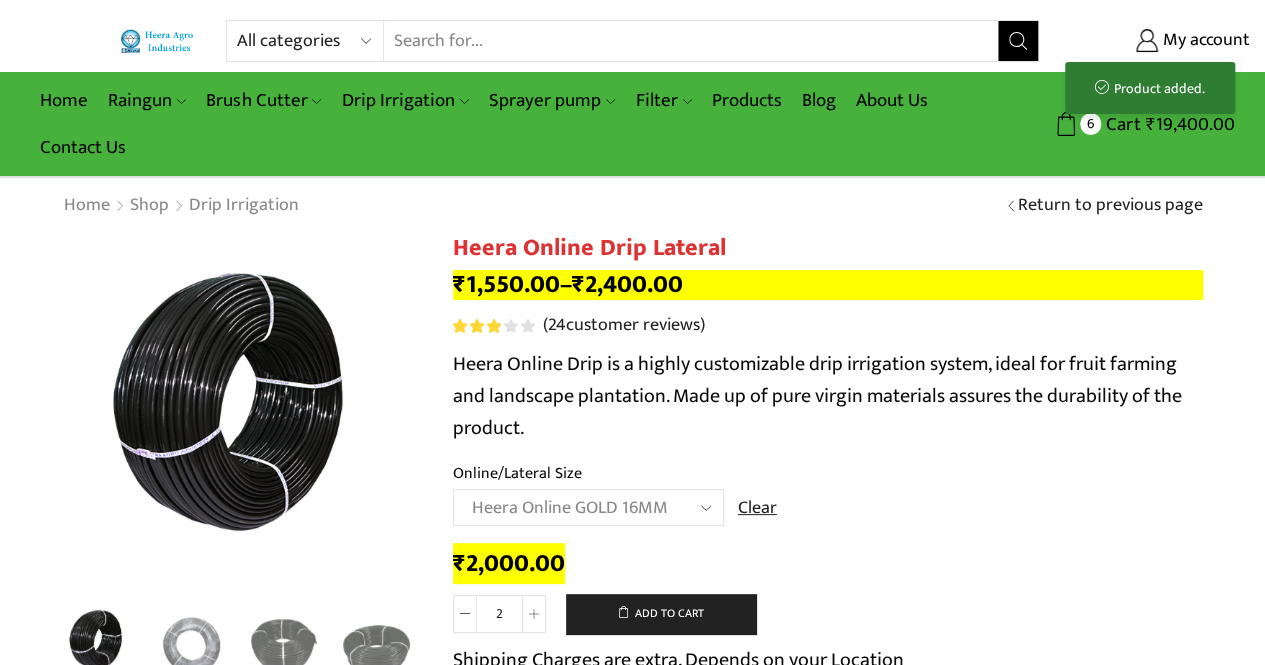 click on "Choose an option Heera Online 16MM Heera Online GOLD 16MM Heera Online 12MM Heera Online GOLD 12MM Heera Online GOLD 20MM Heera Online GOLD 25MM Heera Online GOLD 32MM" 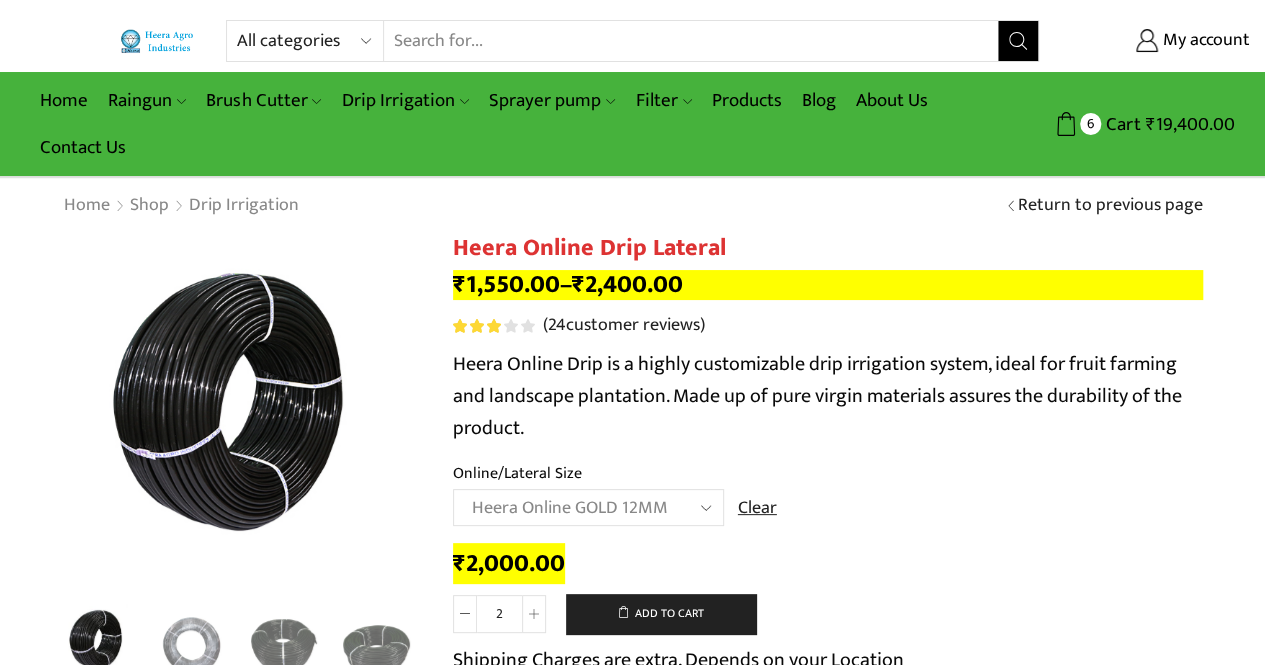 click on "Choose an option Heera Online 16MM Heera Online GOLD 16MM Heera Online 12MM Heera Online GOLD 12MM Heera Online GOLD 20MM Heera Online GOLD 25MM Heera Online GOLD 32MM" 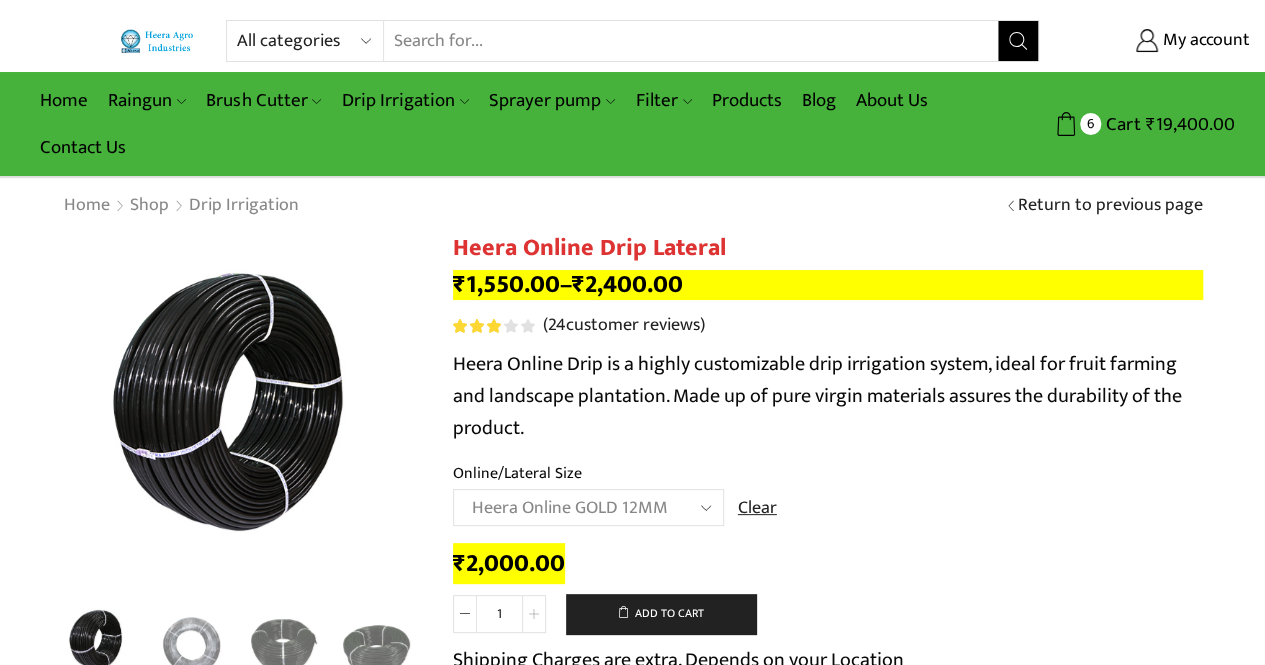 click 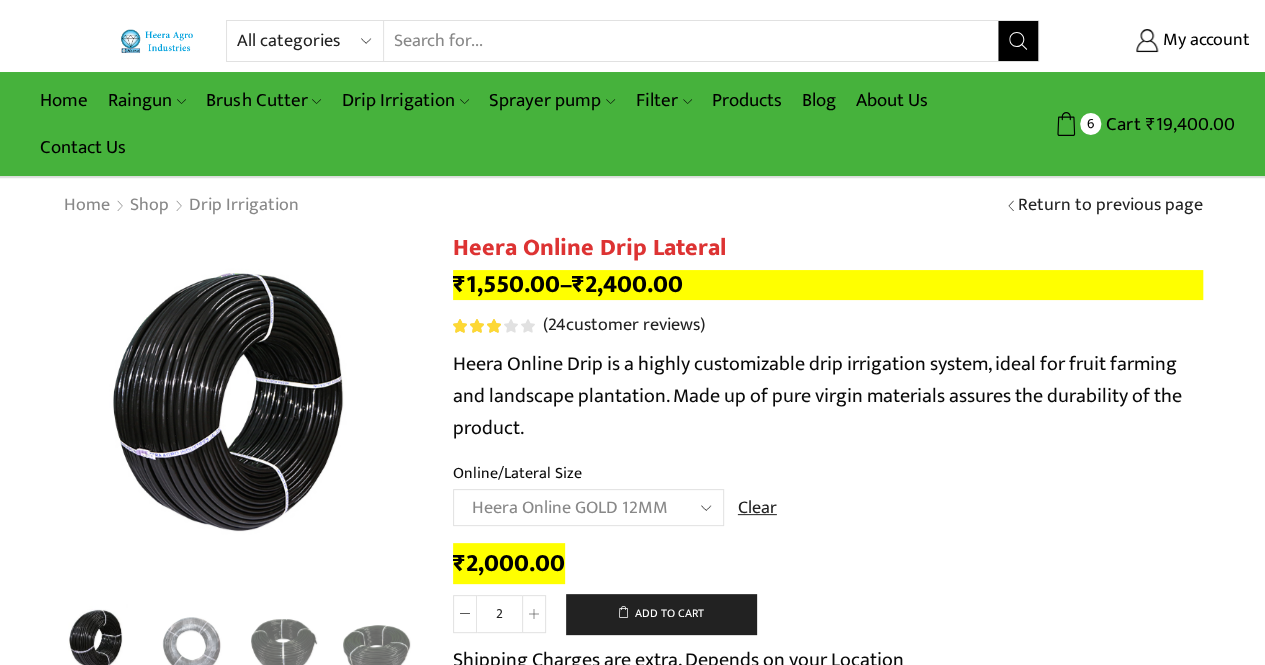 click on "Choose an option Heera Online 16MM Heera Online GOLD 16MM Heera Online 12MM Heera Online GOLD 12MM Heera Online GOLD 20MM Heera Online GOLD 25MM Heera Online GOLD 32MM" 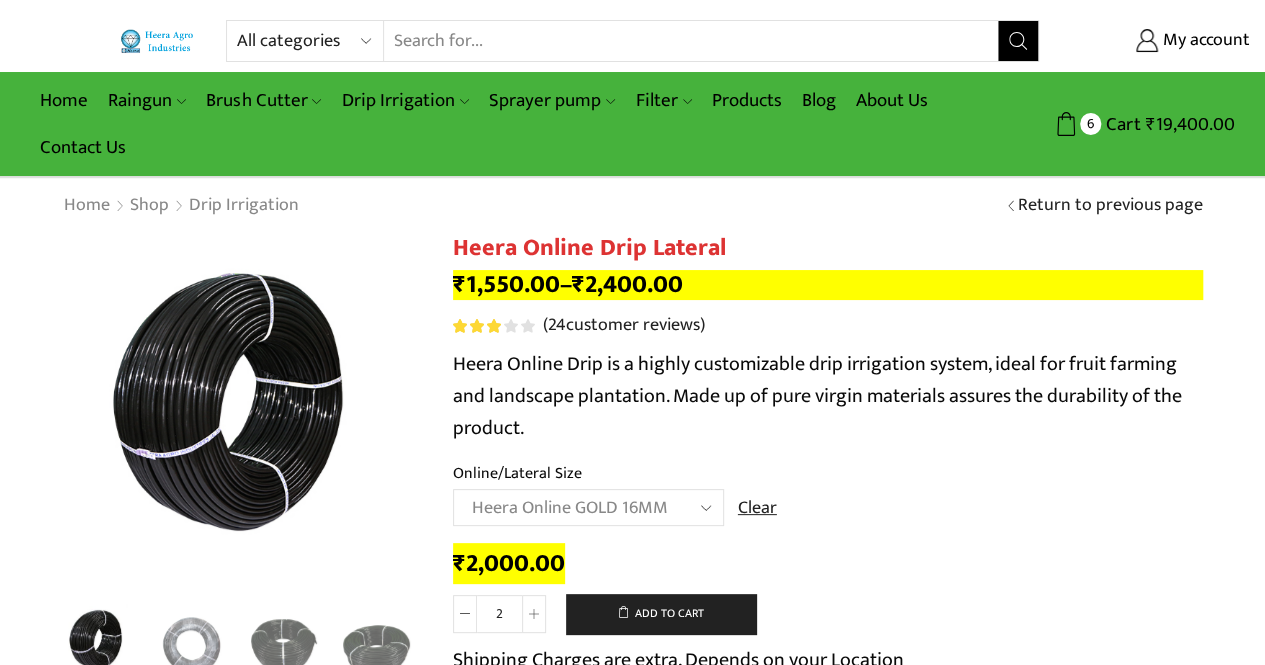 click on "Choose an option Heera Online 16MM Heera Online GOLD 16MM Heera Online 12MM Heera Online GOLD 12MM Heera Online GOLD 20MM Heera Online GOLD 25MM Heera Online GOLD 32MM" 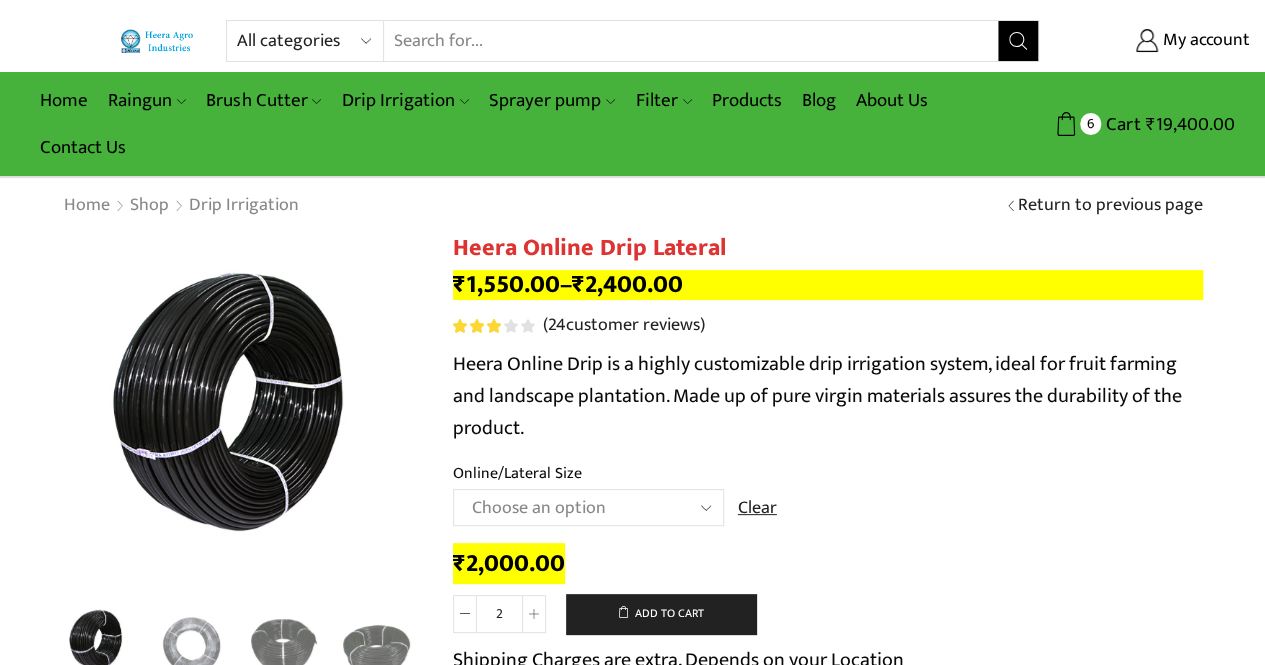 select on "Heera Online GOLD 16MM" 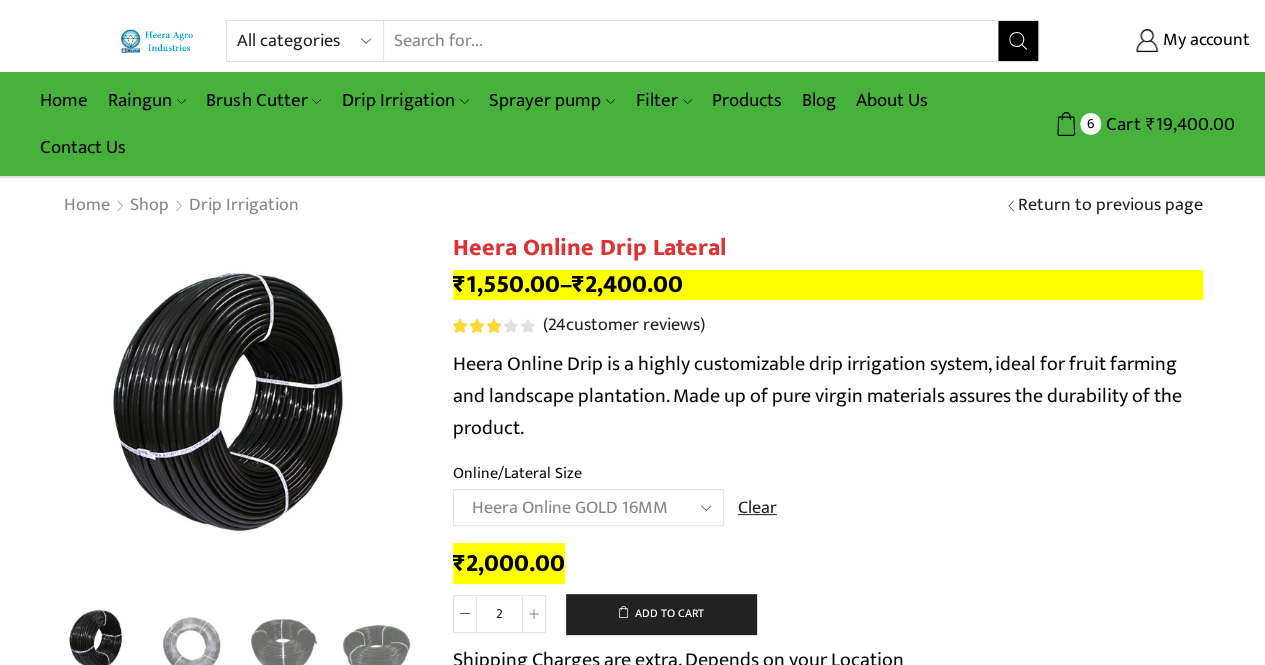 type on "1" 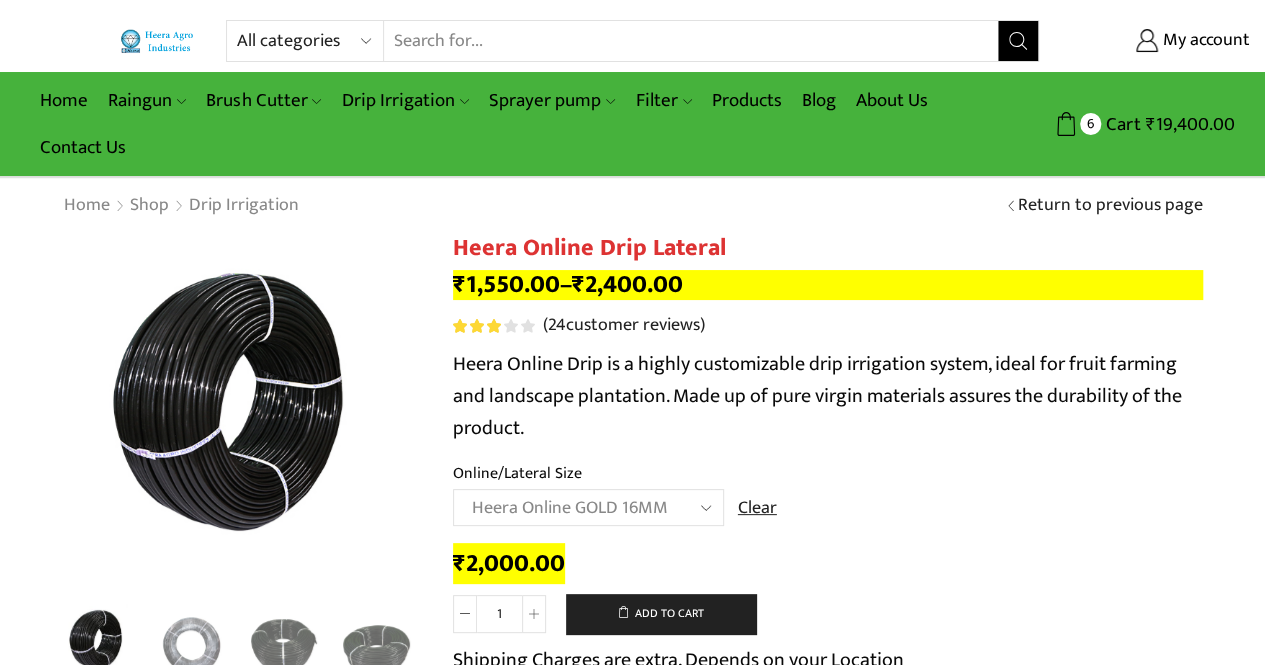 click on "Choose an option Heera Online 16MM Heera Online GOLD 16MM Heera Online 12MM Heera Online GOLD 12MM Heera Online GOLD 20MM Heera Online GOLD 25MM Heera Online GOLD 32MM" 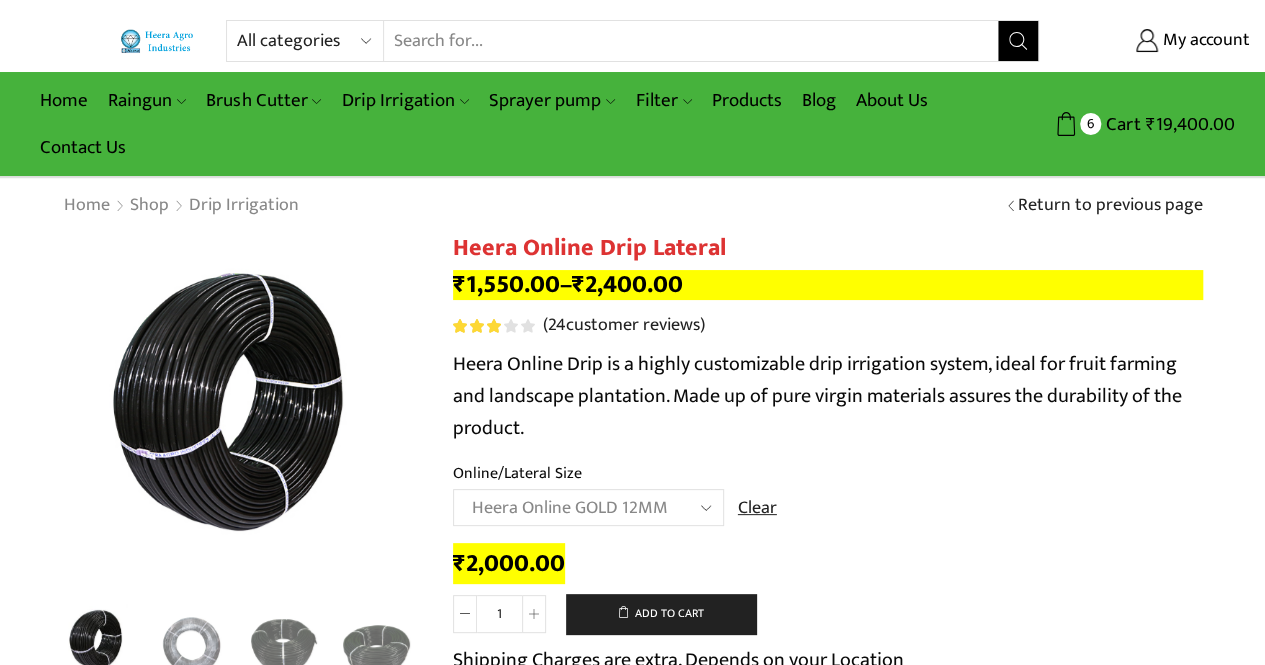 click on "Choose an option Heera Online 16MM Heera Online GOLD 16MM Heera Online 12MM Heera Online GOLD 12MM Heera Online GOLD 20MM Heera Online GOLD 25MM Heera Online GOLD 32MM" 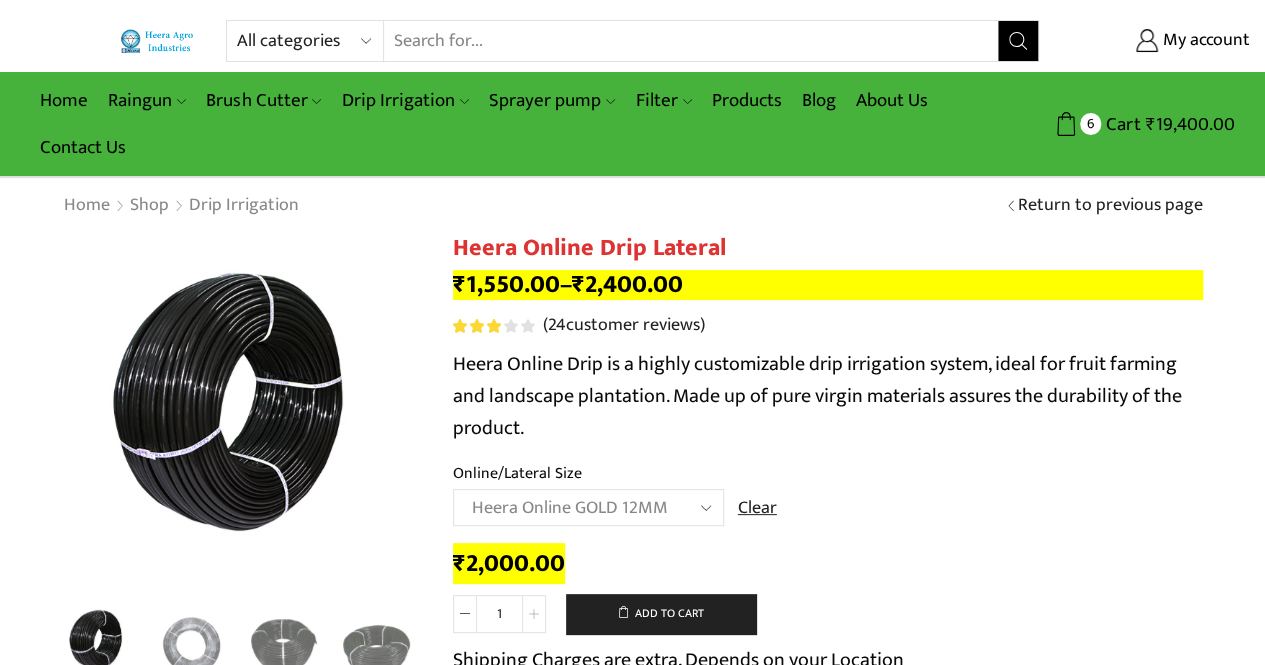 click 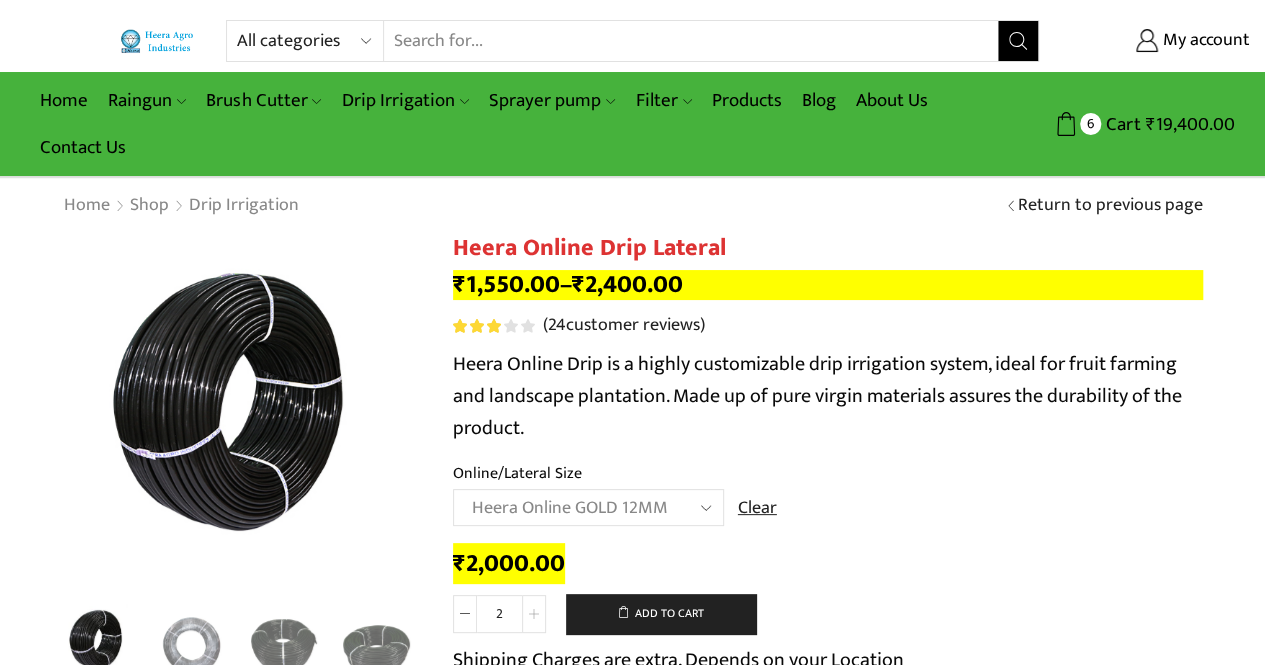 click 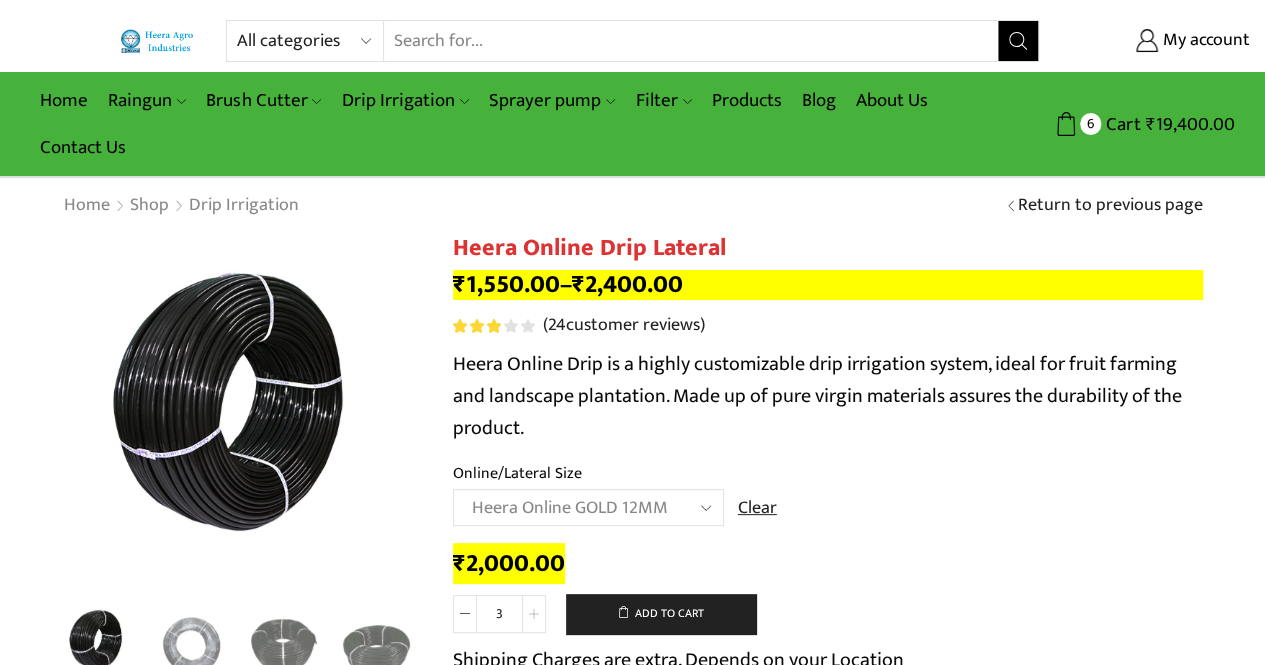 click 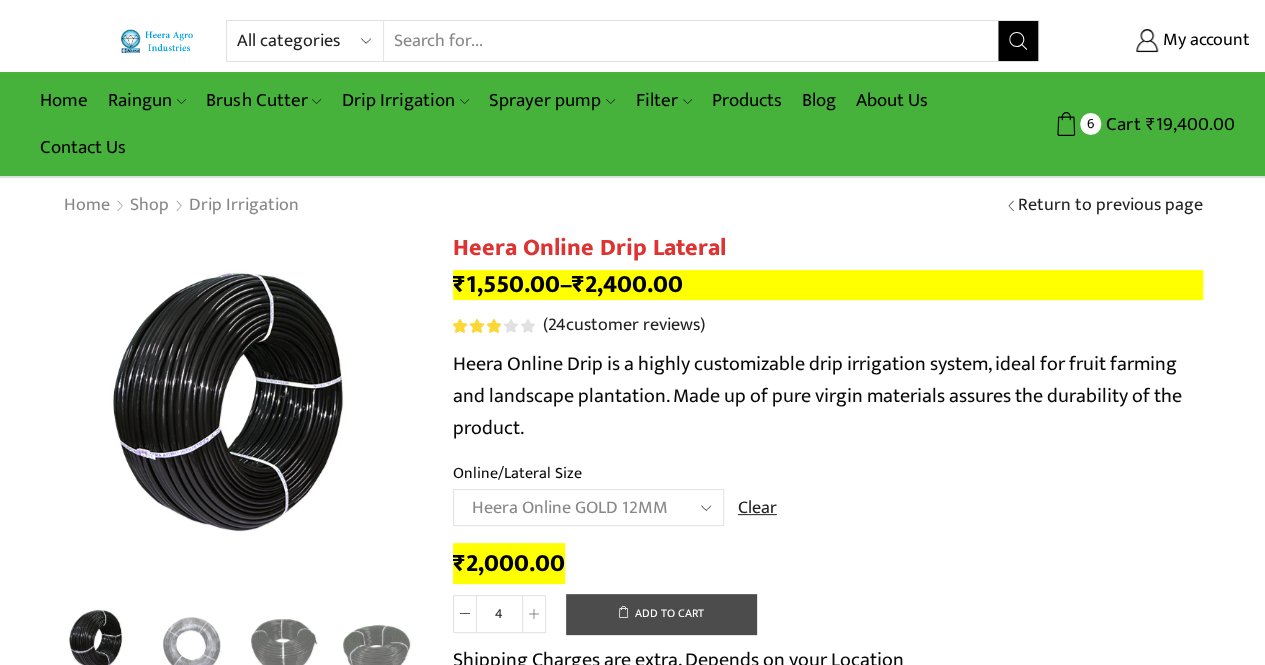 click on "Add to cart" 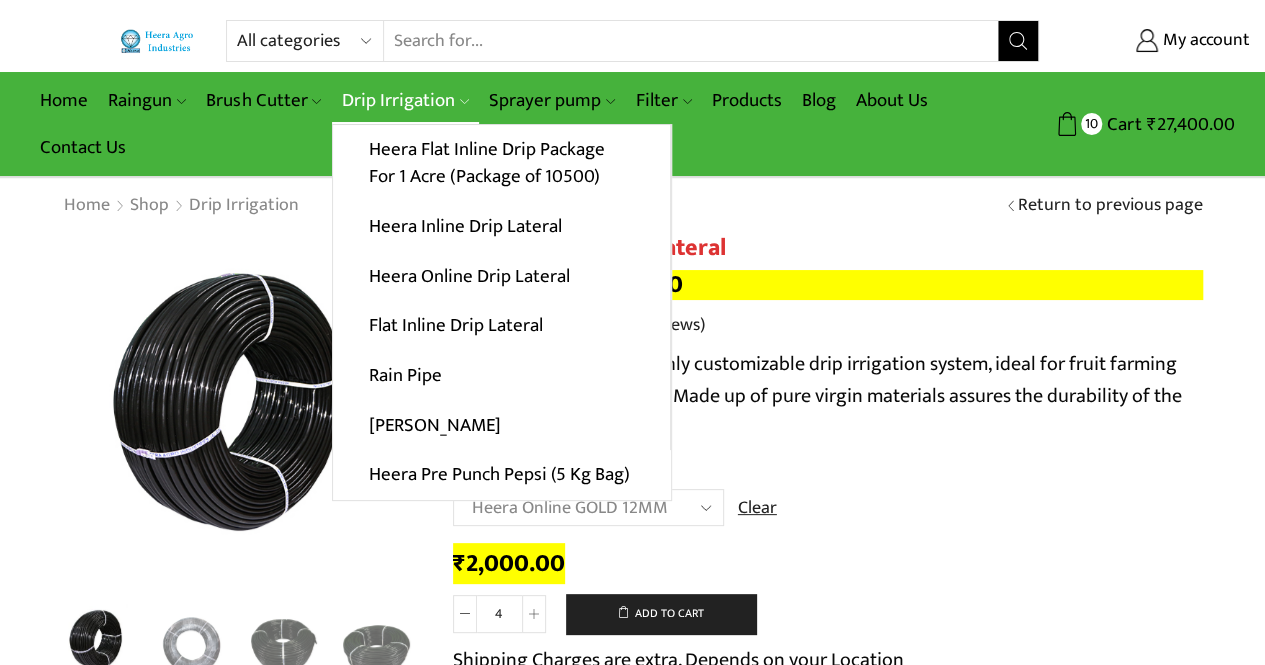 drag, startPoint x: 629, startPoint y: 609, endPoint x: 384, endPoint y: 103, distance: 562.19305 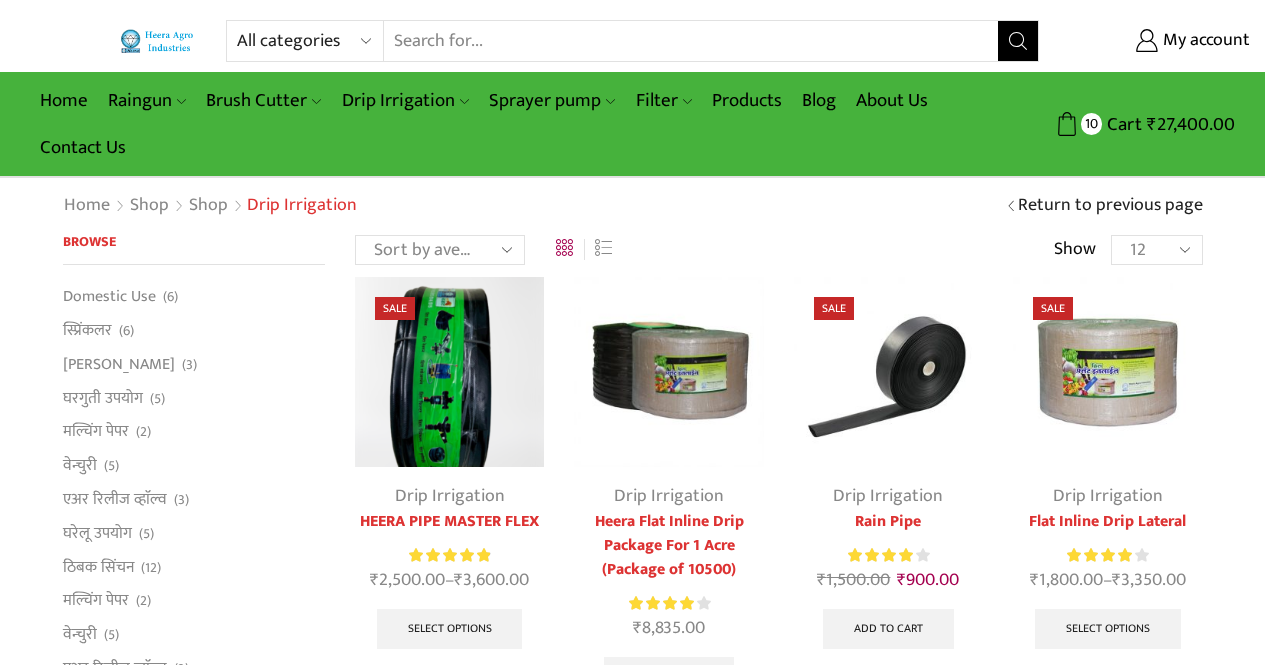 scroll, scrollTop: 0, scrollLeft: 0, axis: both 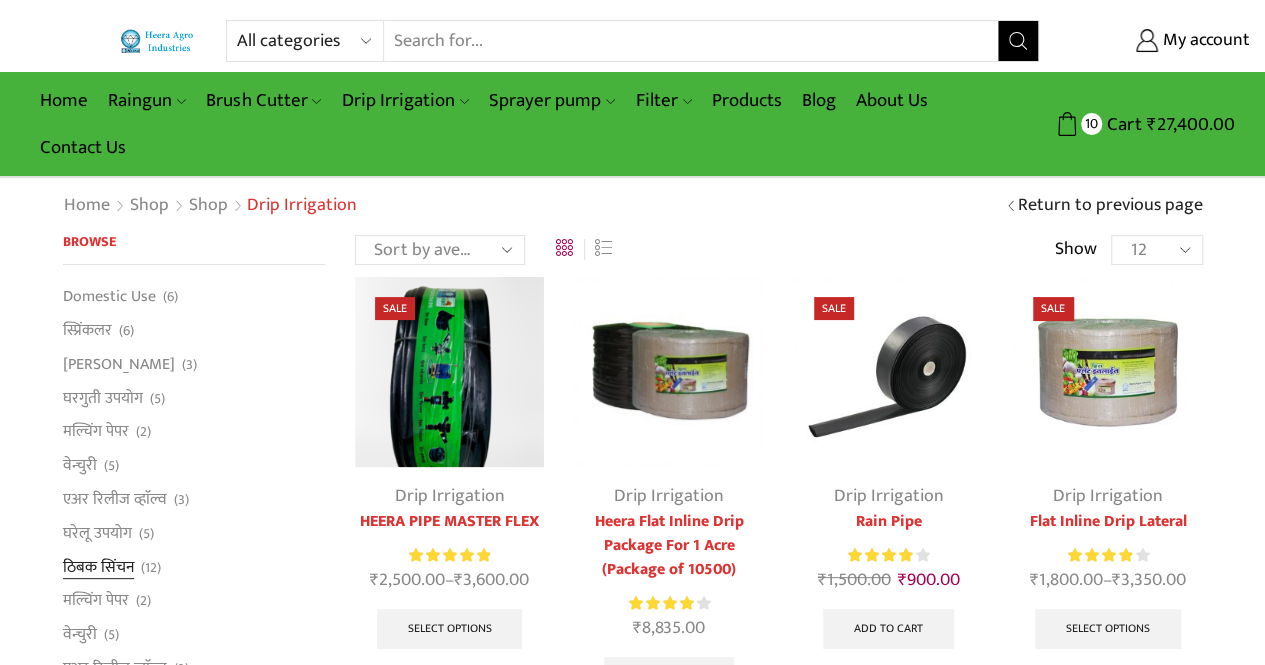 click on "ठिबक सिंचन" at bounding box center (98, 567) 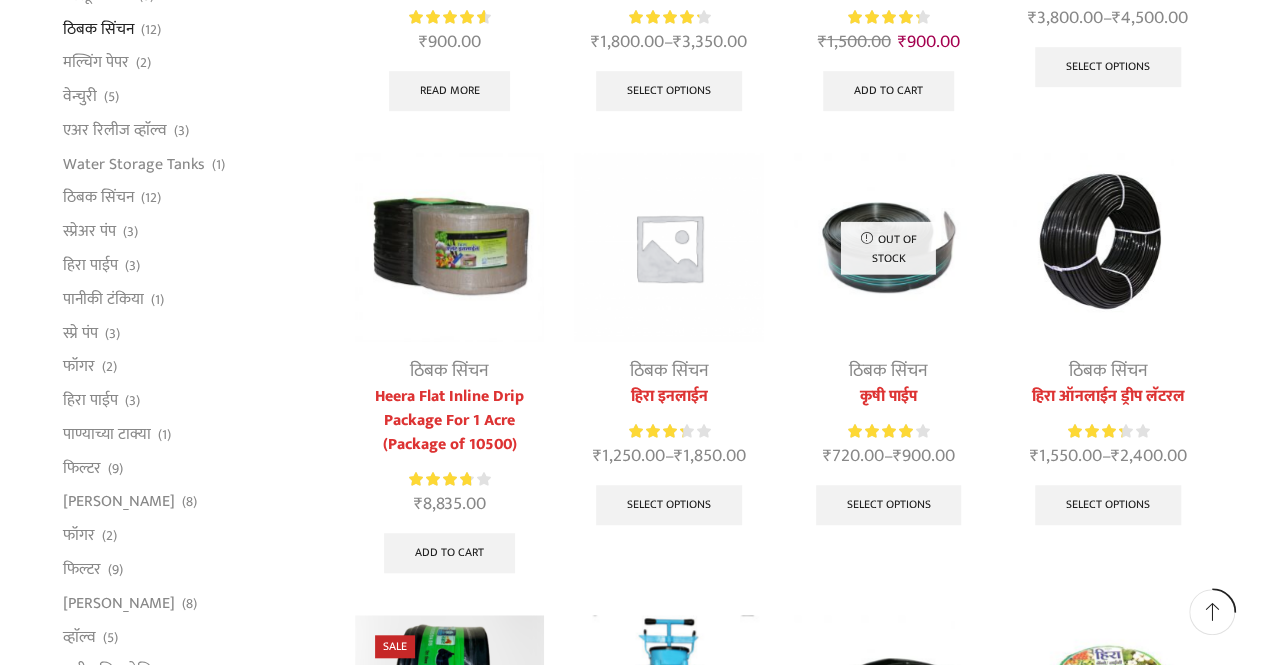 scroll, scrollTop: 546, scrollLeft: 0, axis: vertical 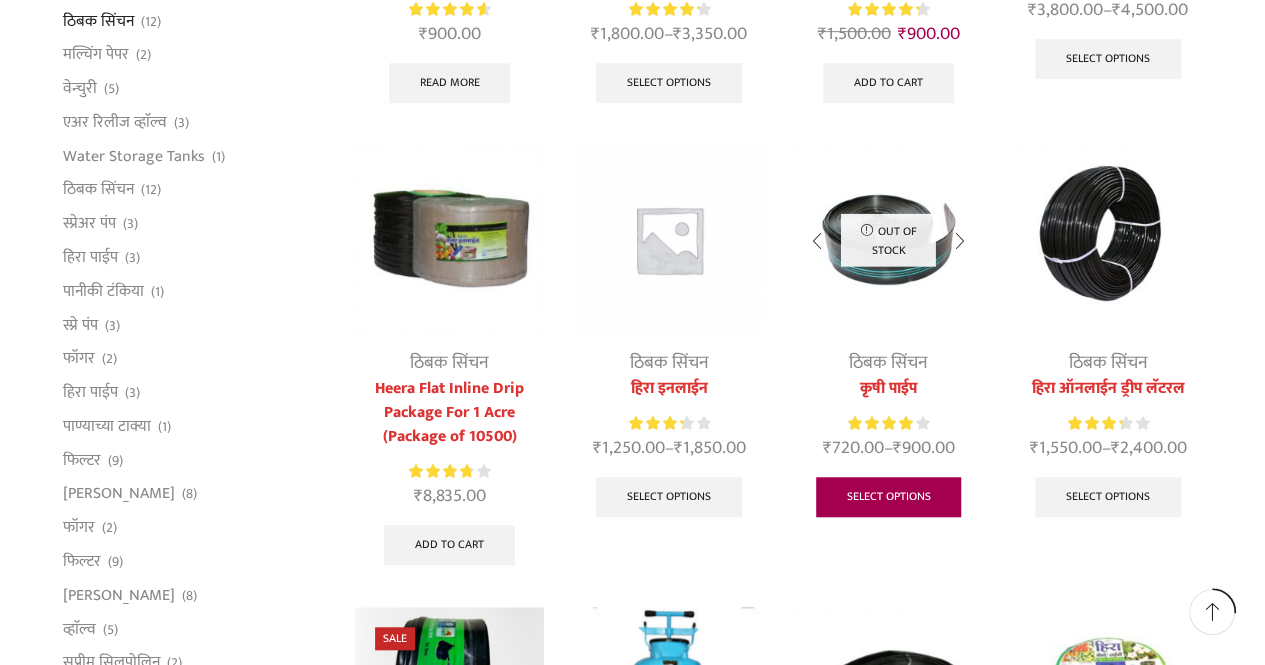 click on "Select options" at bounding box center [889, 497] 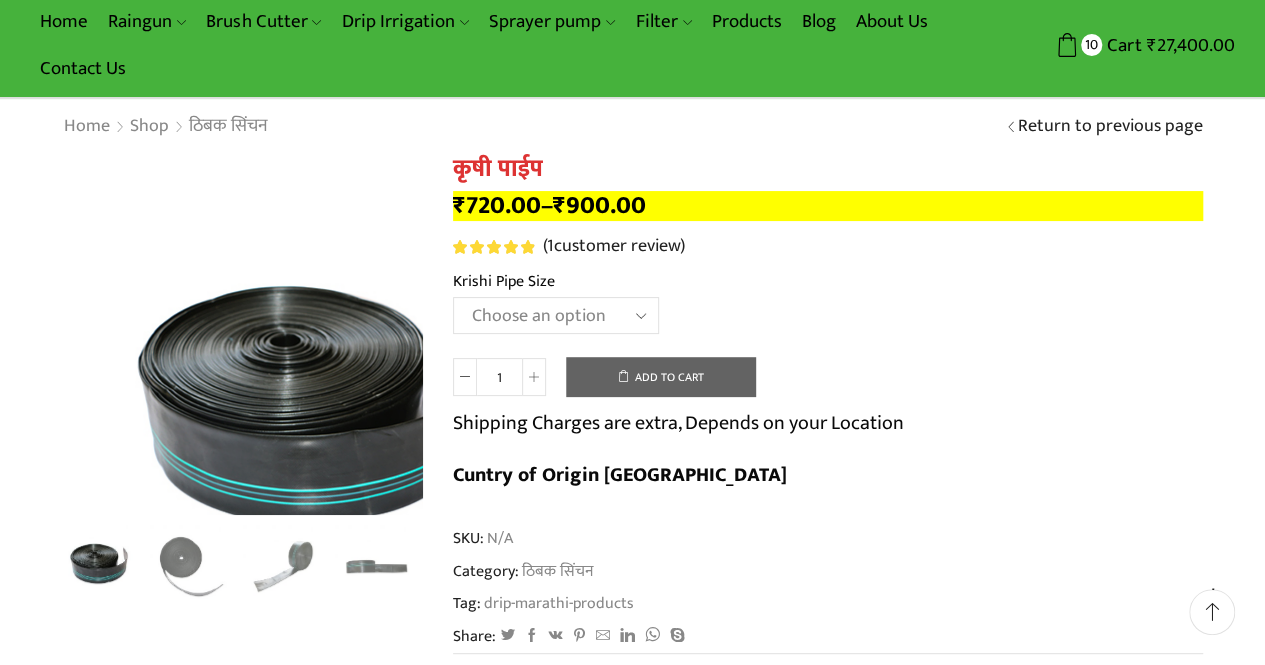 scroll, scrollTop: 84, scrollLeft: 0, axis: vertical 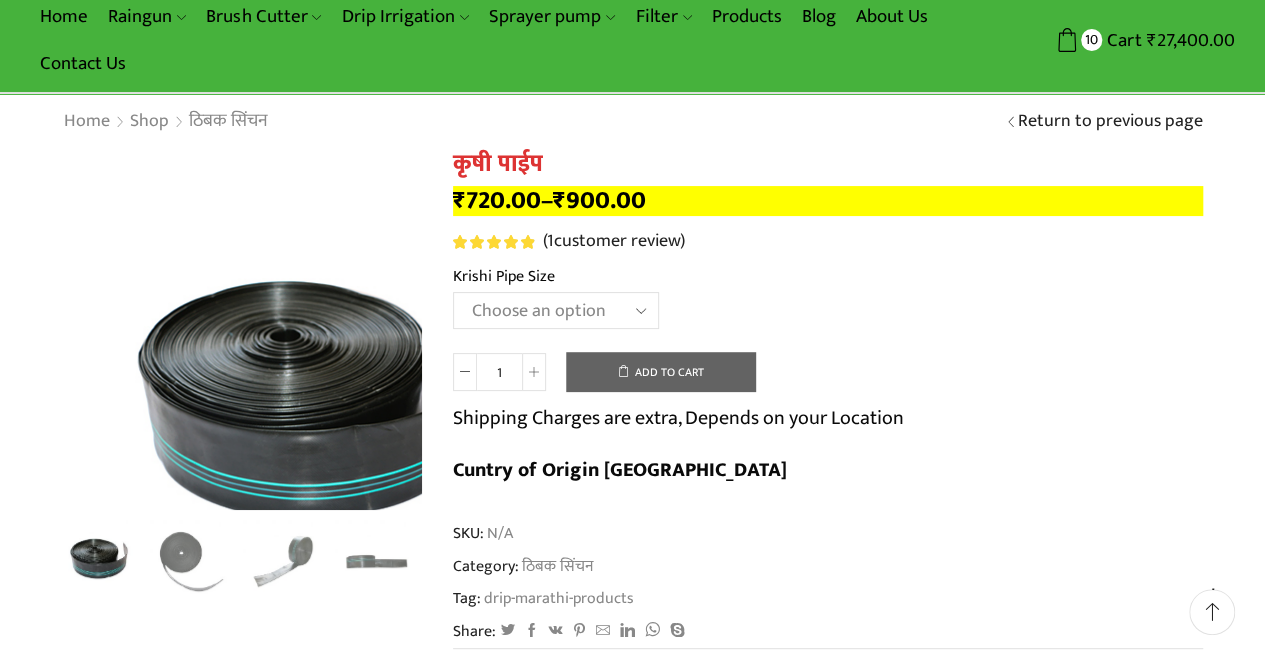 click on "Choose an option" 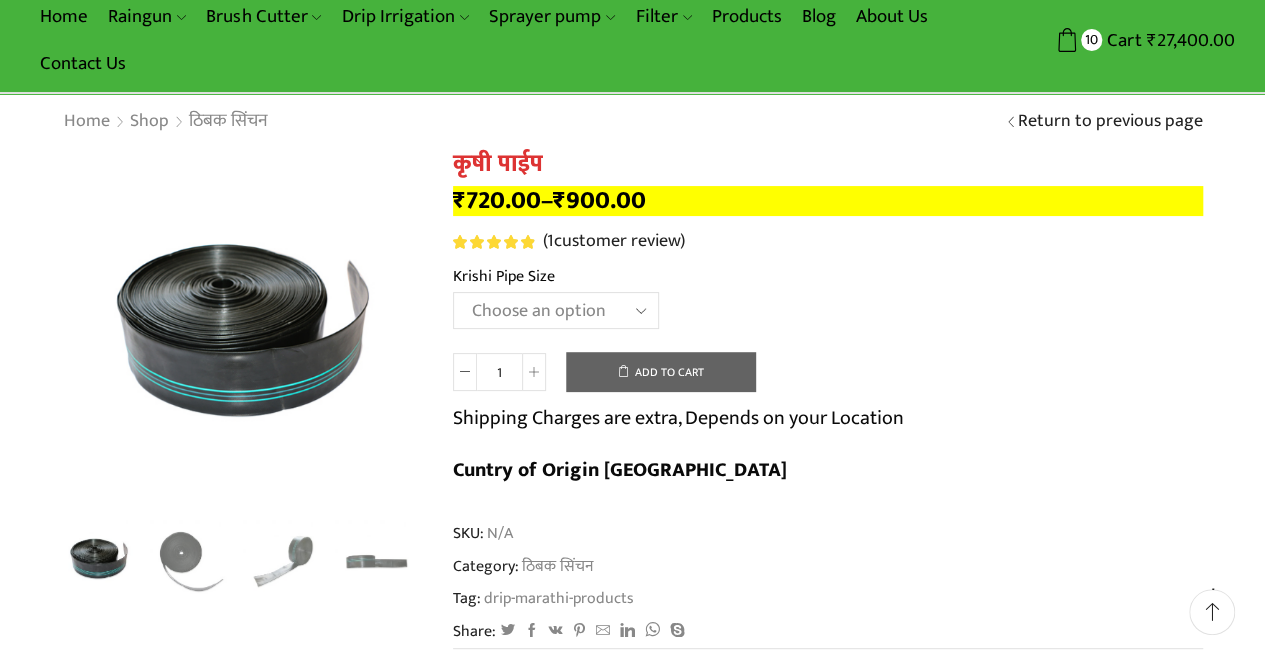 click on "Choose an option" 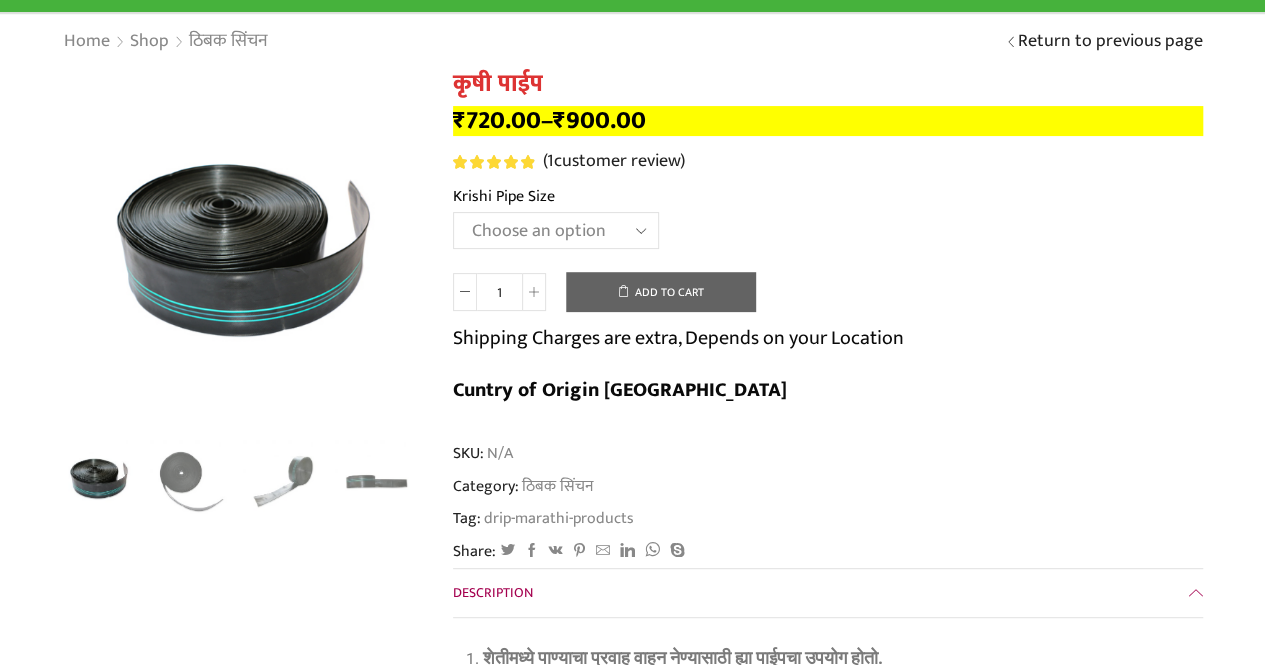 scroll, scrollTop: 0, scrollLeft: 0, axis: both 